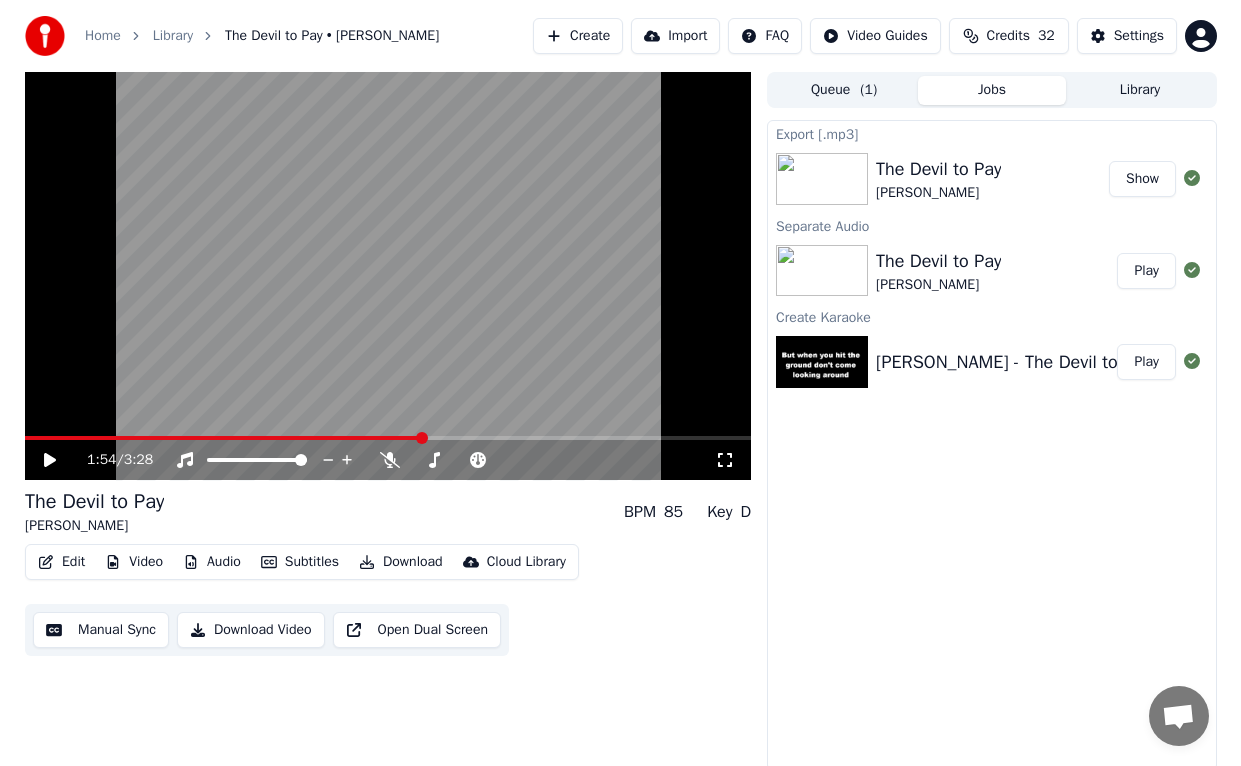 scroll, scrollTop: 0, scrollLeft: 0, axis: both 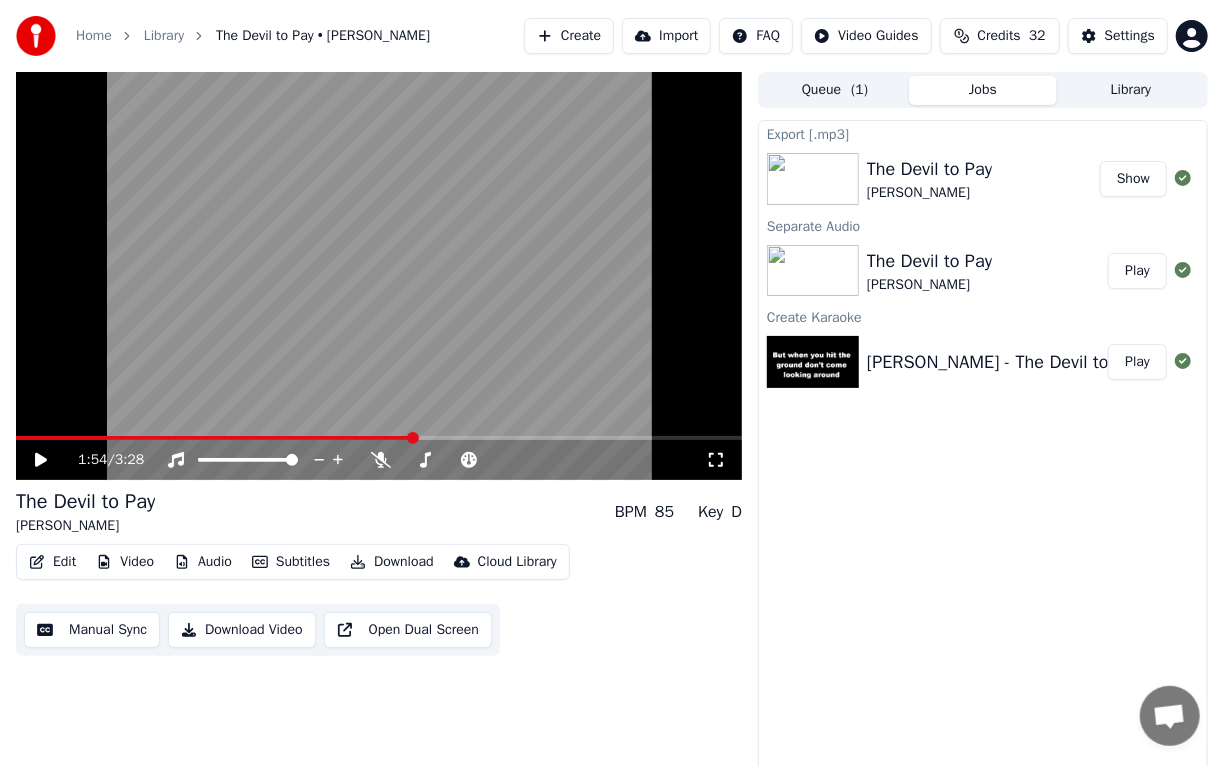 click on "Create" at bounding box center (569, 36) 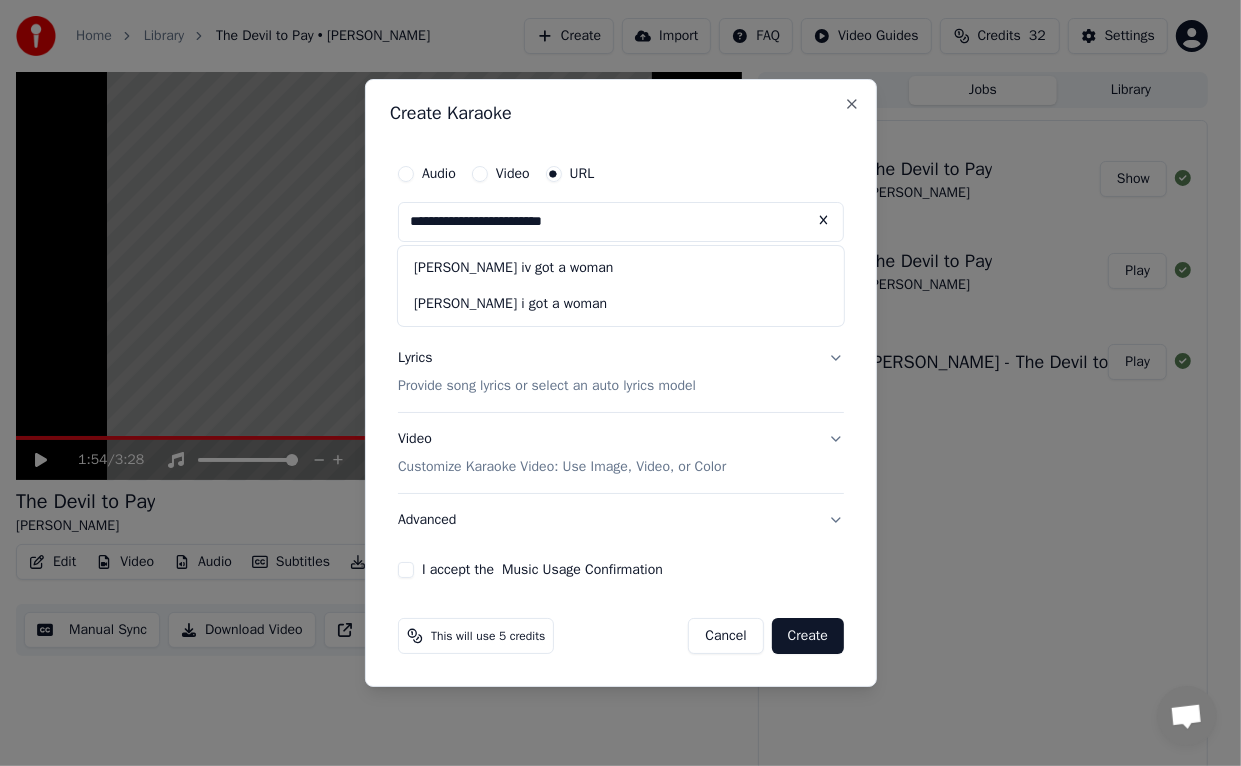 type on "**********" 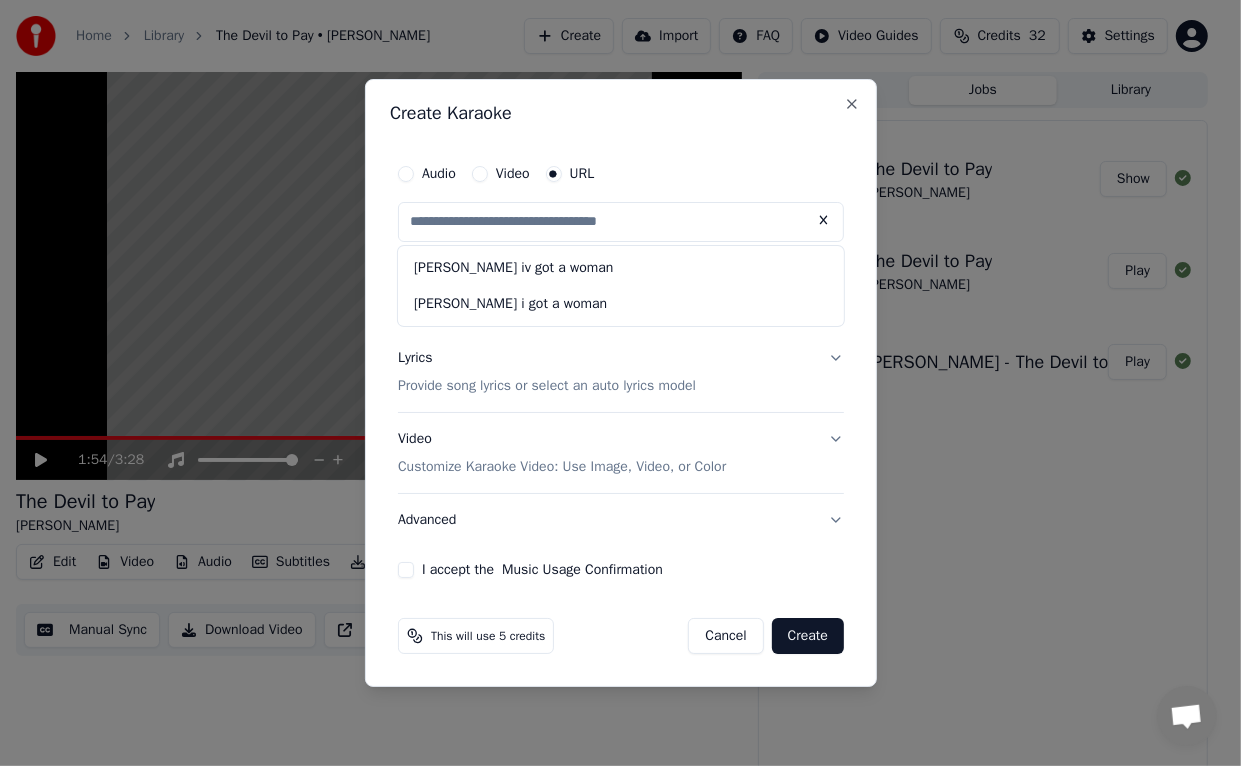 click on "I accept the   Music Usage Confirmation" at bounding box center [406, 570] 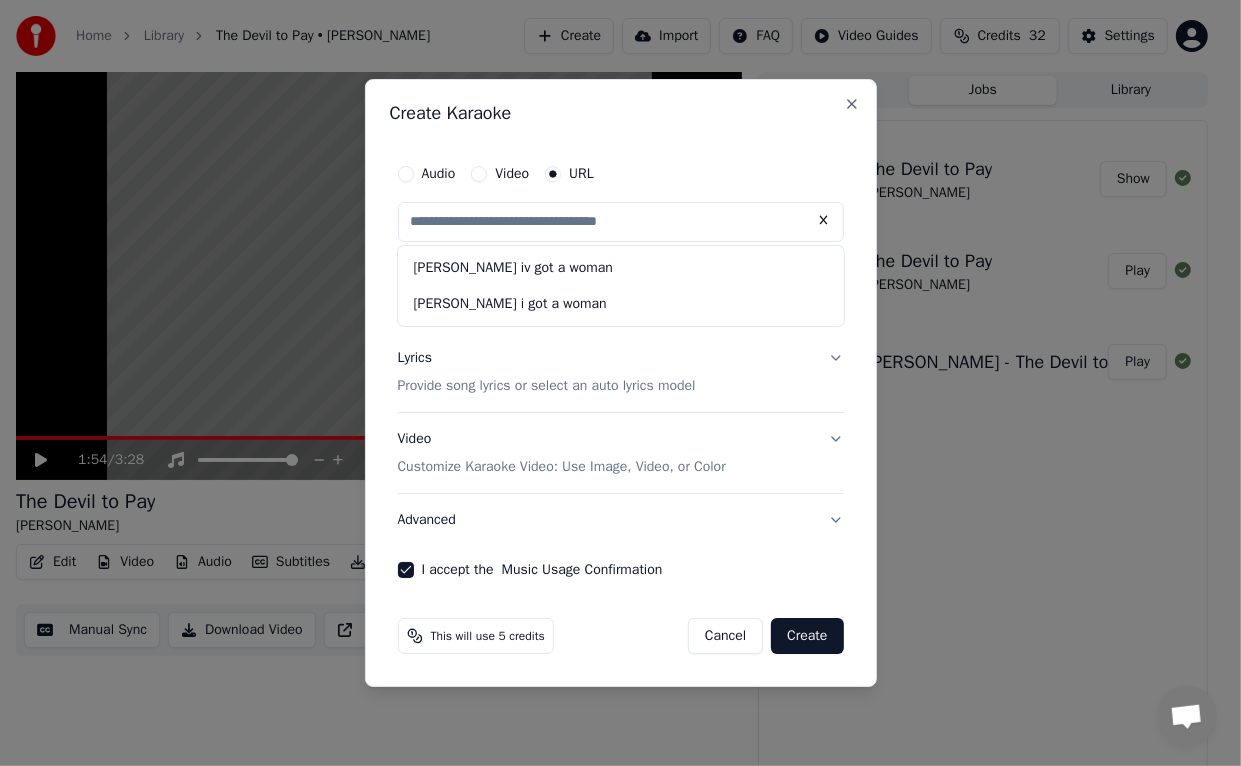 click on "Create" at bounding box center [807, 636] 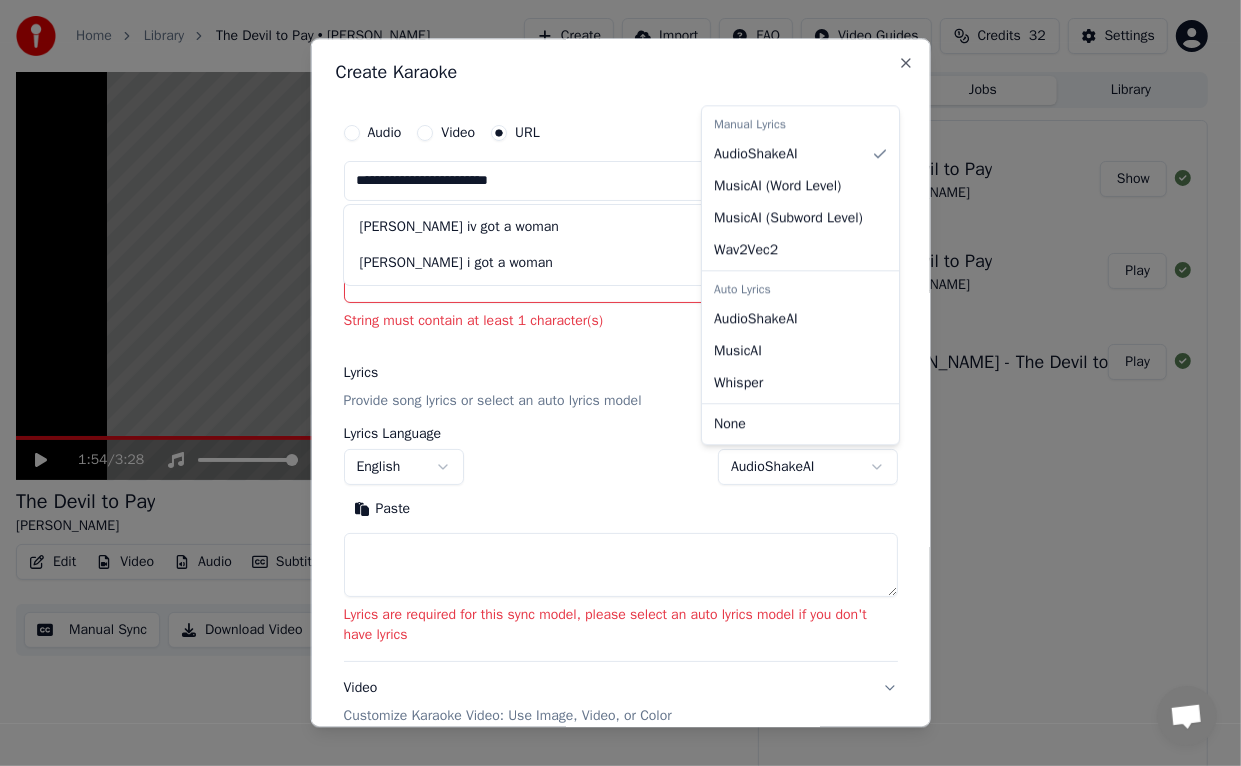 click on "**********" at bounding box center [612, 383] 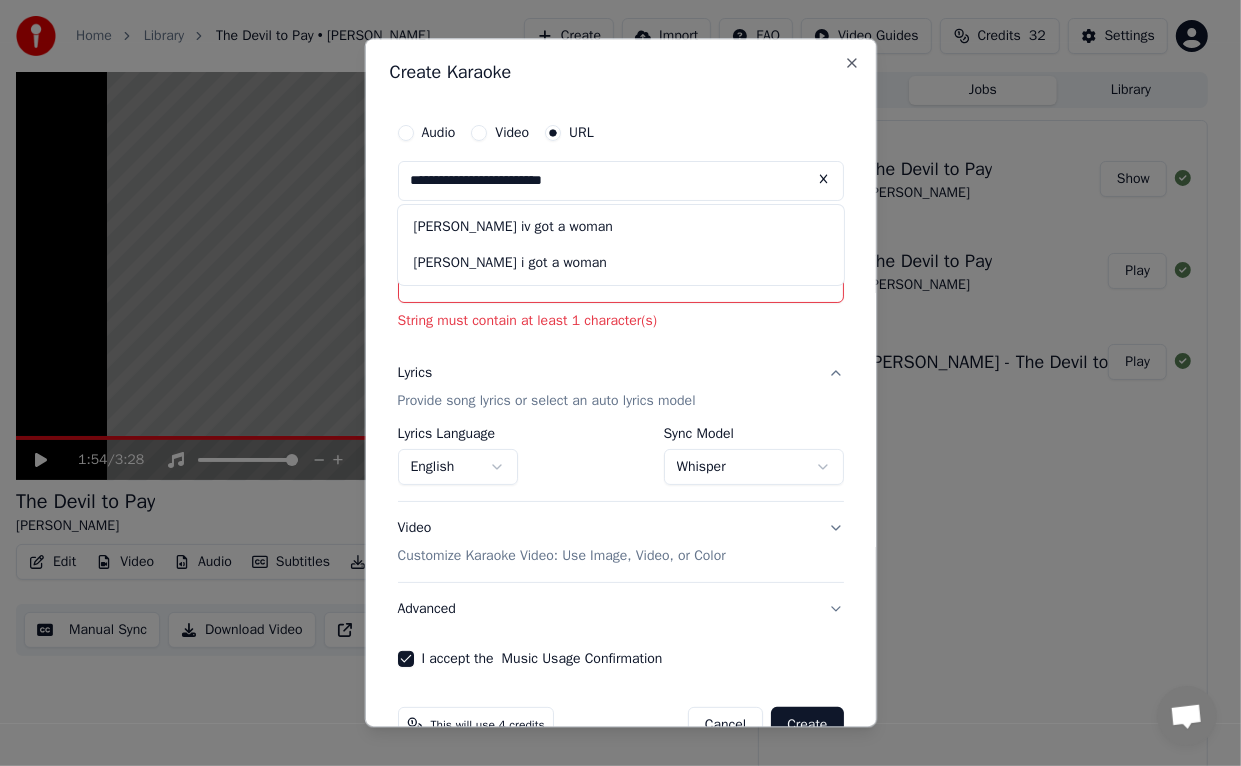 drag, startPoint x: 564, startPoint y: 187, endPoint x: 571, endPoint y: 176, distance: 13.038404 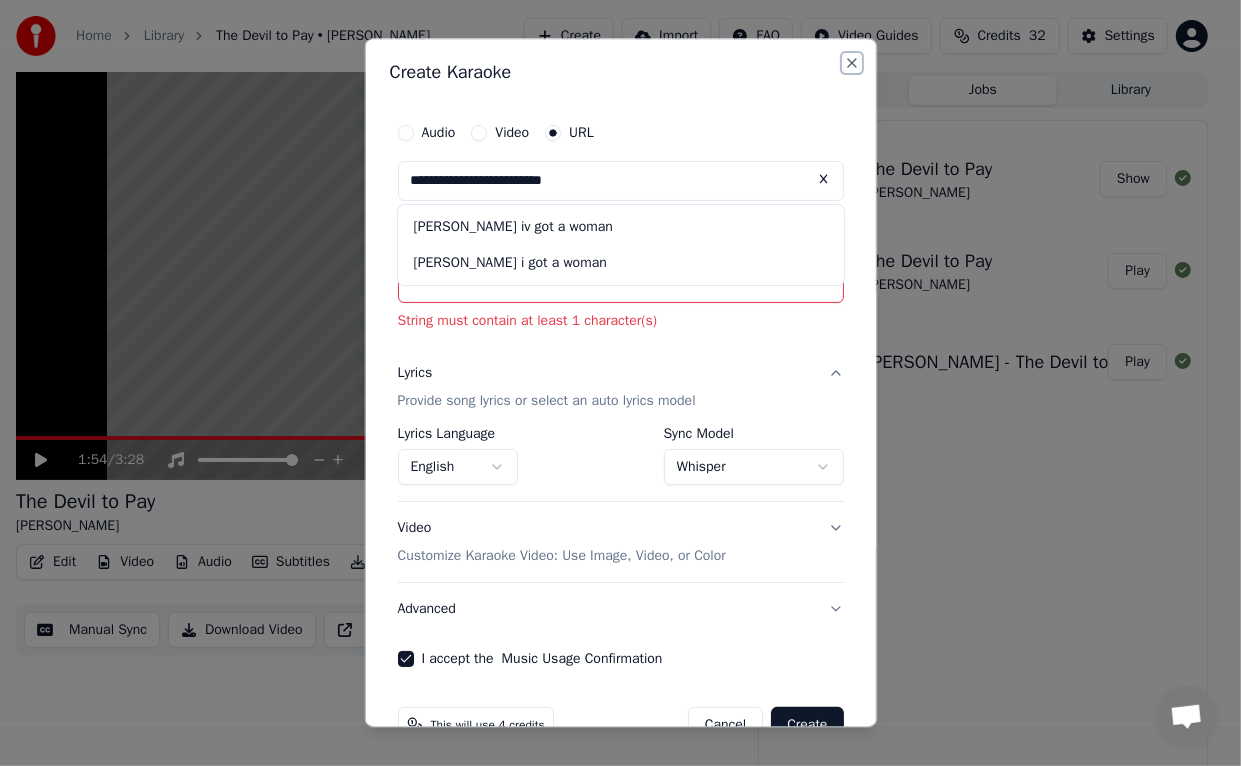 click on "Close" at bounding box center (852, 63) 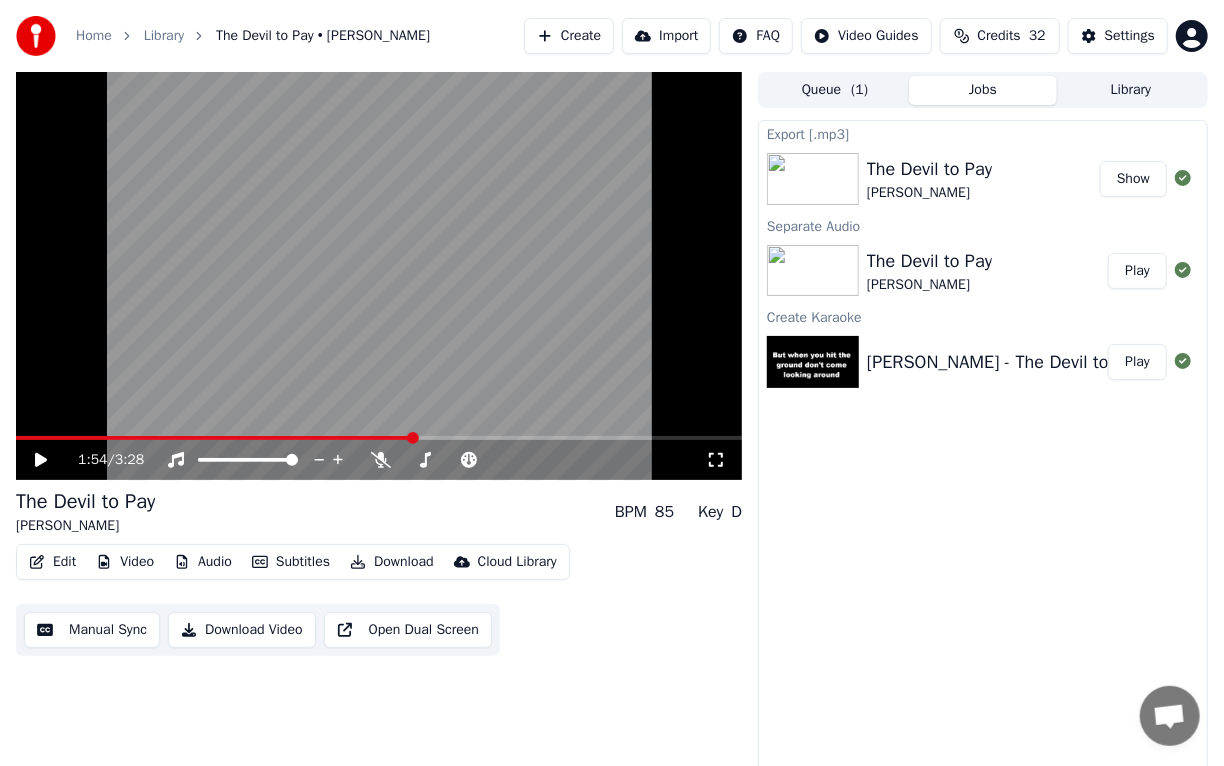 click on "Create" at bounding box center (569, 36) 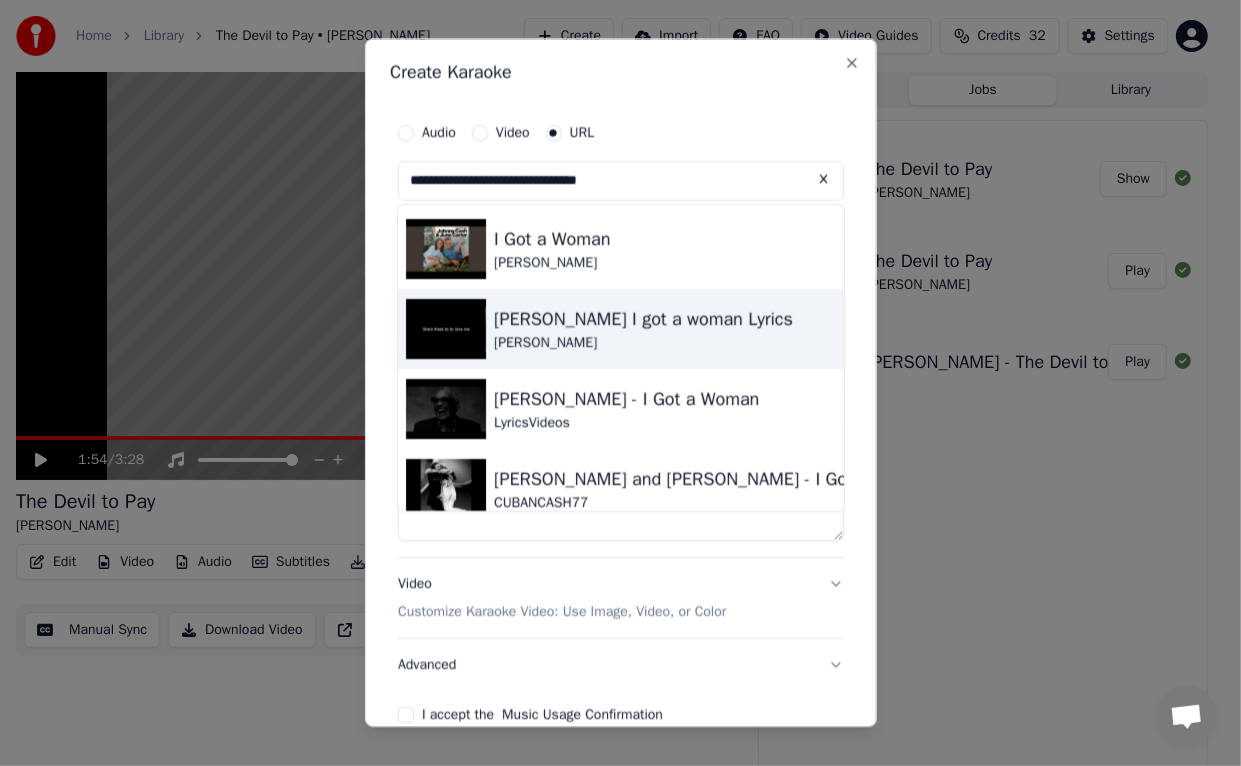 click at bounding box center (446, 329) 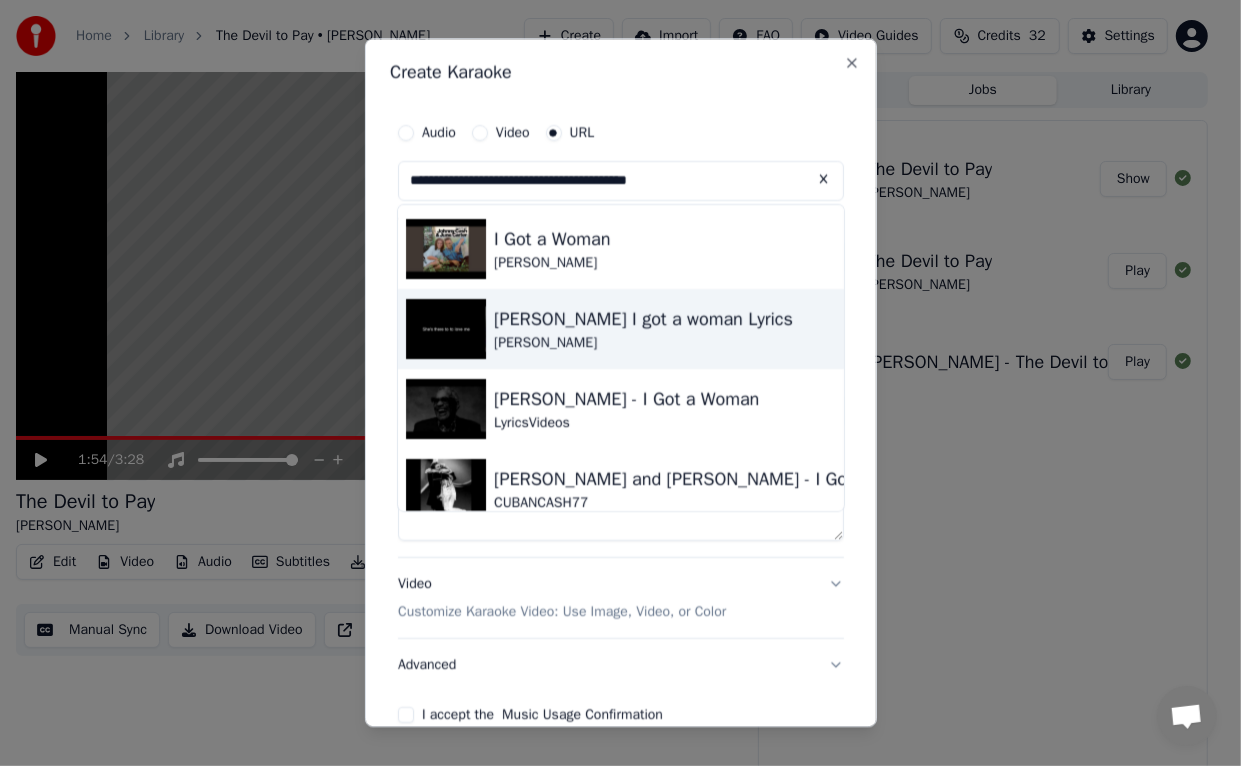 type on "**********" 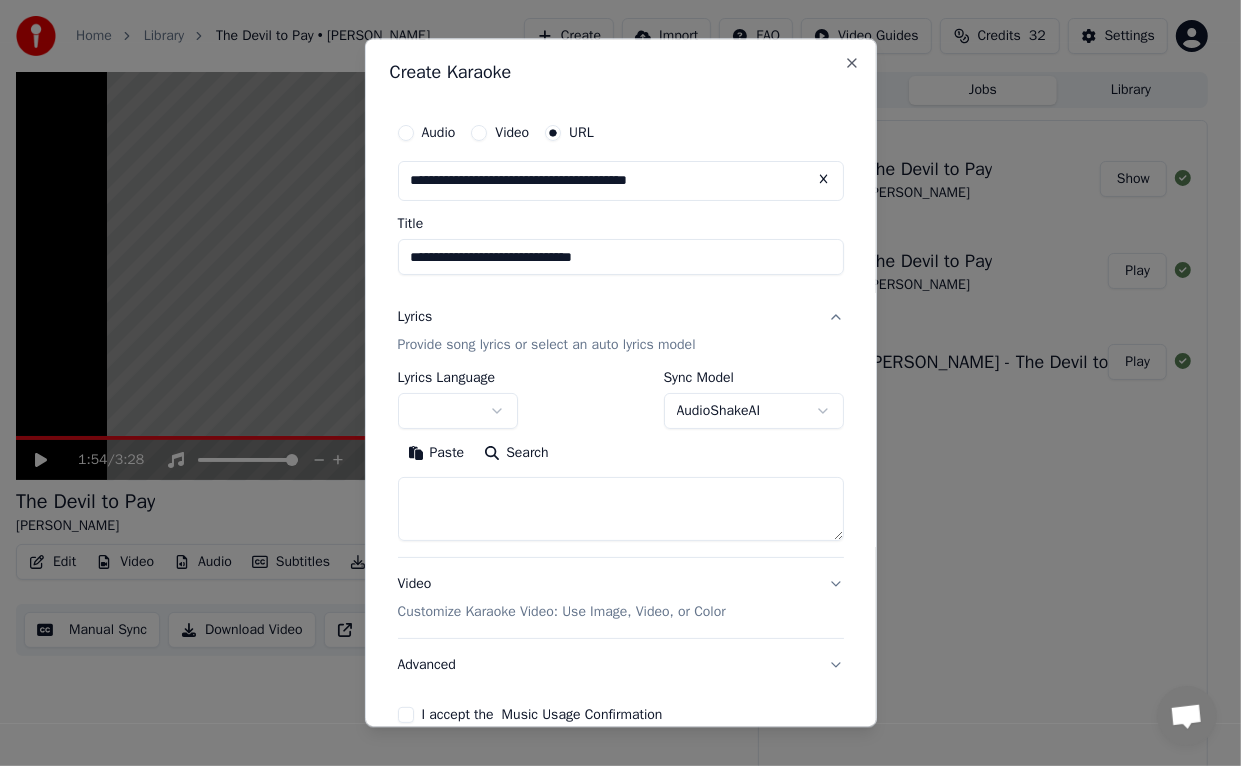 click on "**********" at bounding box center (612, 383) 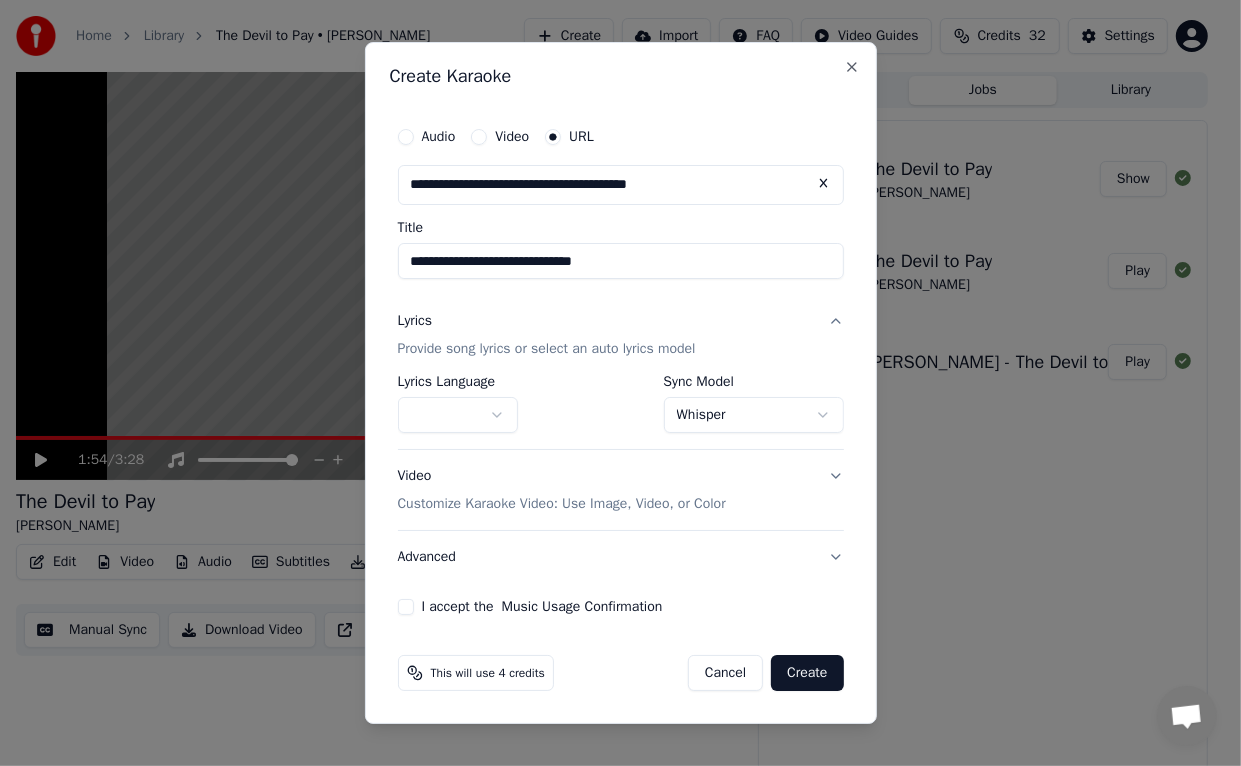 click on "I accept the   Music Usage Confirmation" at bounding box center (406, 607) 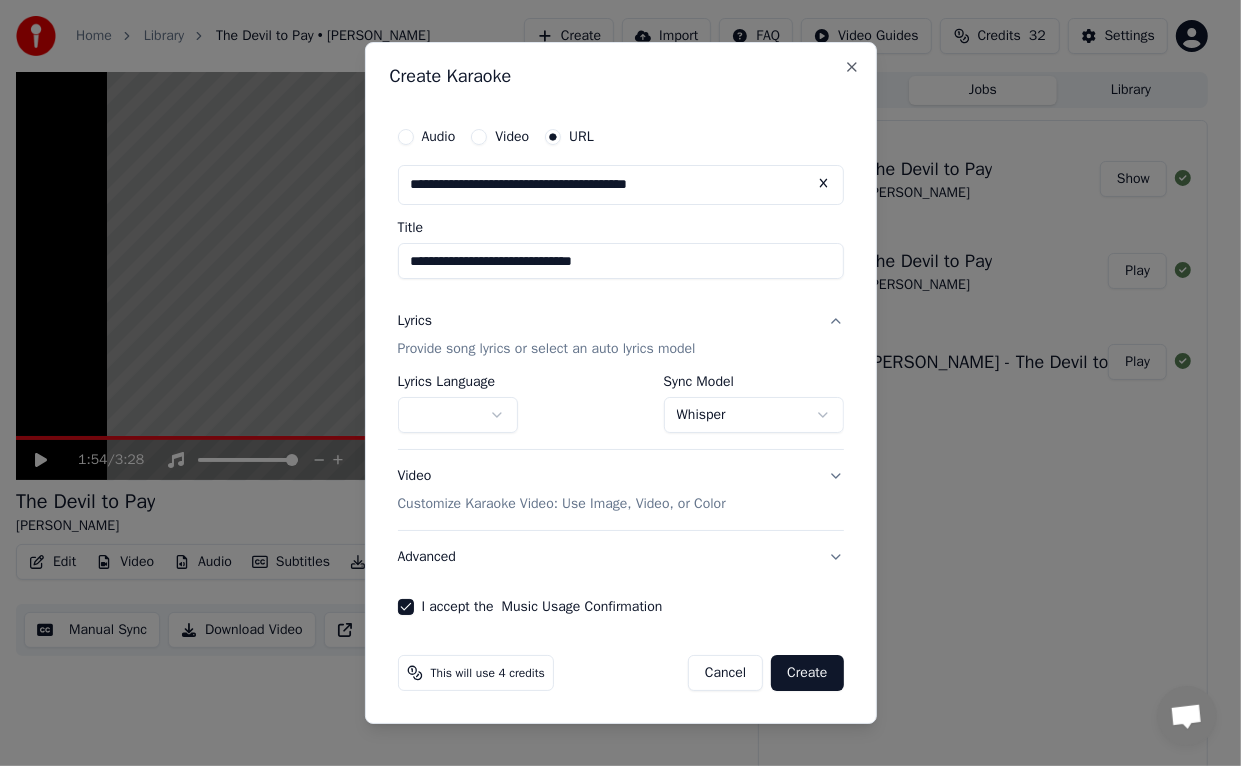 click on "Create" at bounding box center (807, 673) 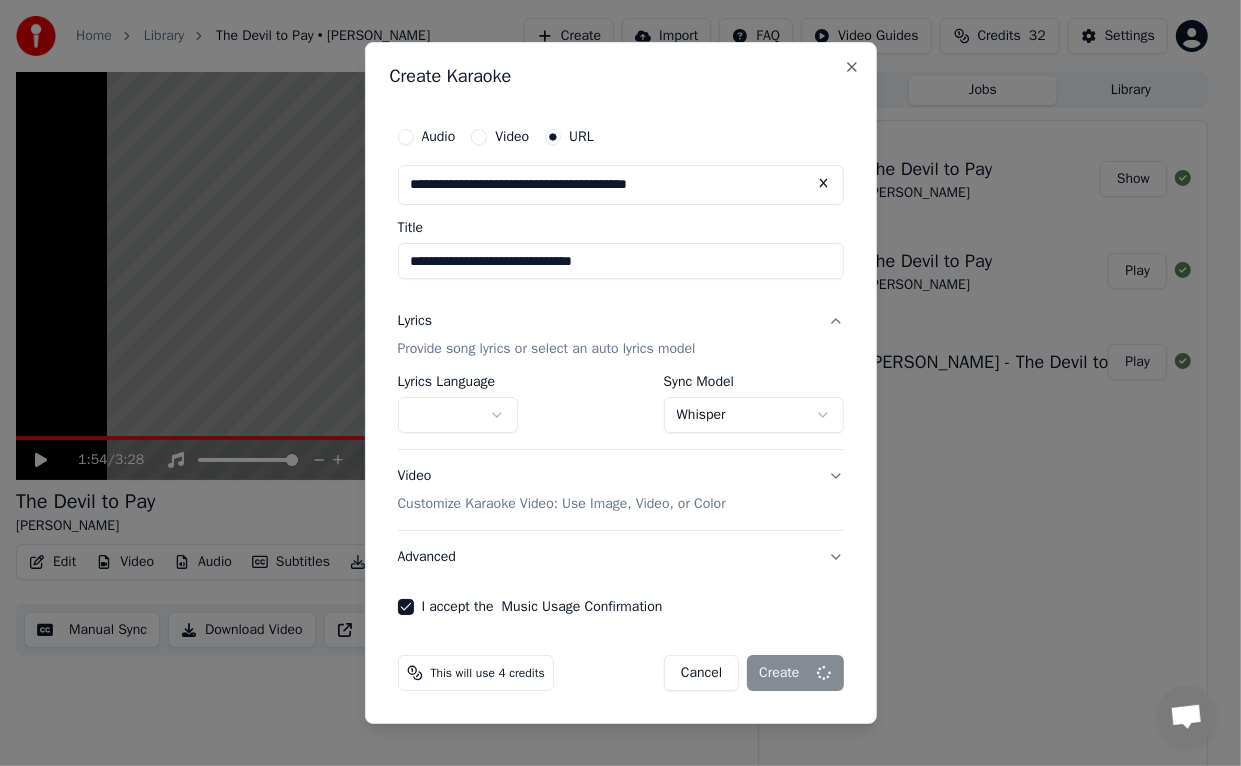 select on "**********" 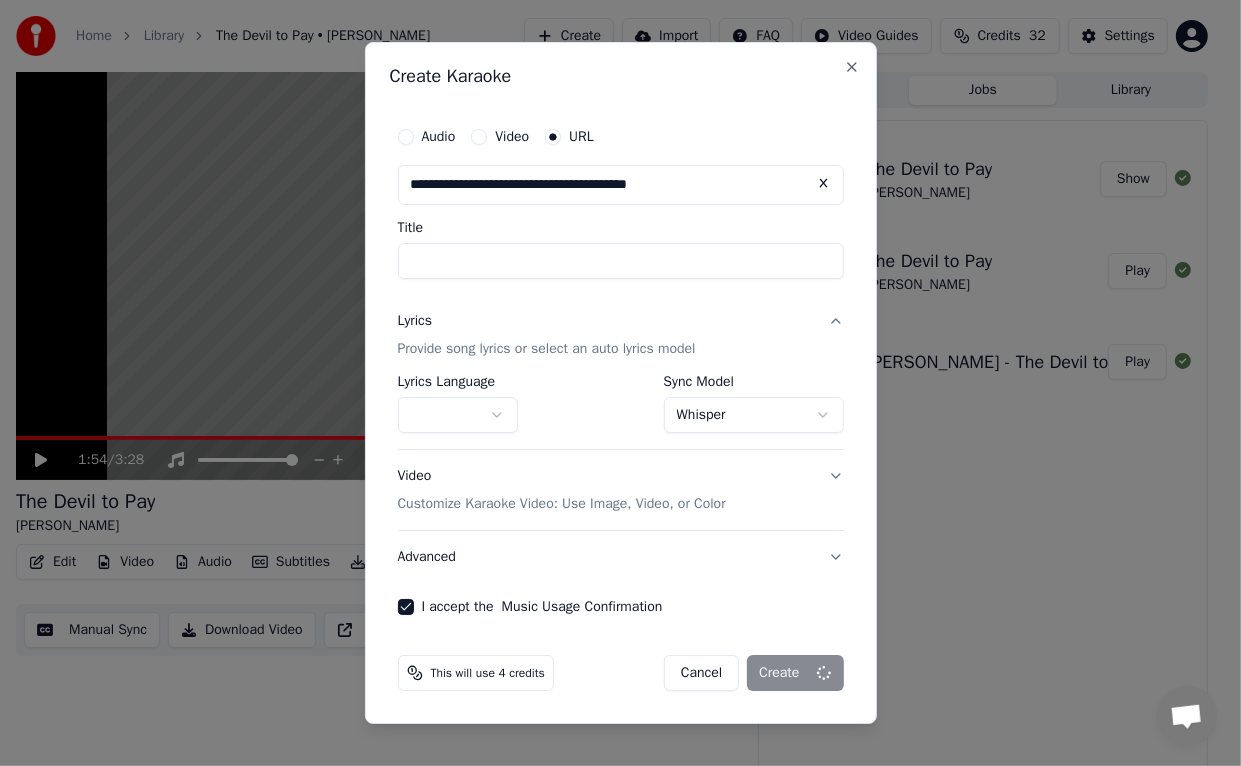 select 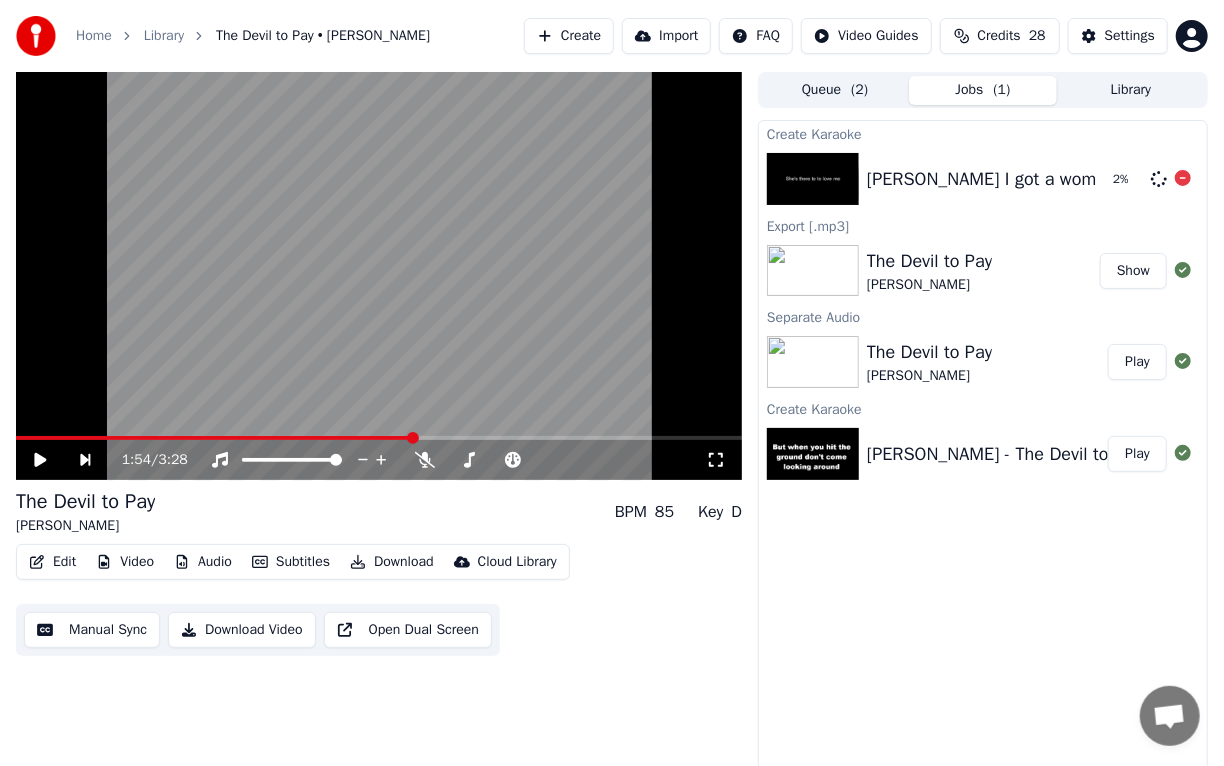 click on "[PERSON_NAME] I got a woman Lyrics" at bounding box center [1016, 179] 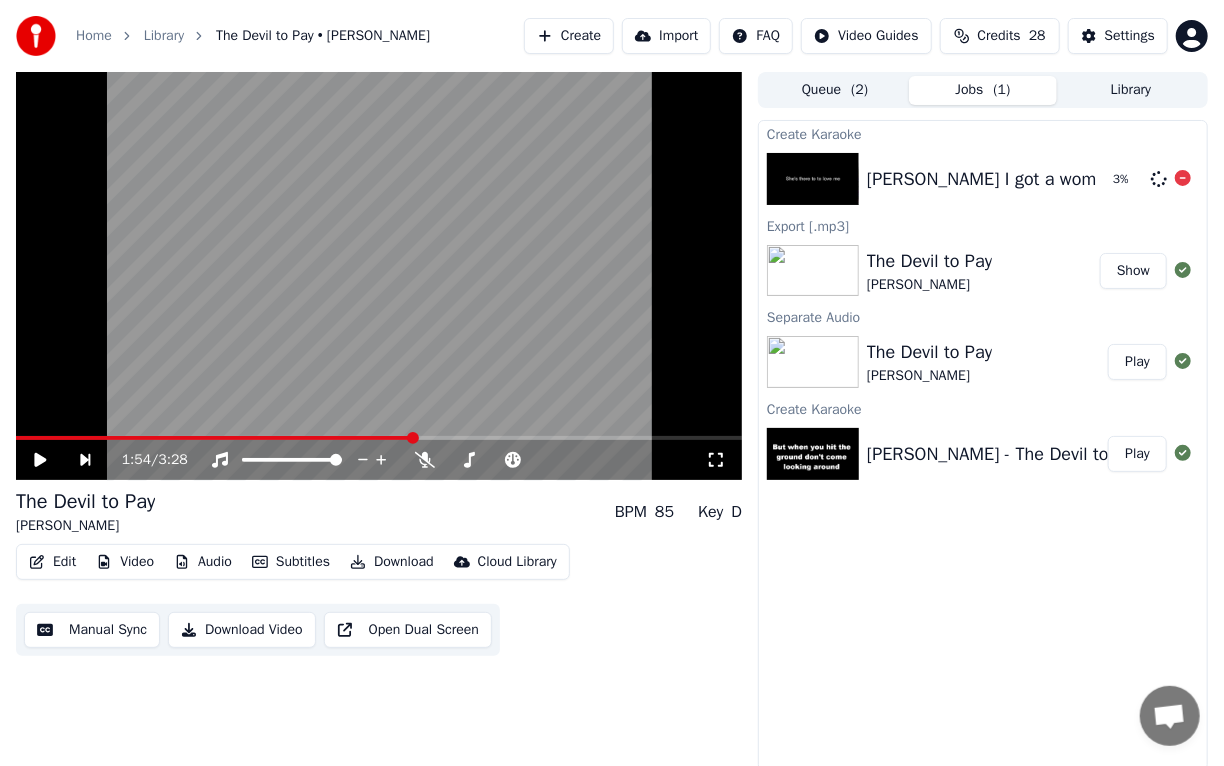 click on "[PERSON_NAME] I got a woman Lyrics" at bounding box center (1016, 179) 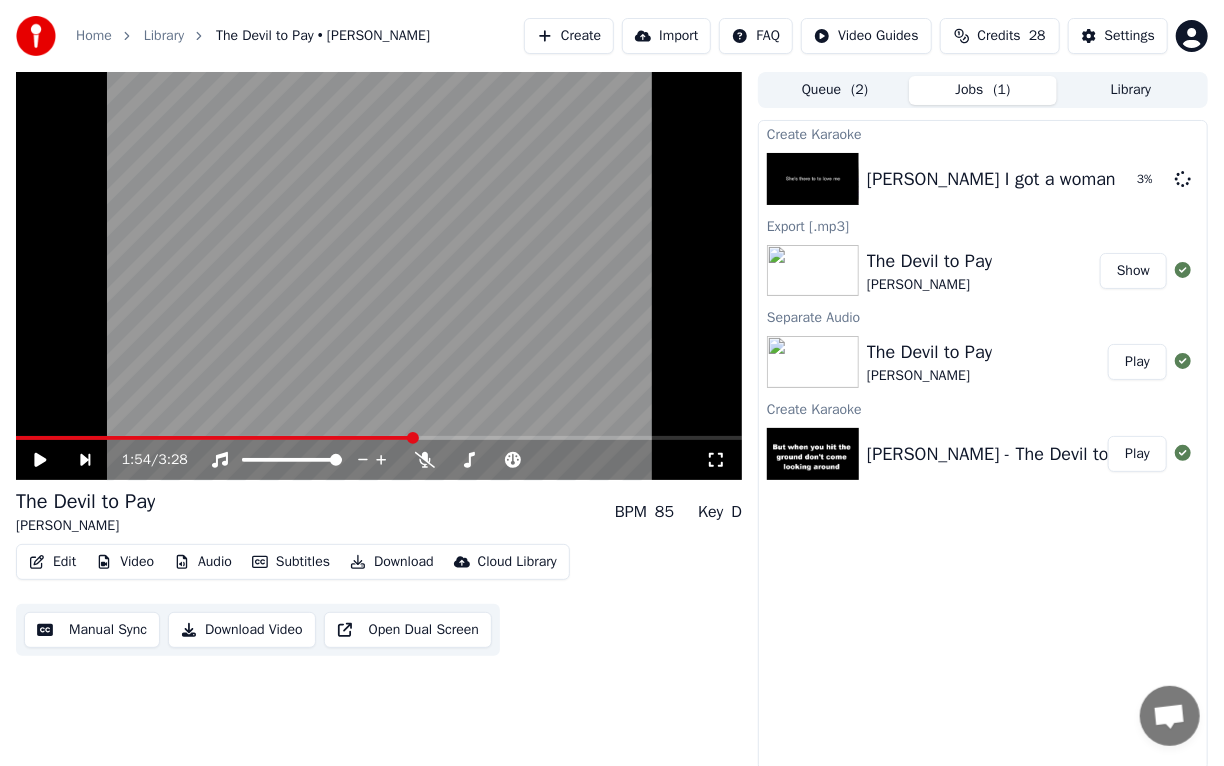 click on "Edit" at bounding box center [52, 562] 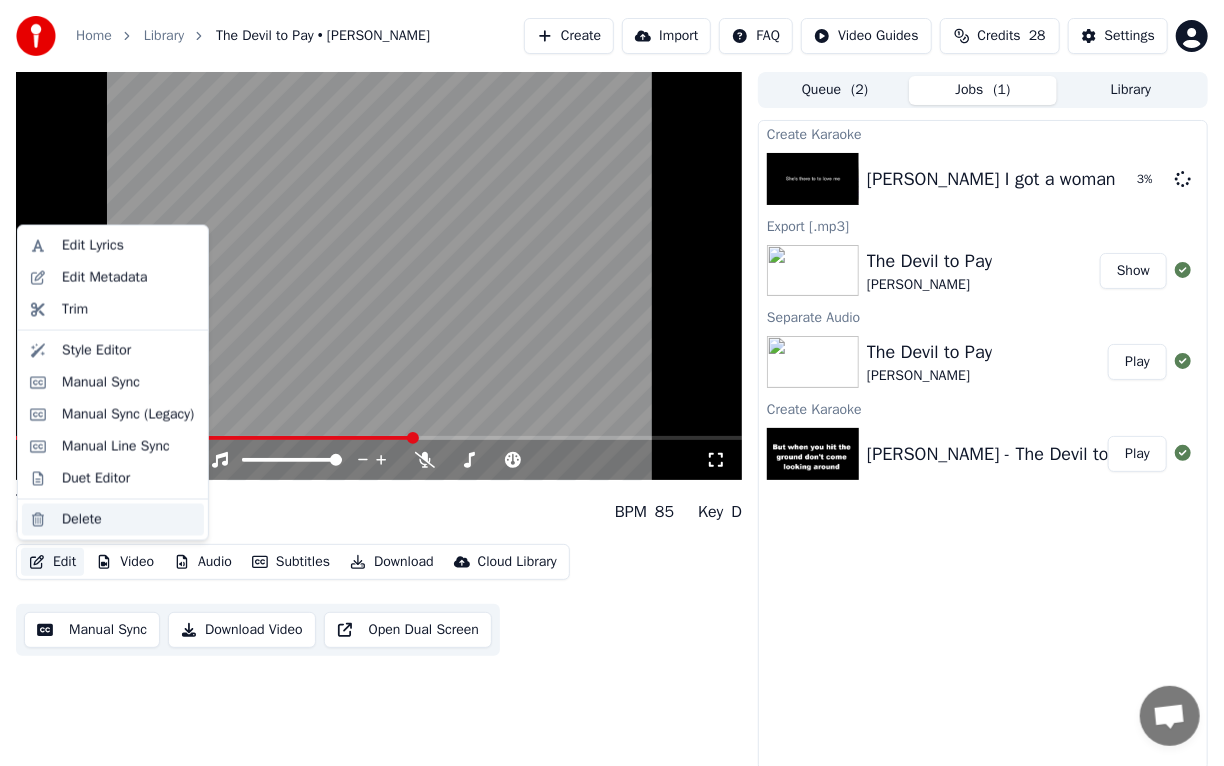 click on "Delete" at bounding box center (82, 519) 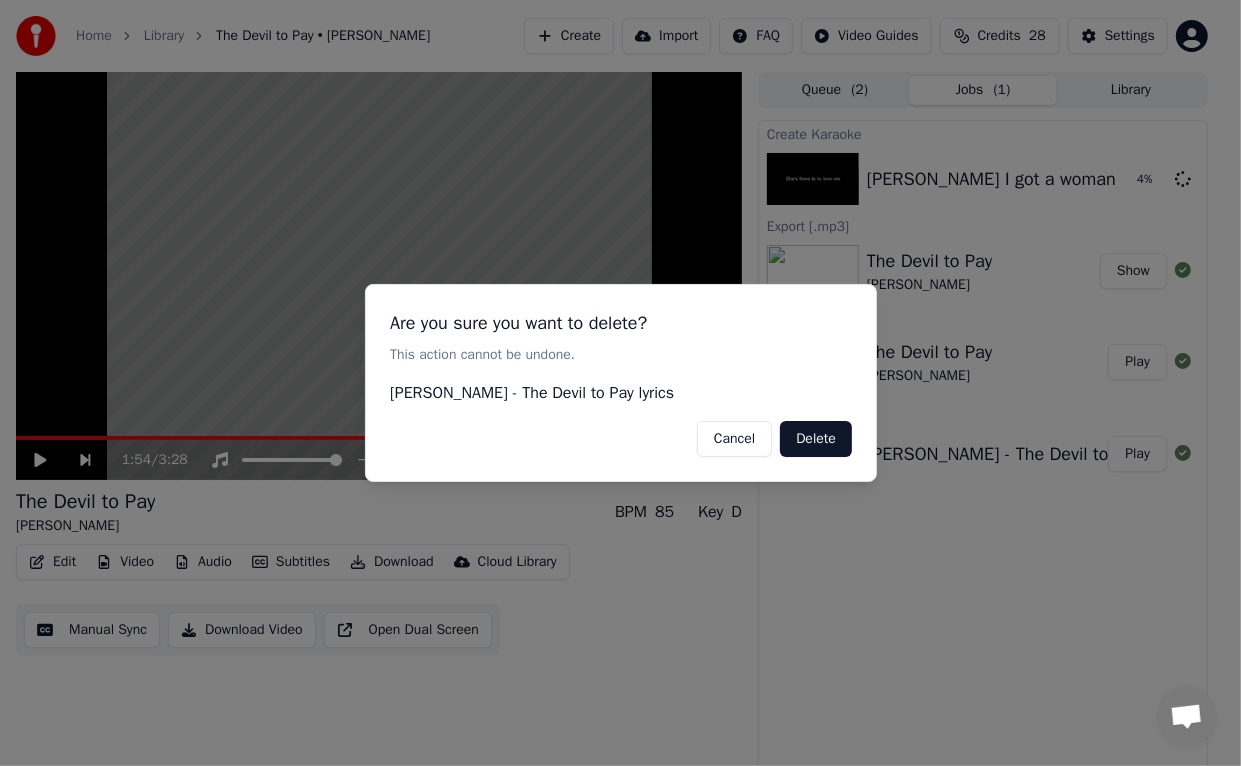 click on "Delete" at bounding box center (816, 439) 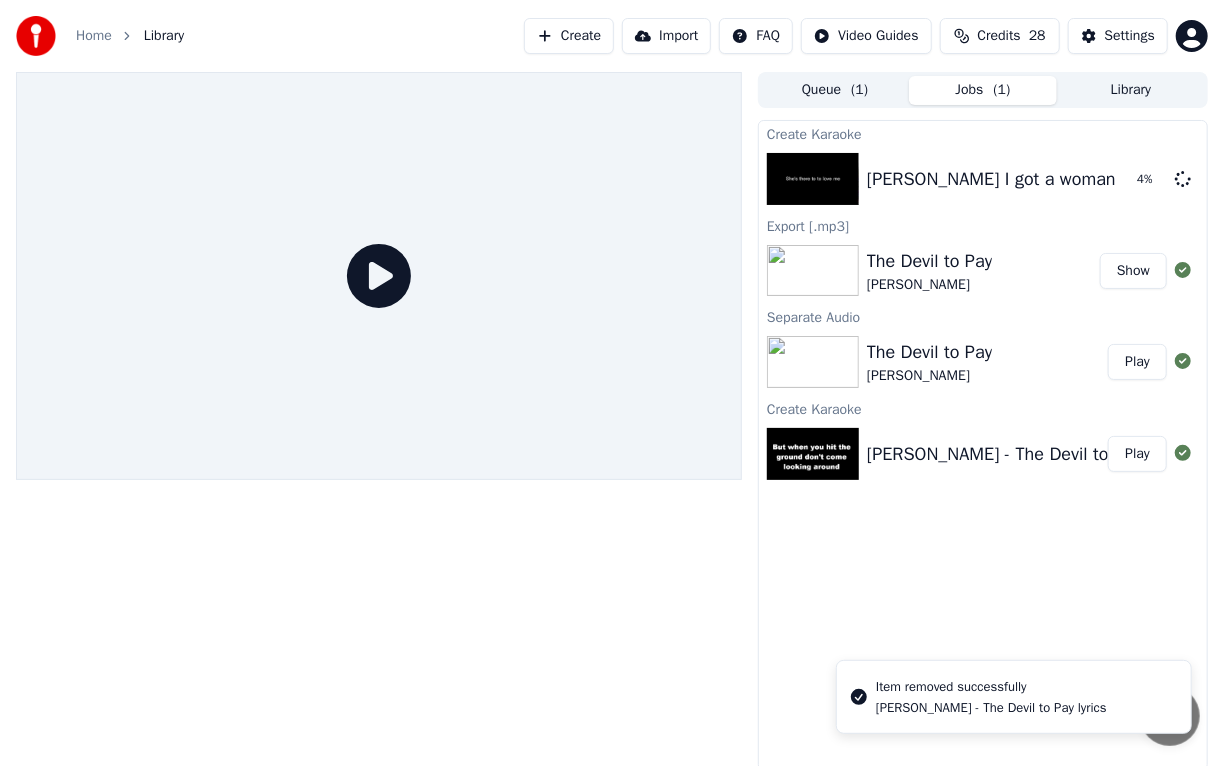 drag, startPoint x: 554, startPoint y: 39, endPoint x: 530, endPoint y: 40, distance: 24.020824 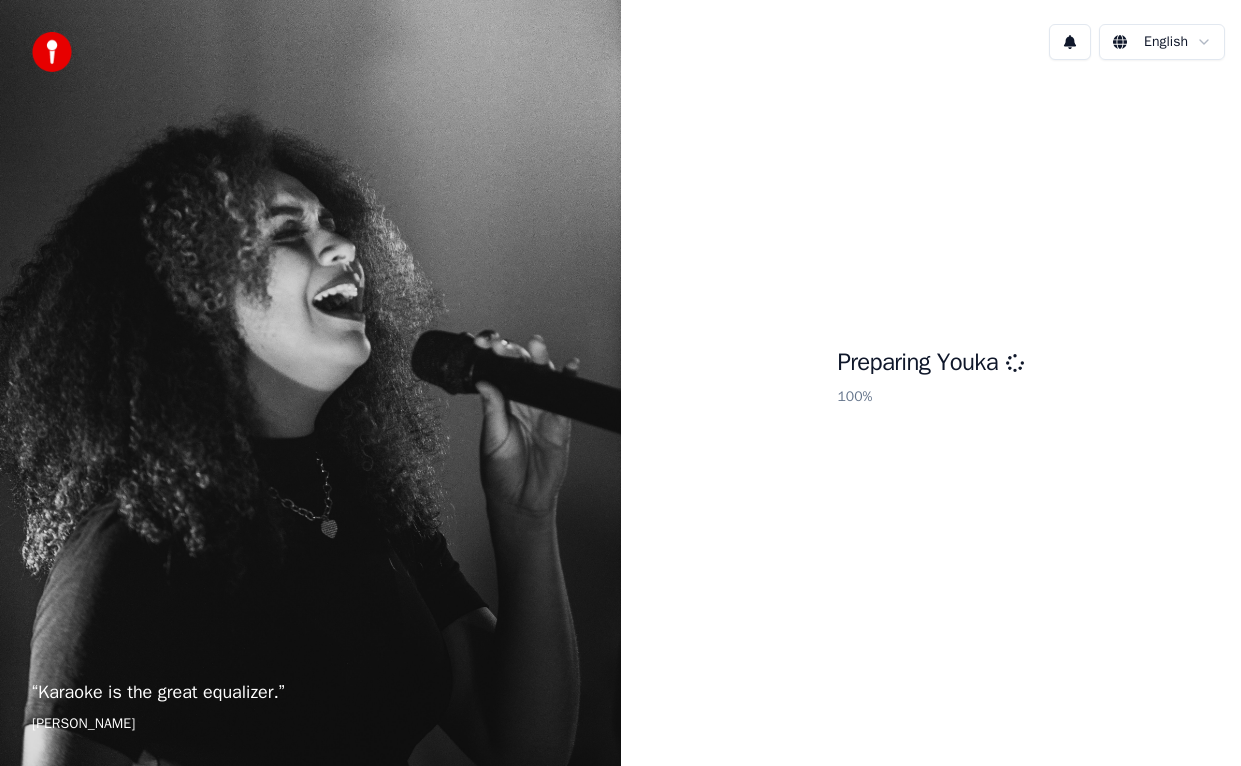 scroll, scrollTop: 0, scrollLeft: 0, axis: both 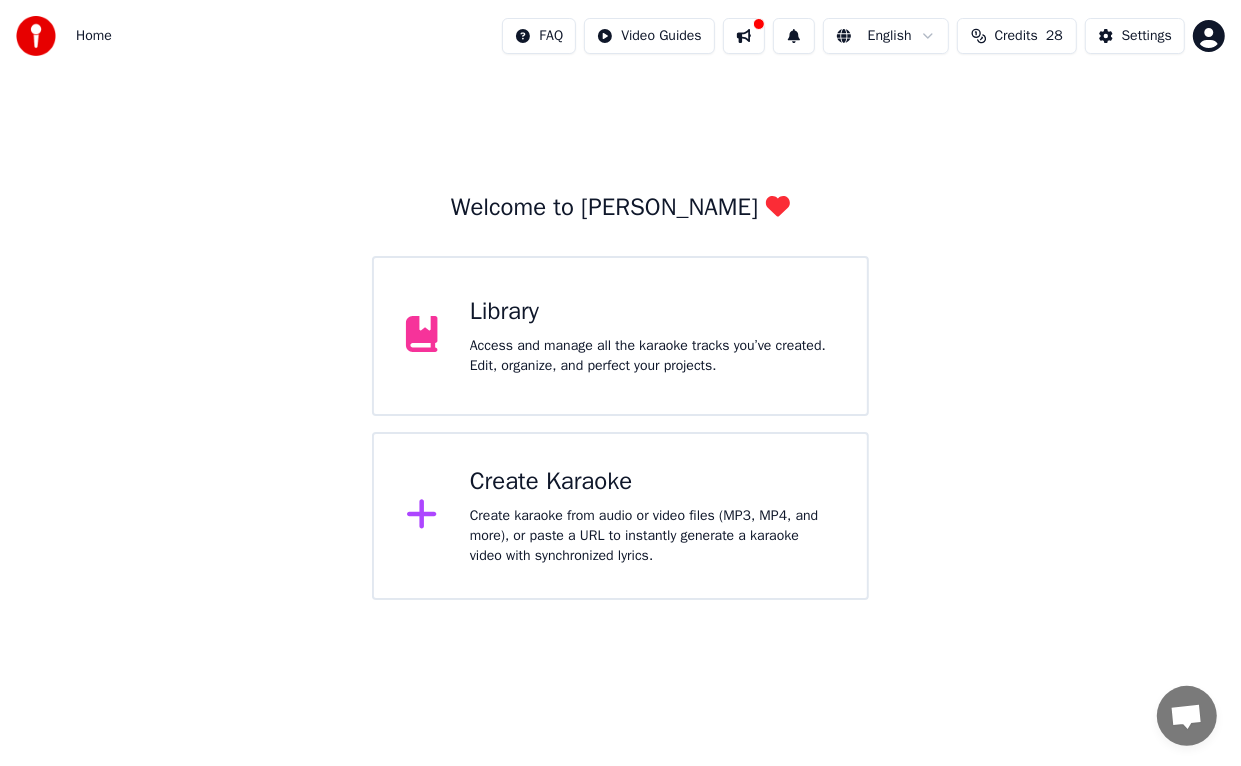 click on "Create Karaoke" at bounding box center [652, 482] 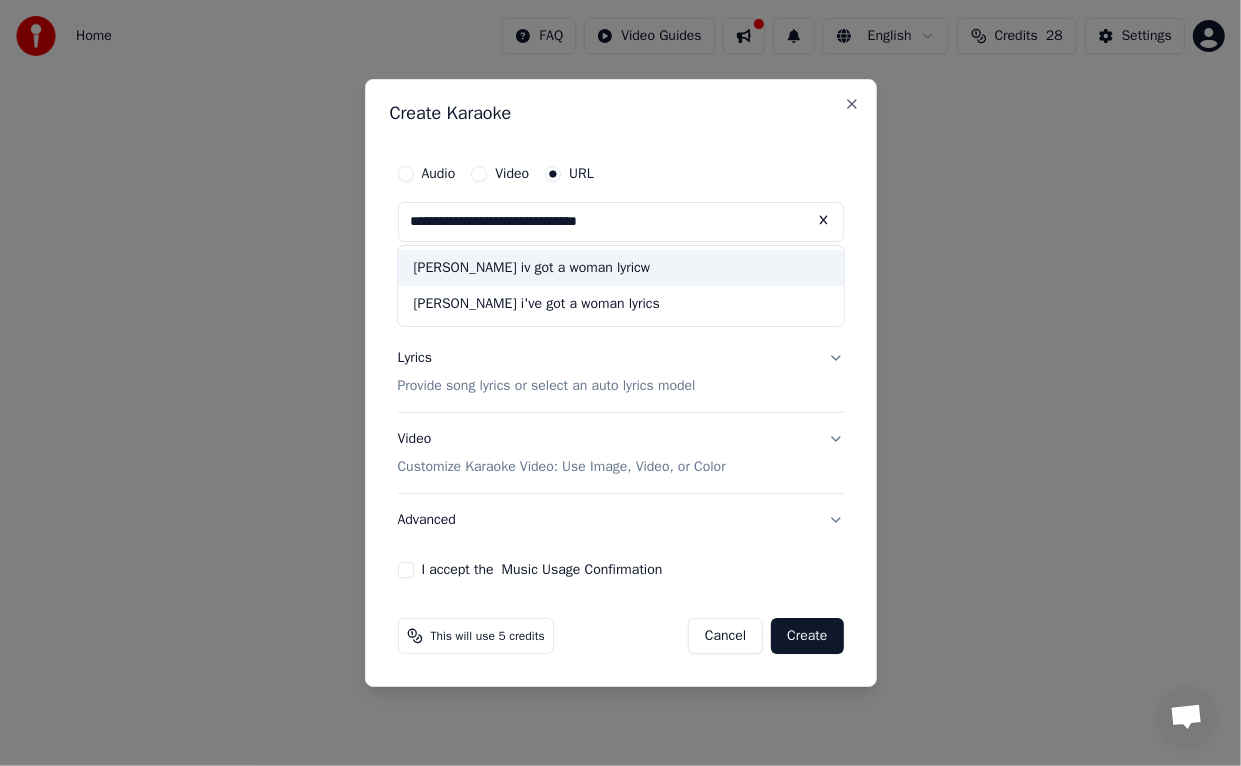 drag, startPoint x: 611, startPoint y: 217, endPoint x: 700, endPoint y: 213, distance: 89.08984 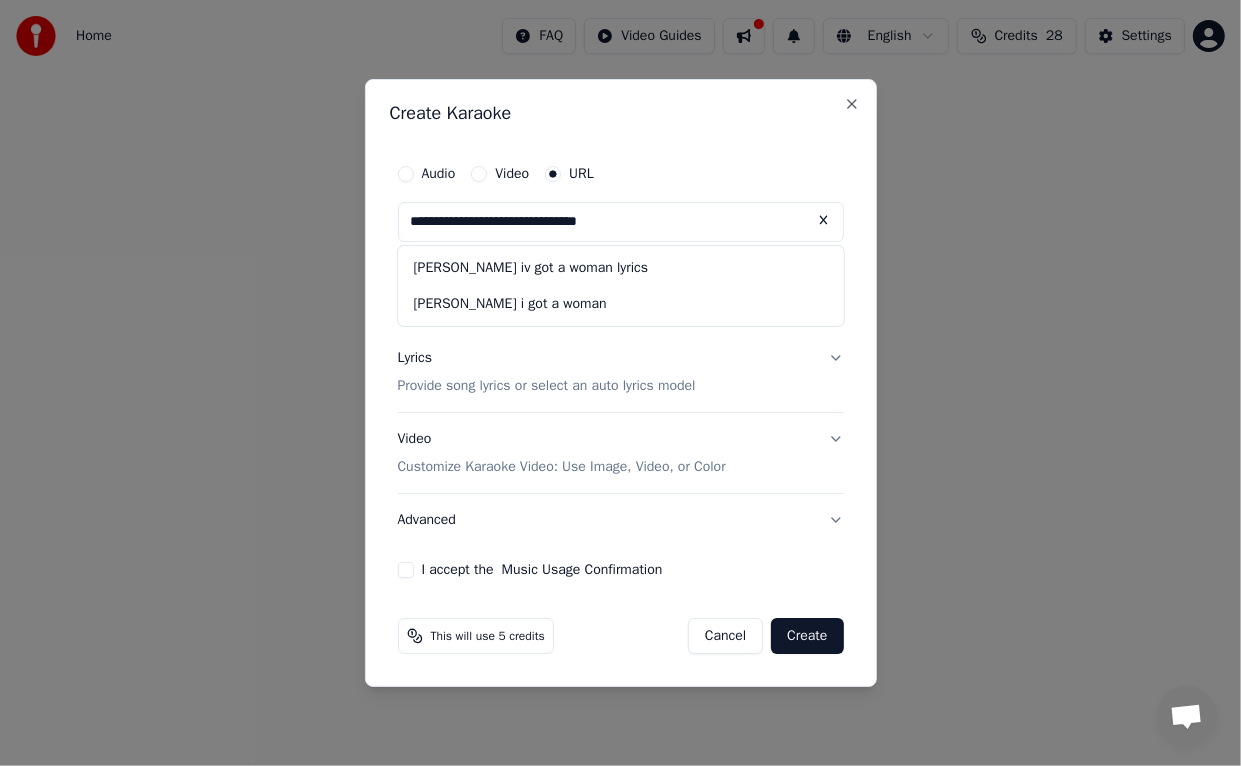 type on "**********" 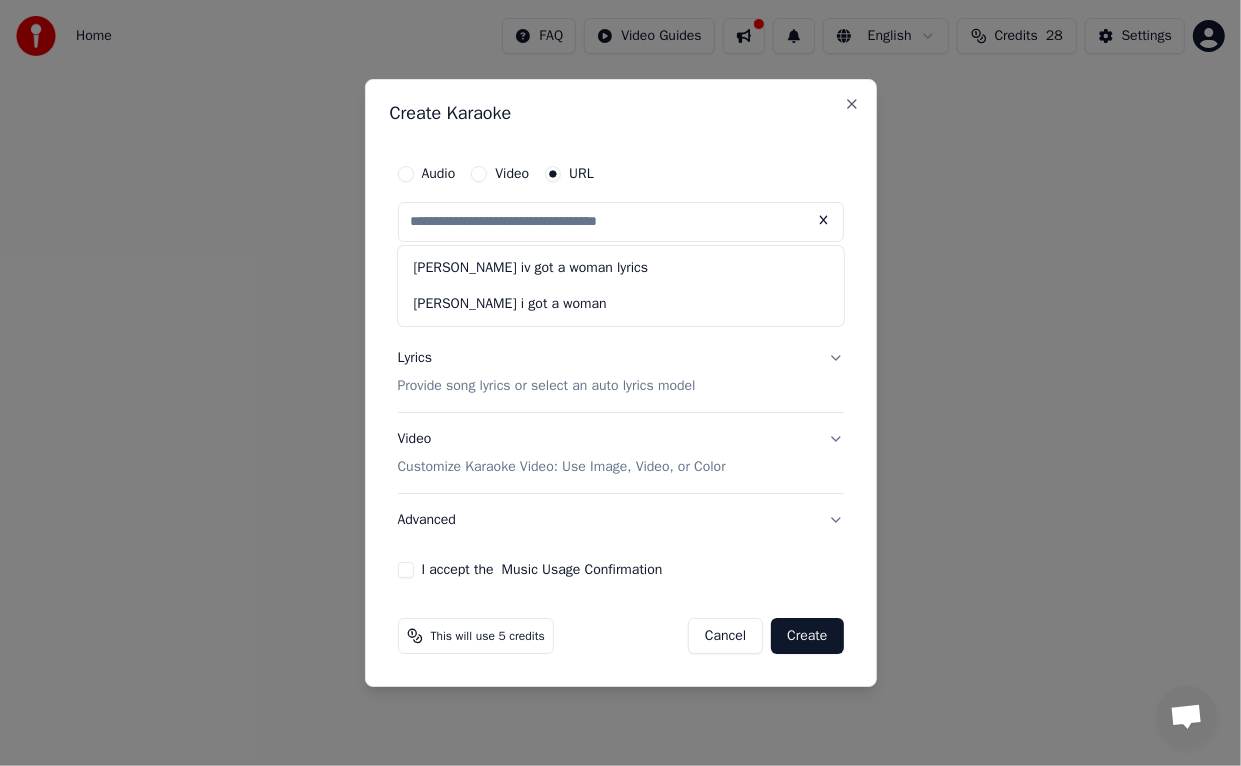 click on "I accept the   Music Usage Confirmation" at bounding box center [406, 570] 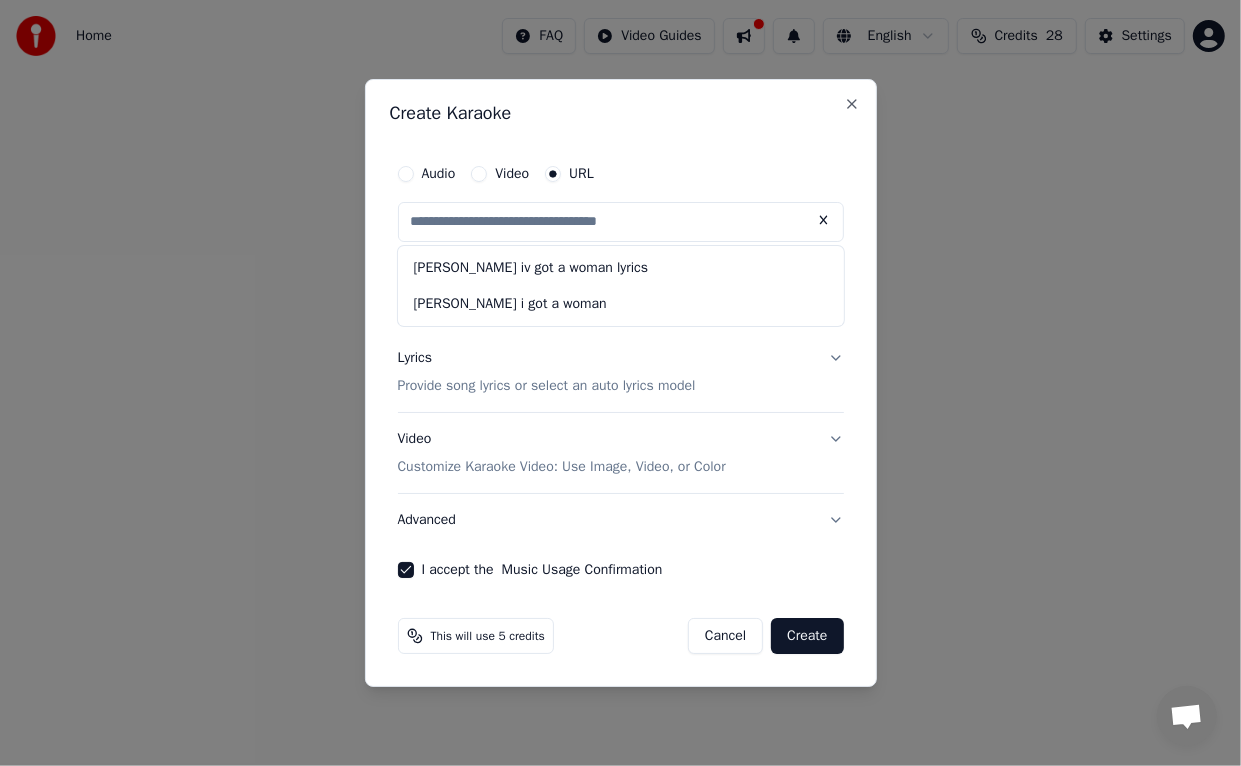 click on "Create" at bounding box center [807, 636] 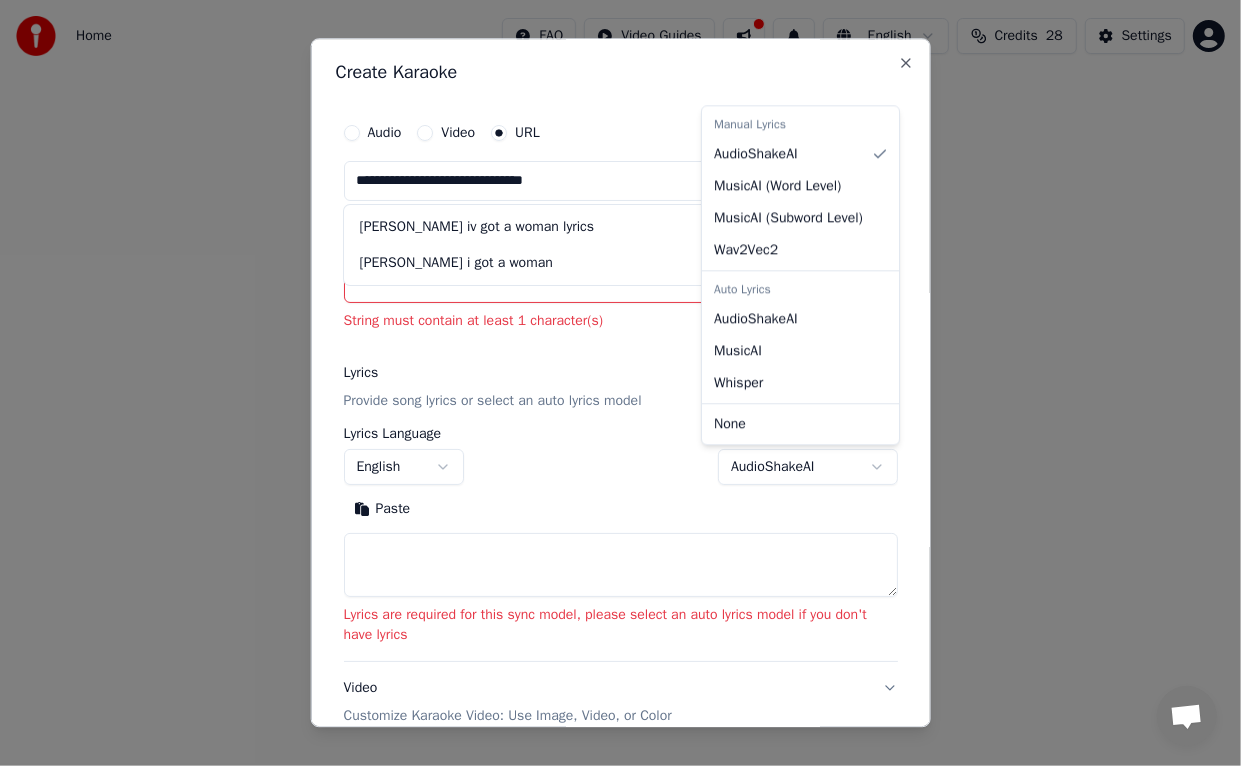 click on "**********" at bounding box center [620, 300] 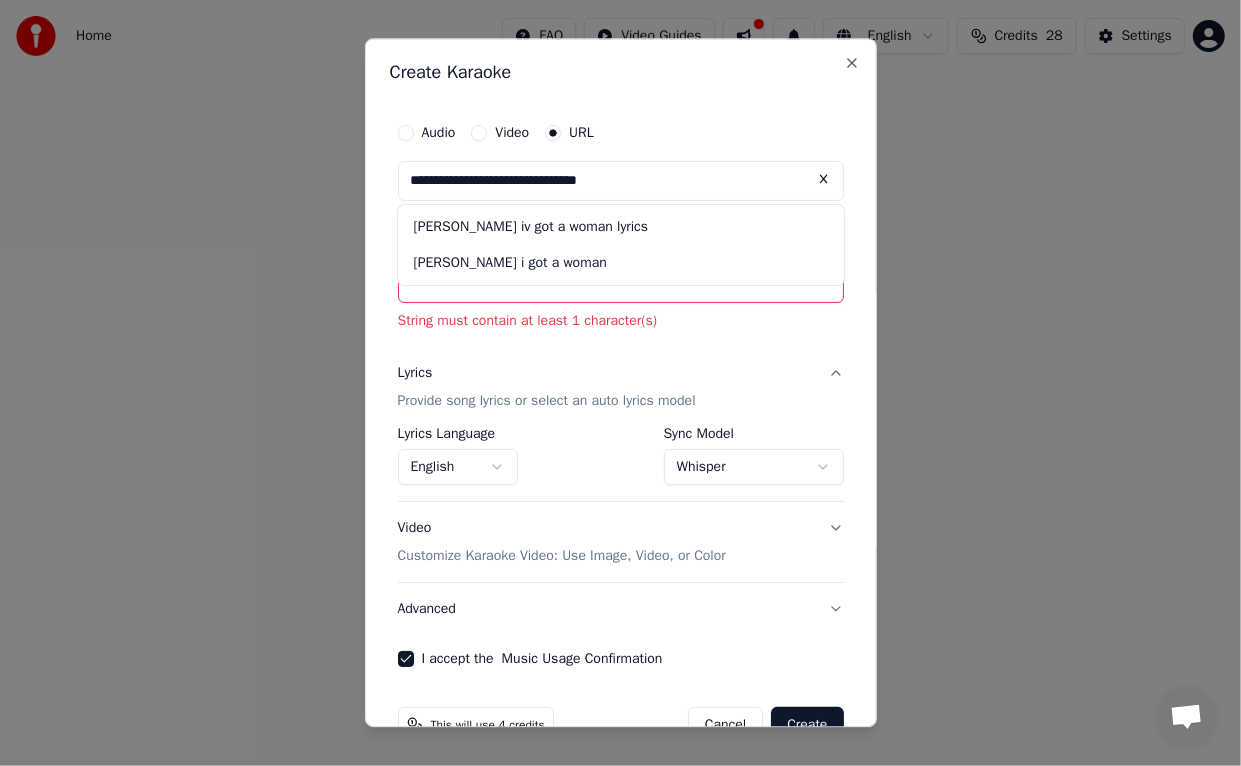 click on "Create" at bounding box center [807, 725] 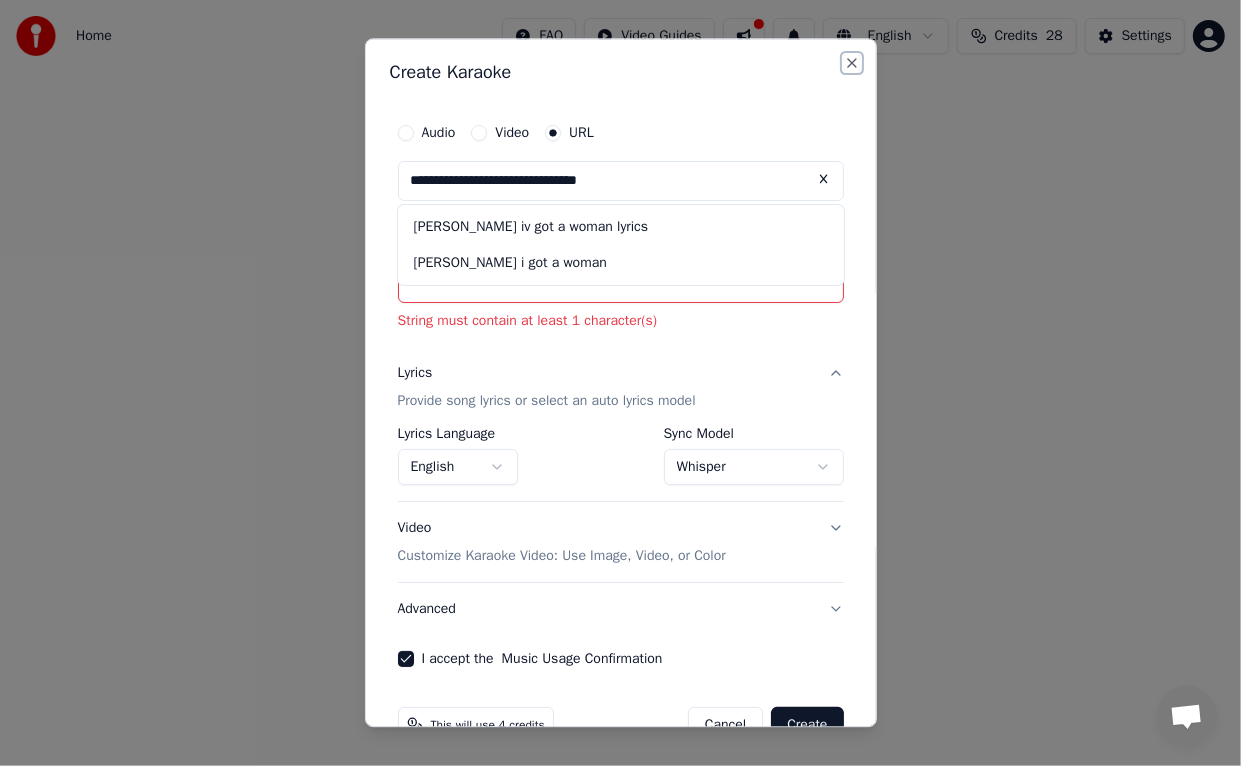 click on "Close" at bounding box center [852, 63] 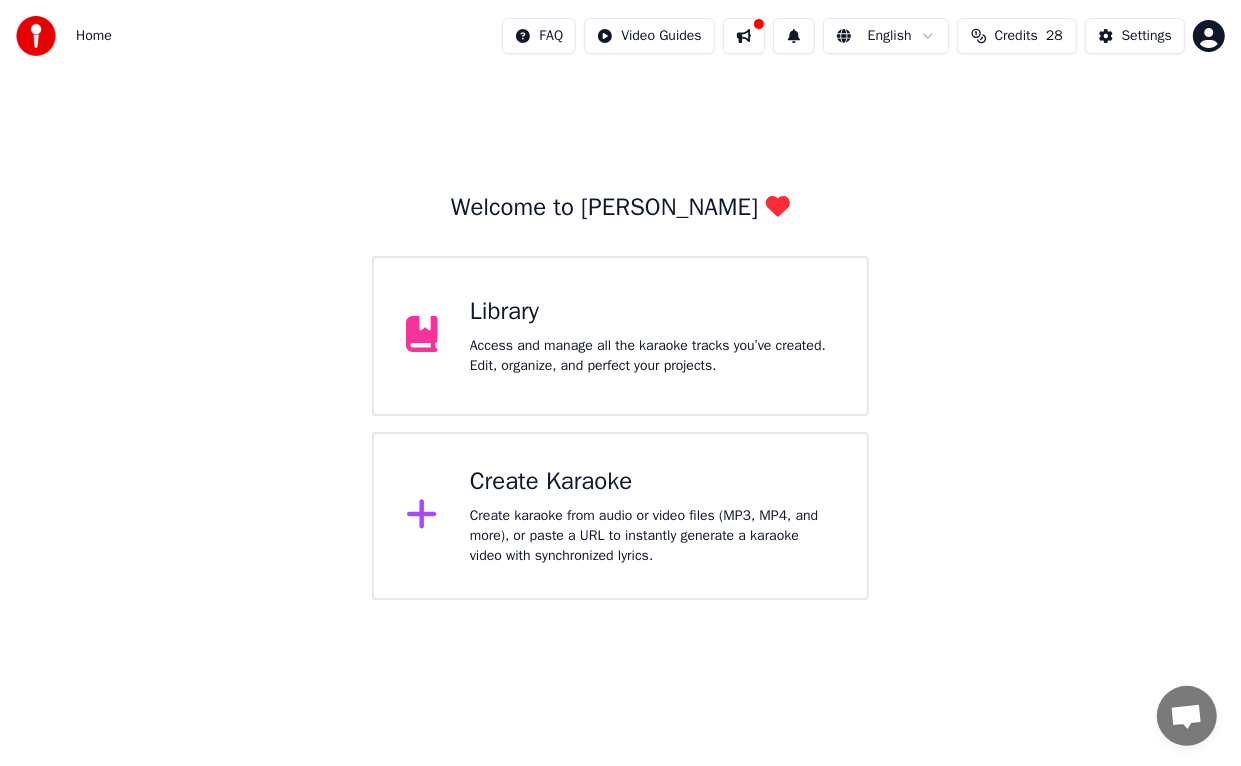 click on "Create Karaoke" at bounding box center [652, 482] 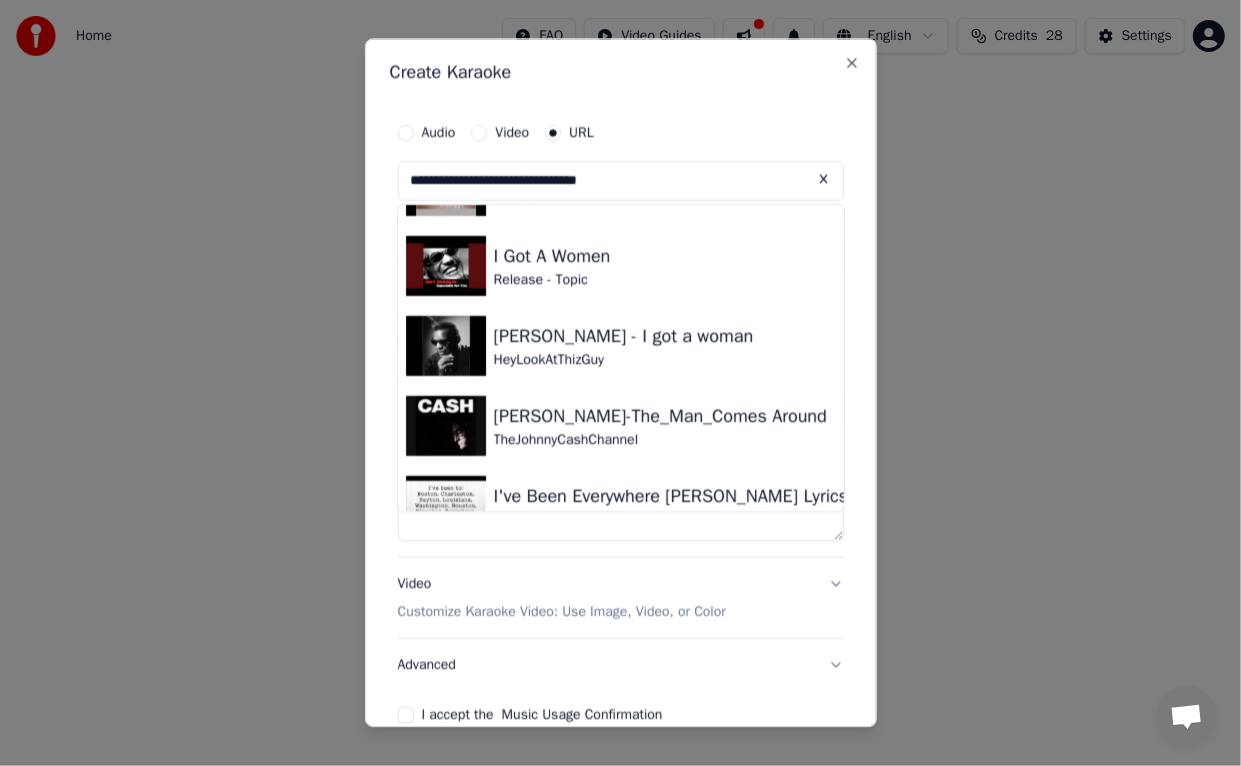 scroll, scrollTop: 0, scrollLeft: 0, axis: both 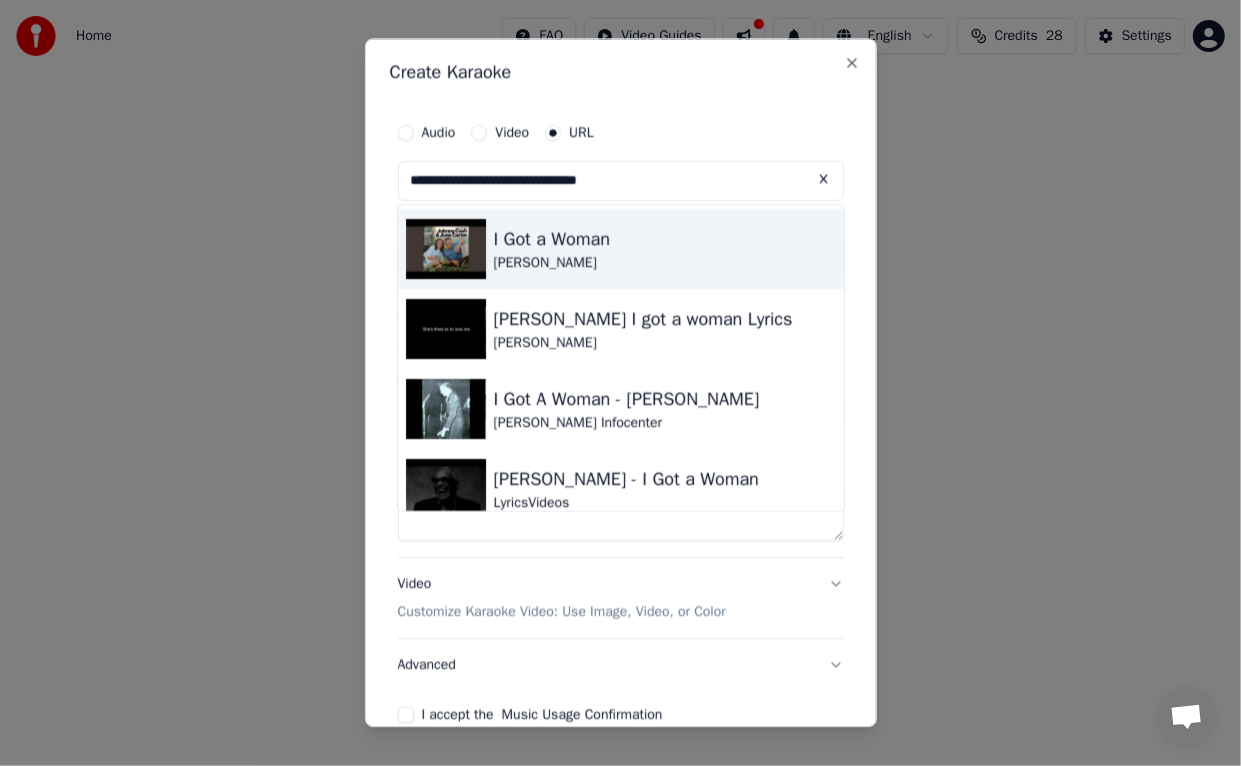 click on "[PERSON_NAME]" at bounding box center (552, 263) 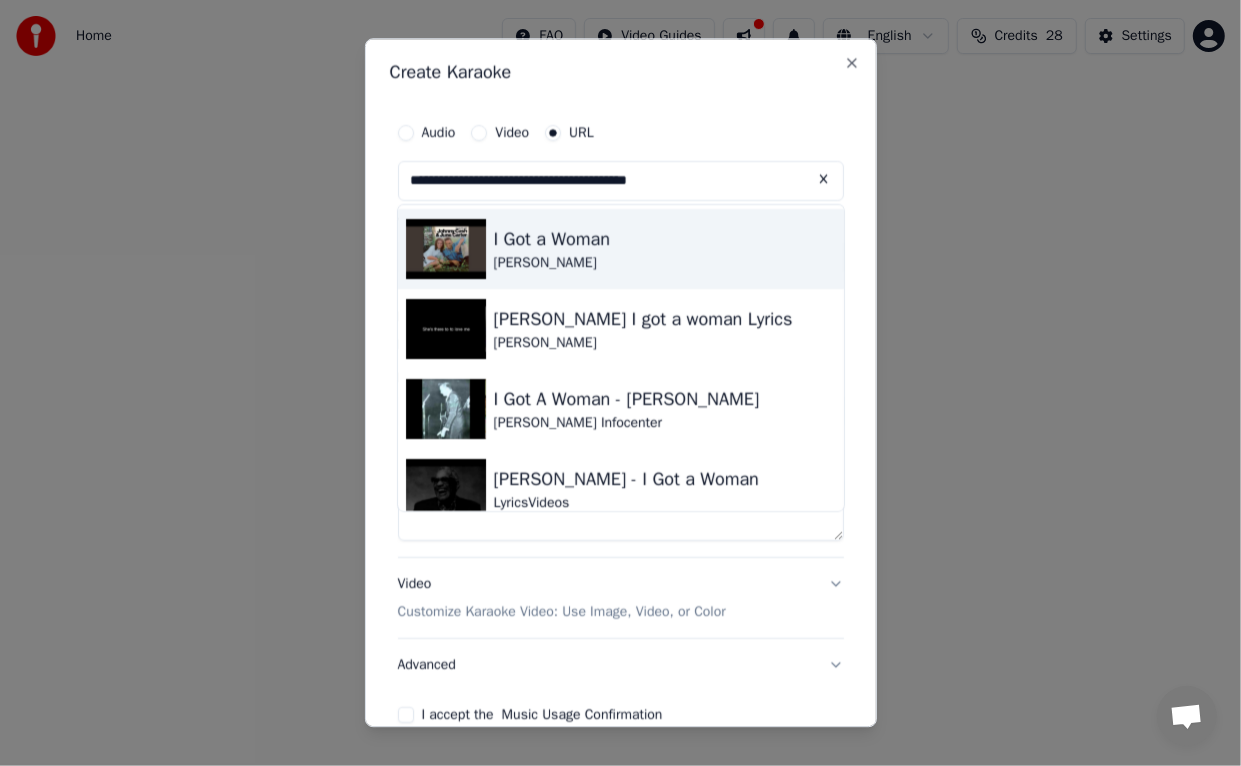 type on "**********" 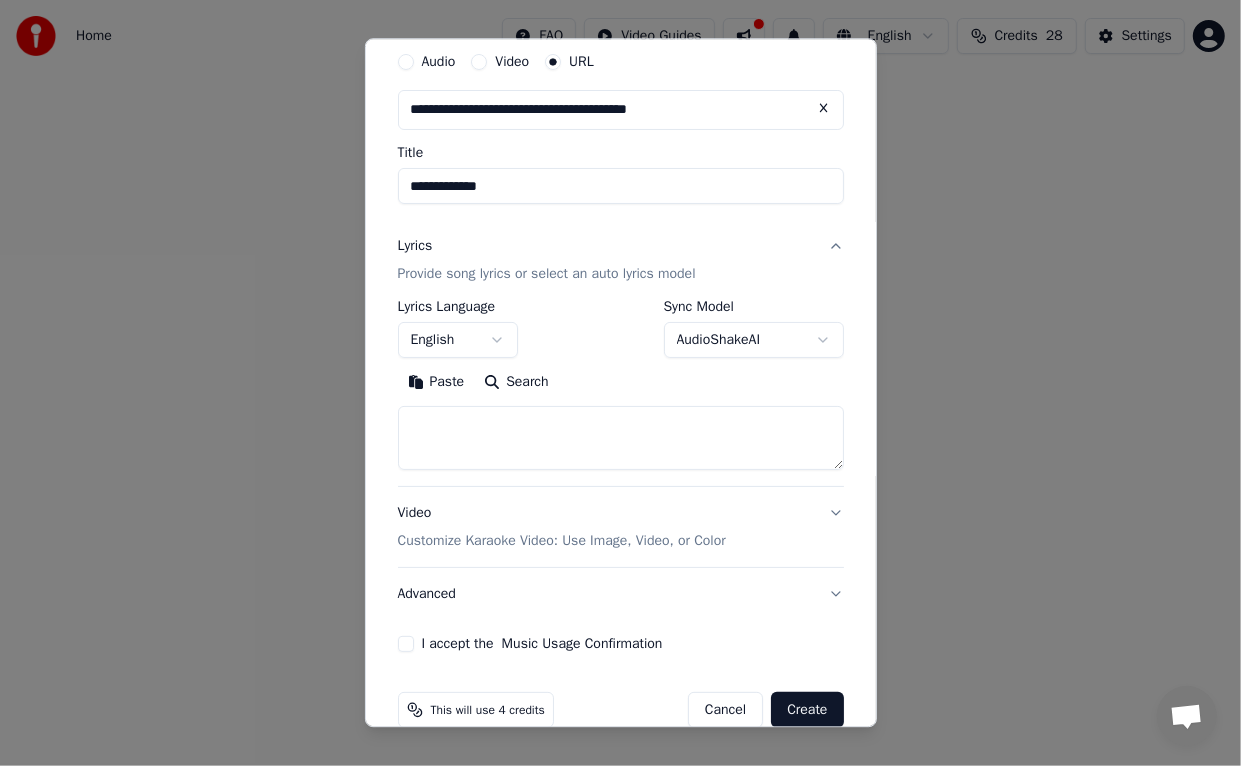 scroll, scrollTop: 83, scrollLeft: 0, axis: vertical 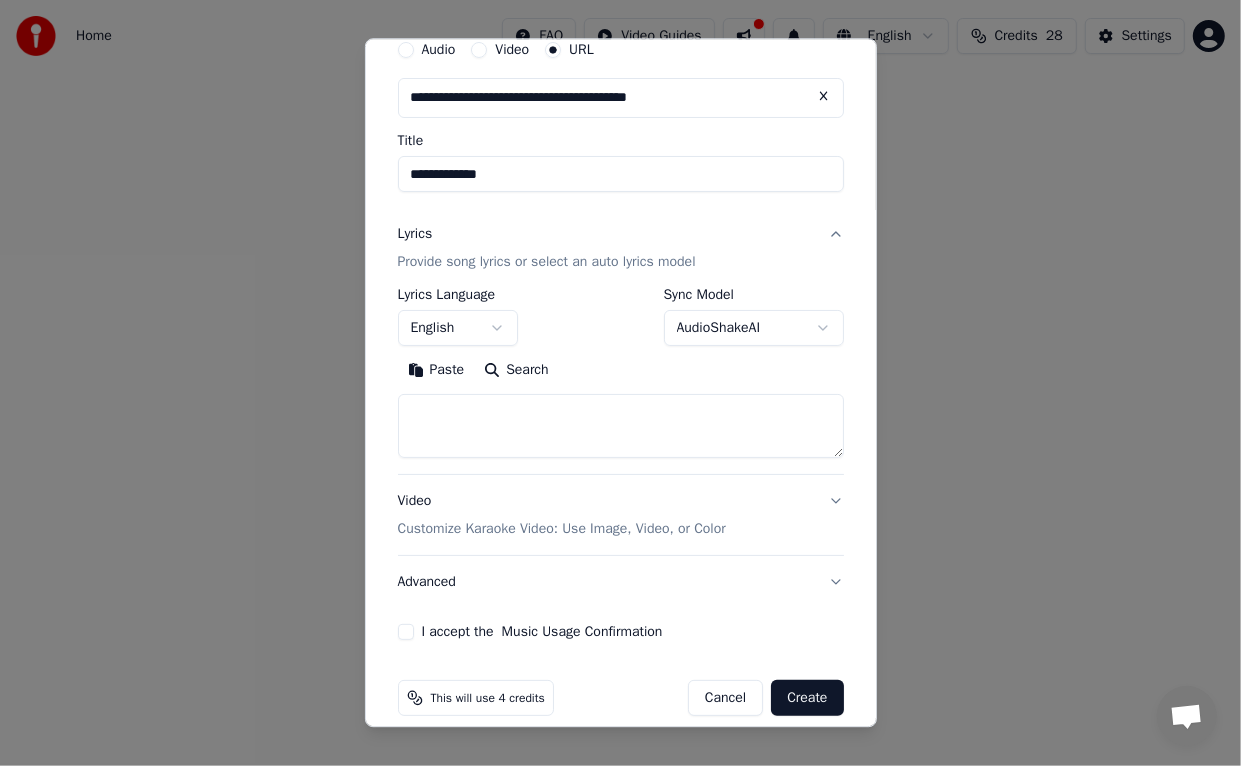 click on "I accept the   Music Usage Confirmation" at bounding box center [406, 632] 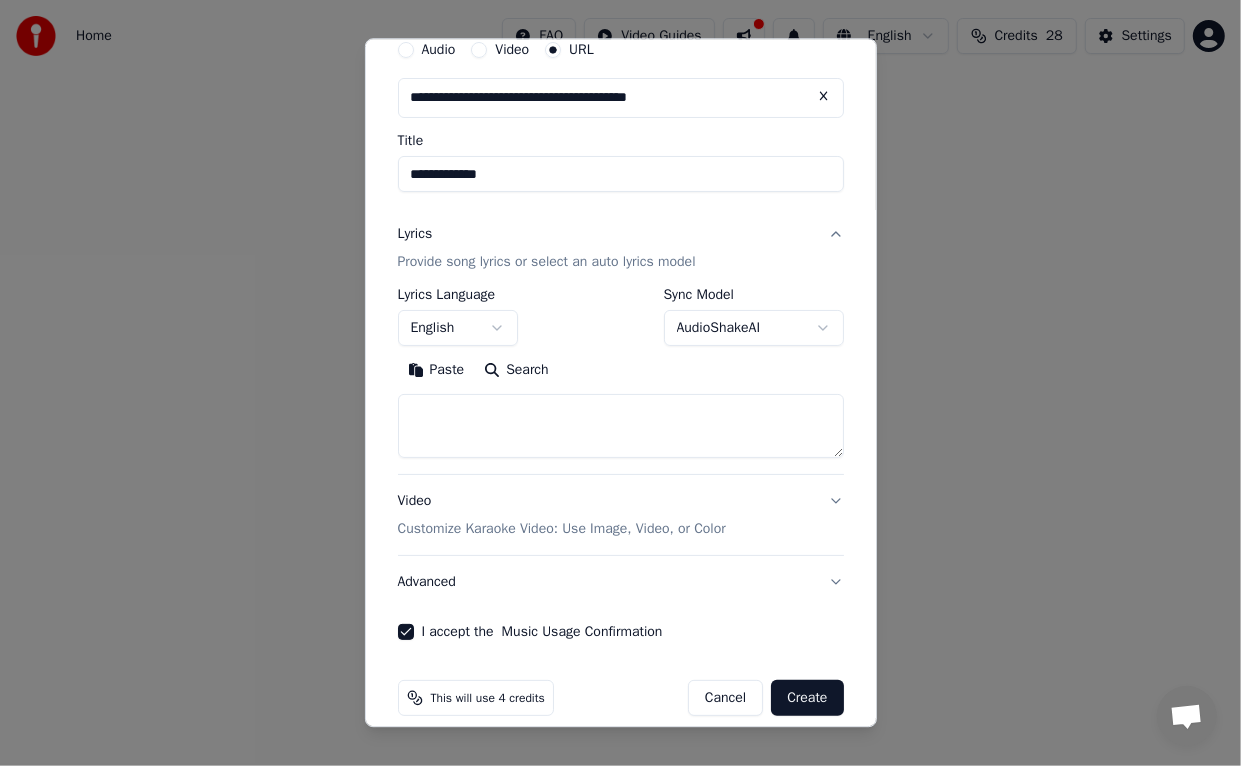 click on "Create" at bounding box center (807, 698) 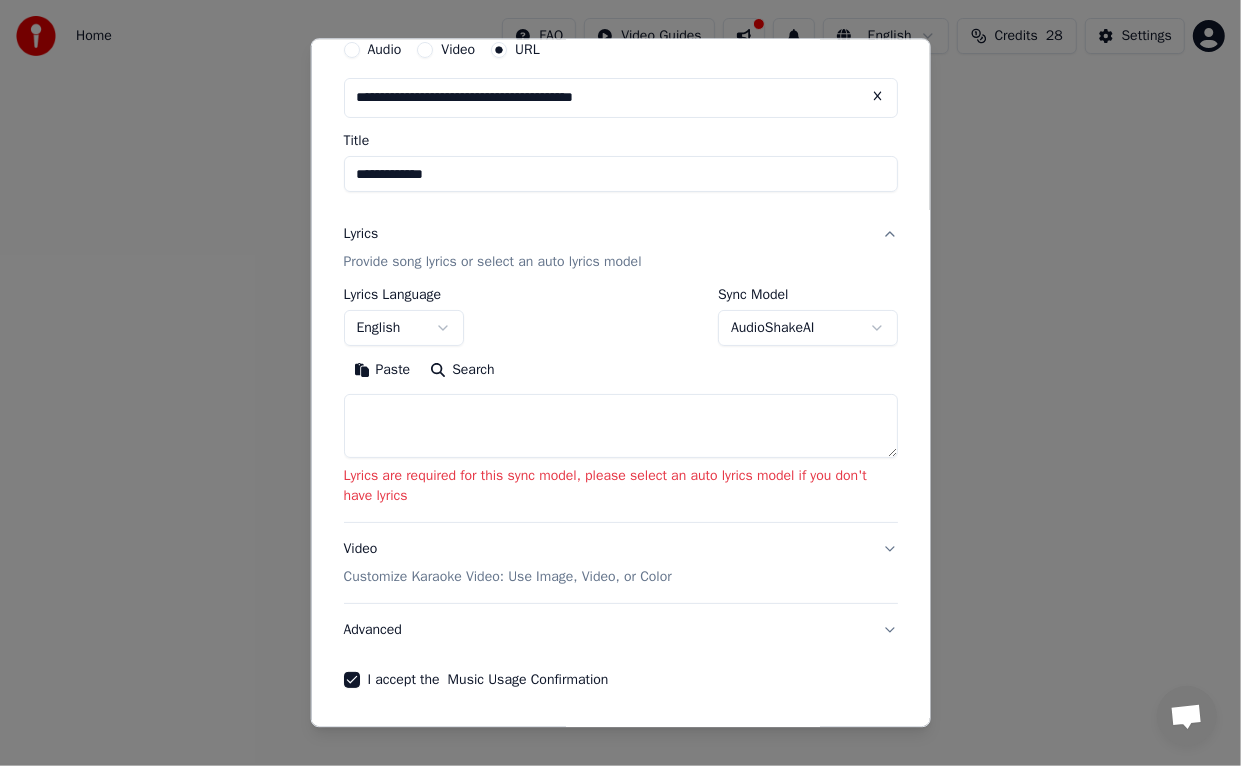 click on "Video Customize Karaoke Video: Use Image, Video, or Color" at bounding box center [620, 563] 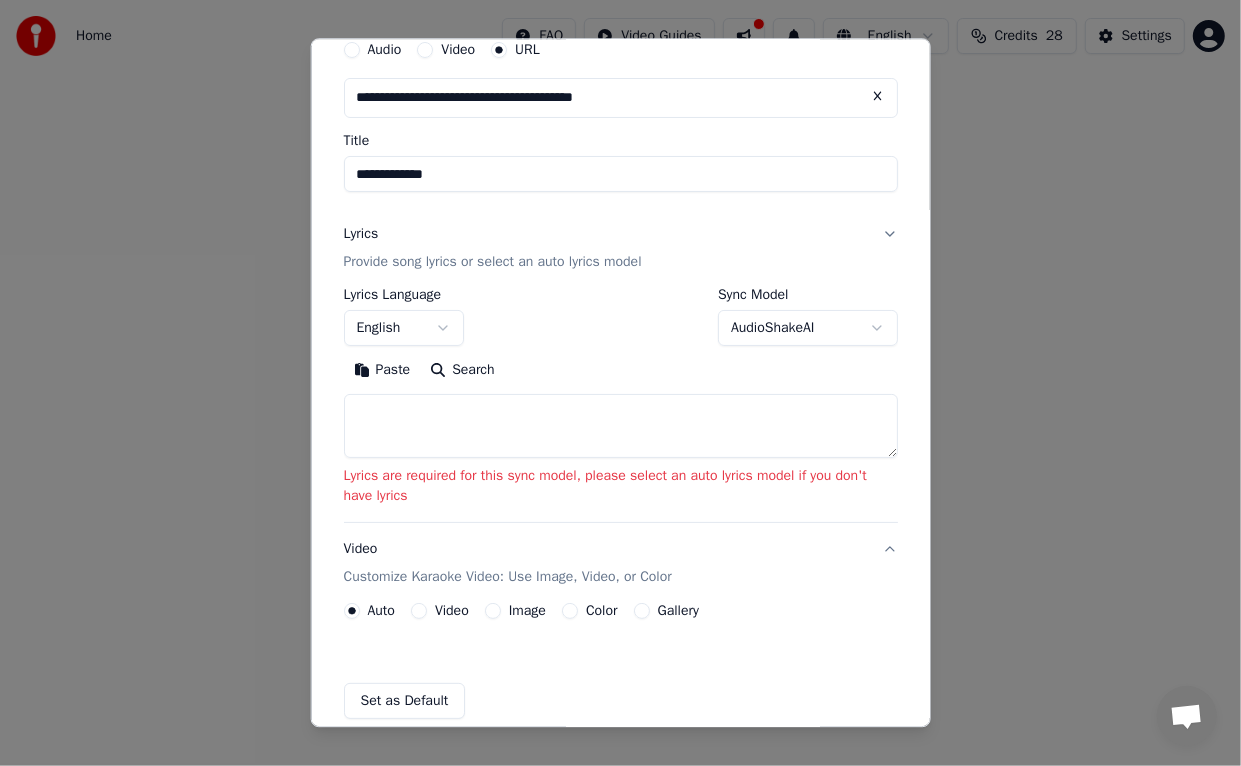 scroll, scrollTop: 50, scrollLeft: 0, axis: vertical 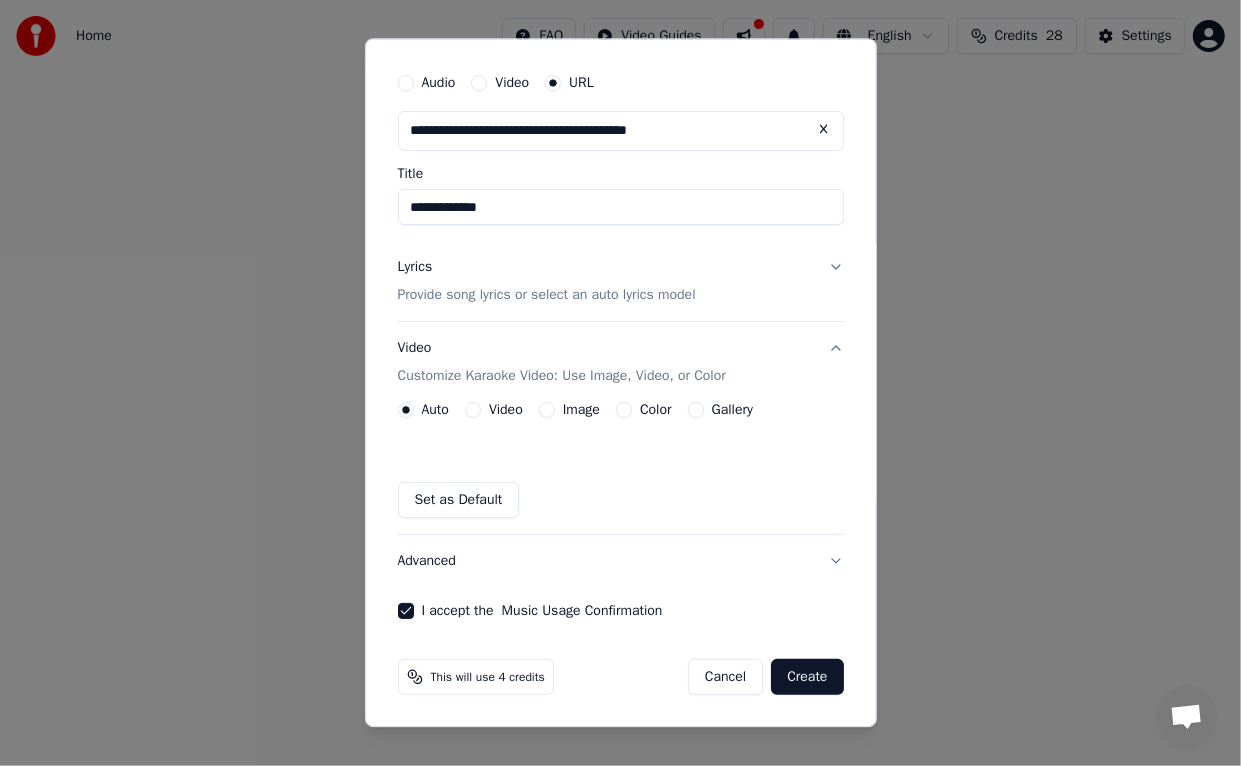 click on "Advanced" at bounding box center [621, 561] 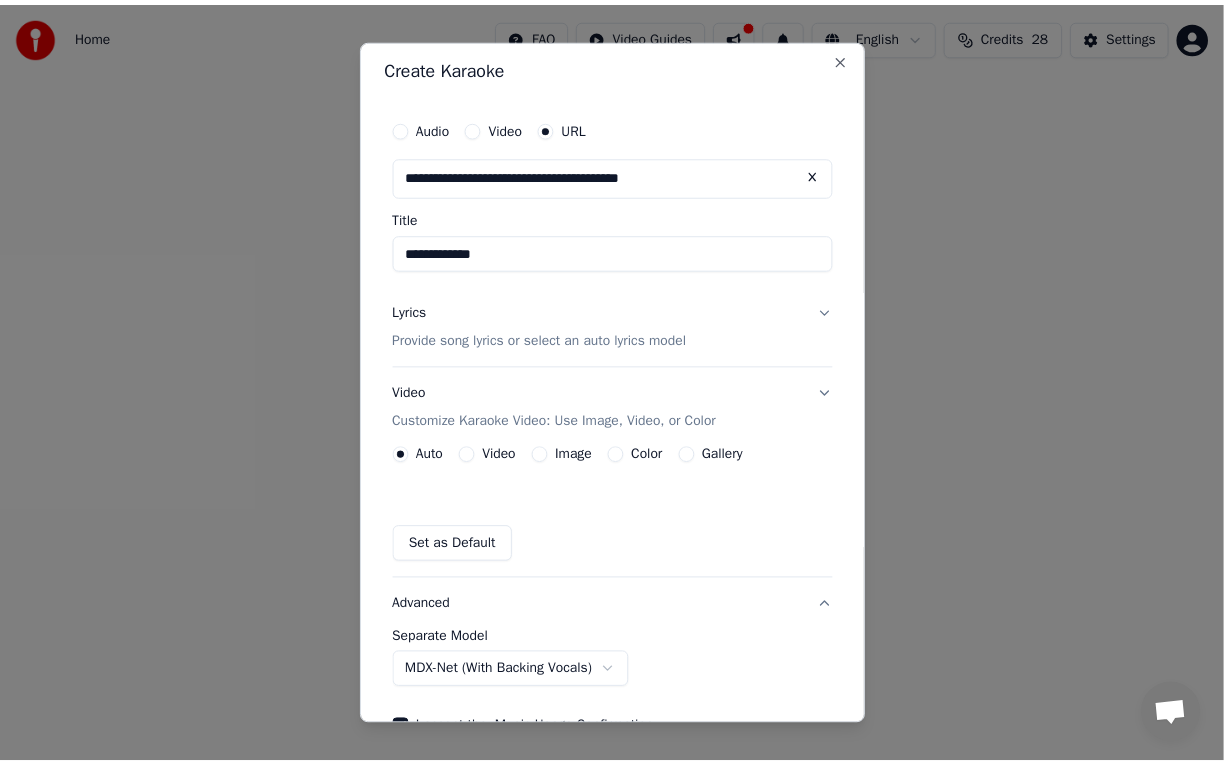 scroll, scrollTop: 0, scrollLeft: 0, axis: both 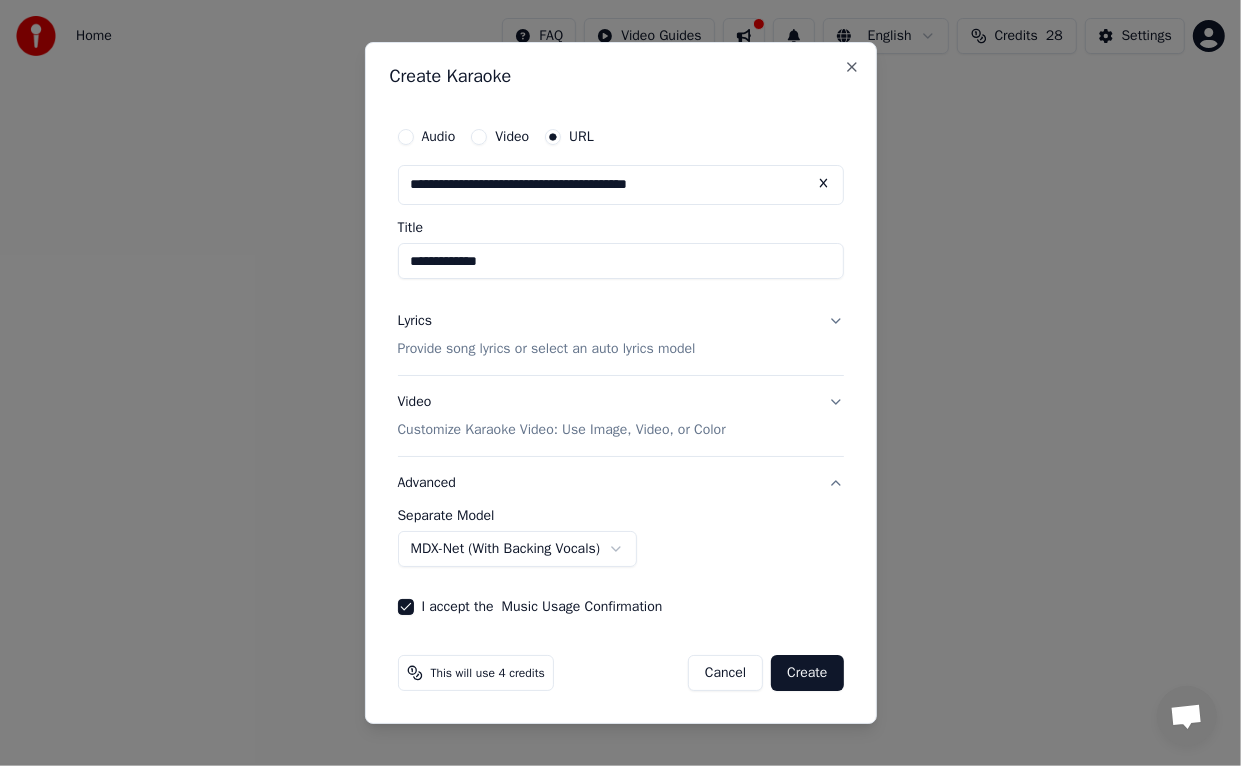 click on "Advanced" at bounding box center [621, 483] 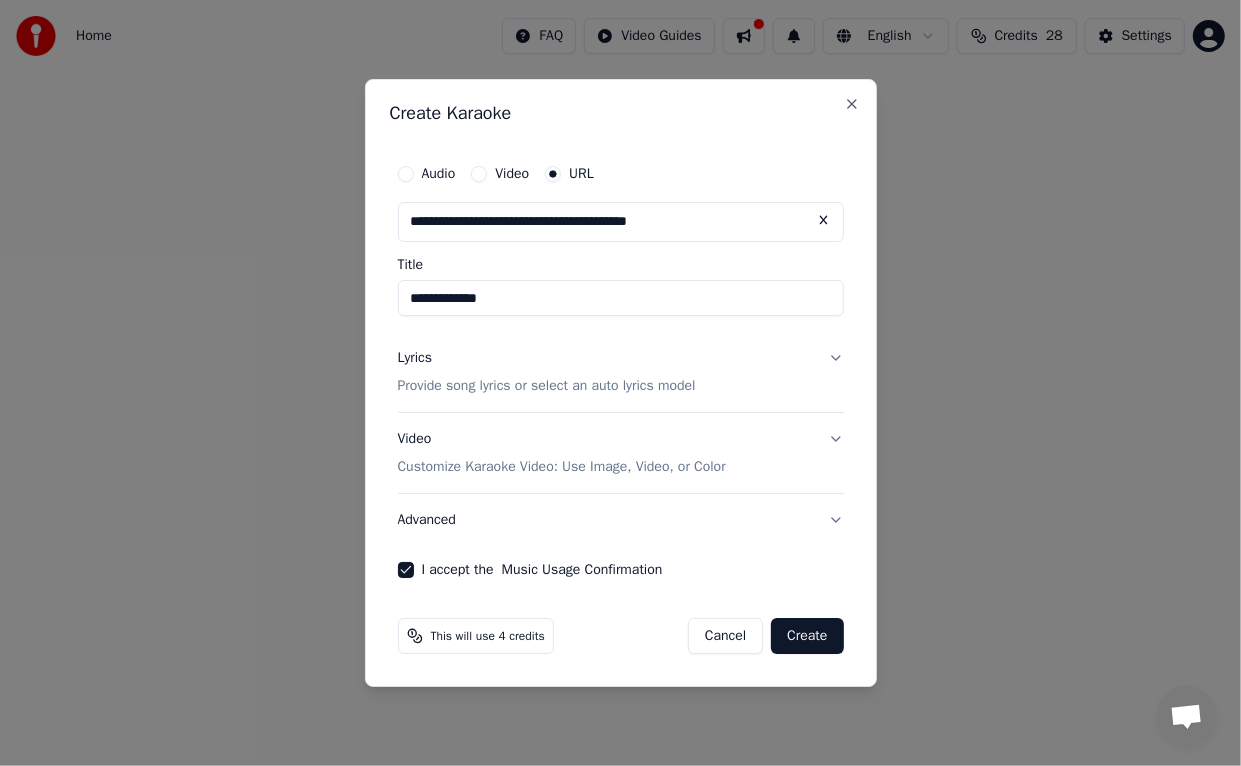 click on "Video Customize Karaoke Video: Use Image, Video, or Color" at bounding box center (621, 453) 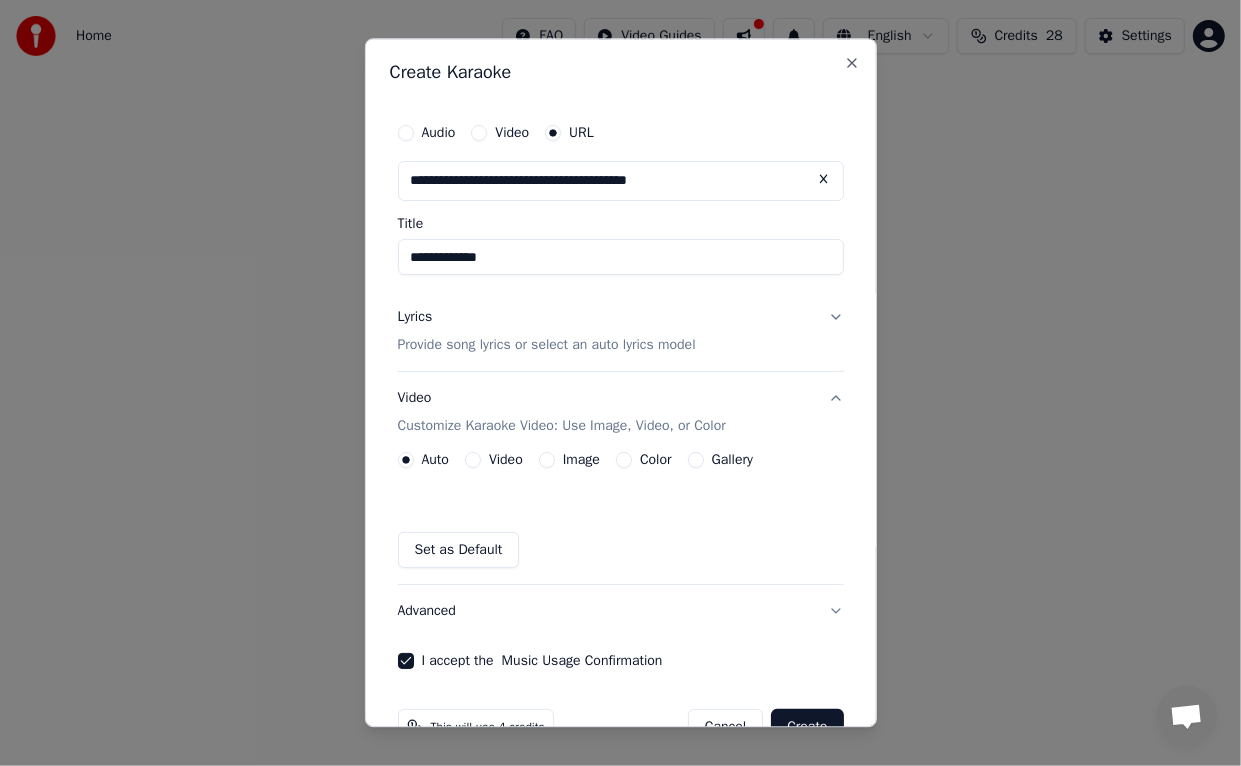 click on "Advanced" at bounding box center (621, 611) 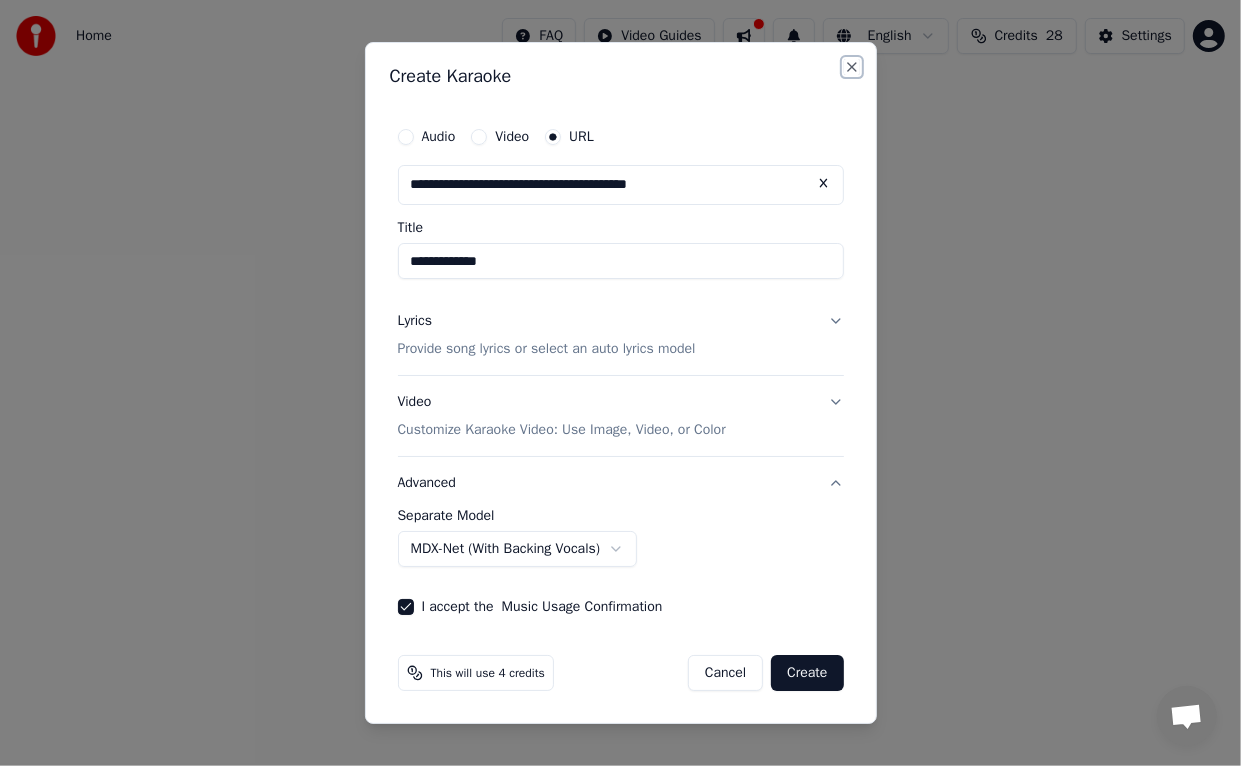click on "Close" at bounding box center [852, 67] 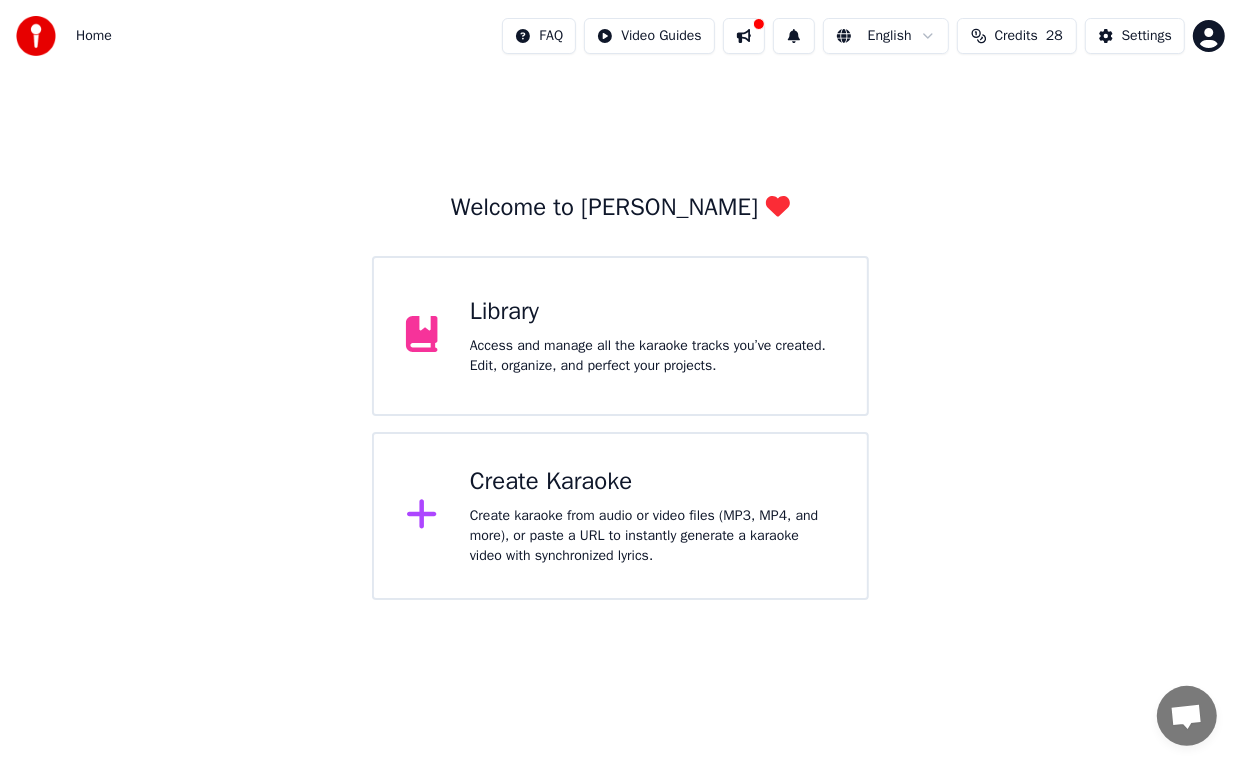 click on "Create Karaoke" at bounding box center [652, 482] 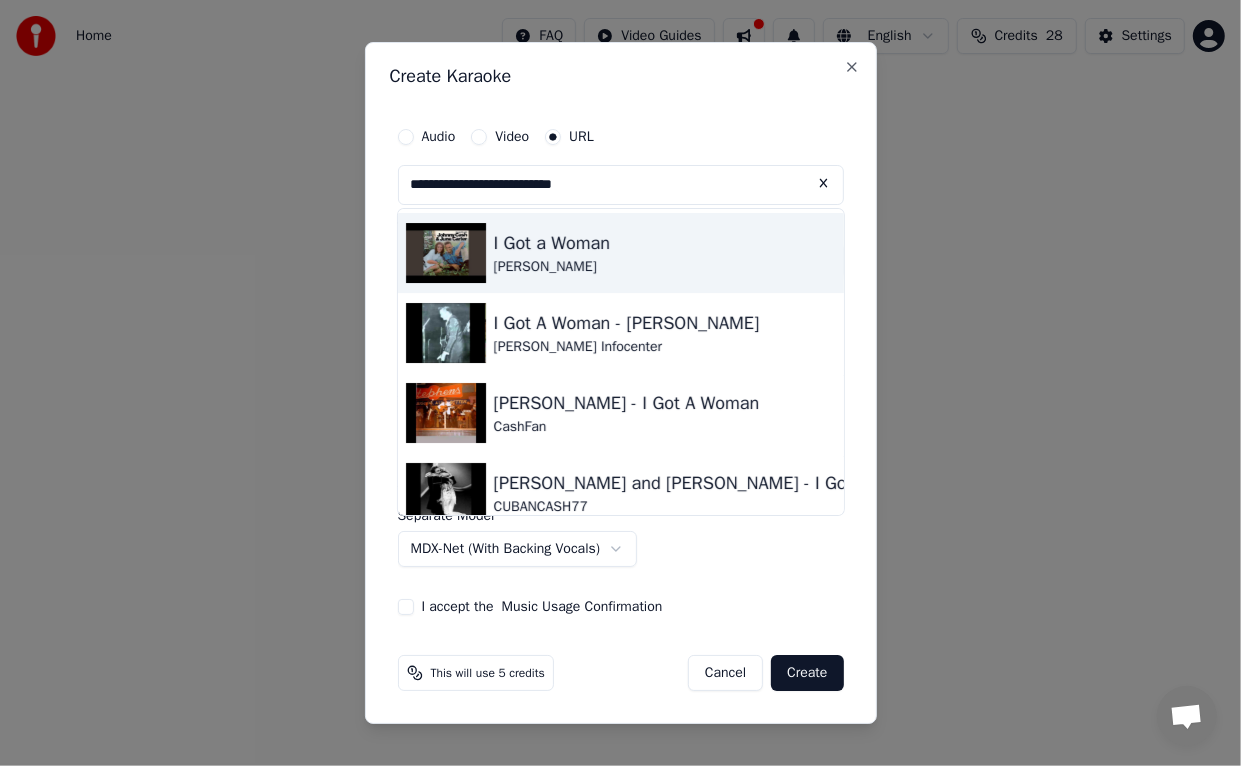 click at bounding box center (446, 253) 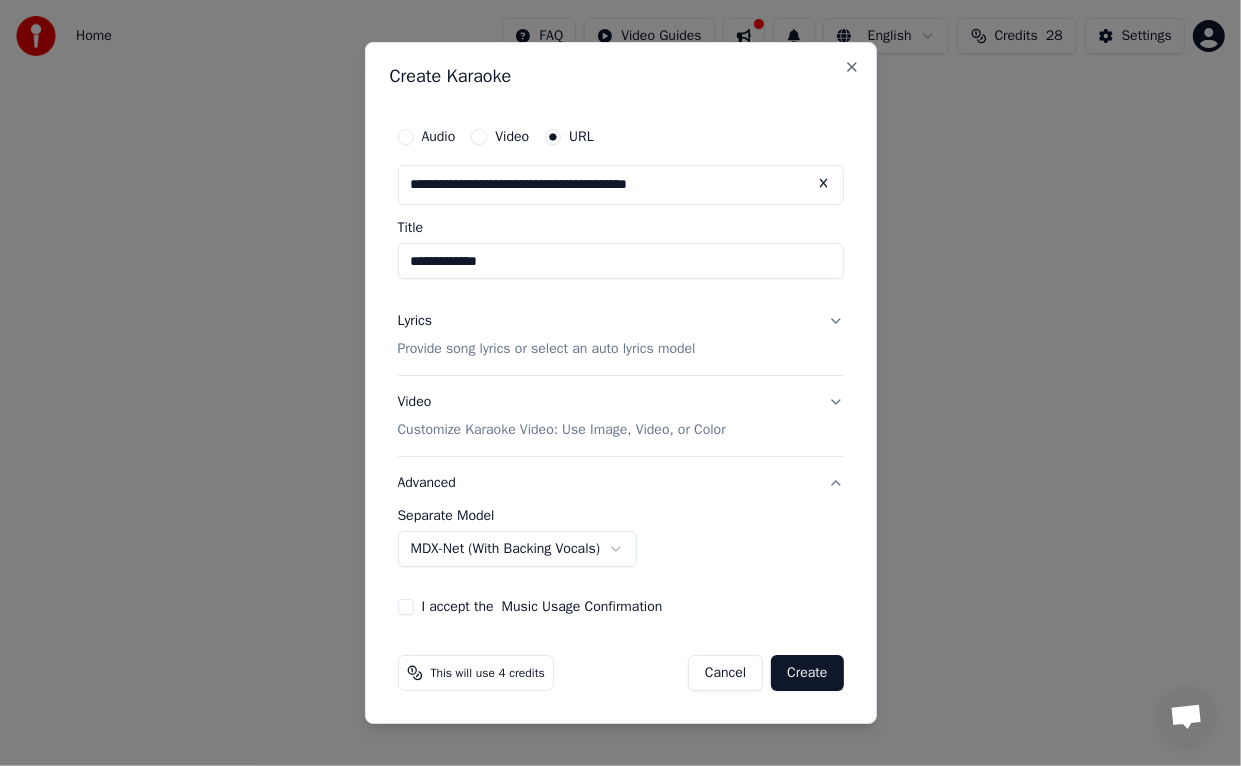 click on "I accept the   Music Usage Confirmation" at bounding box center [406, 607] 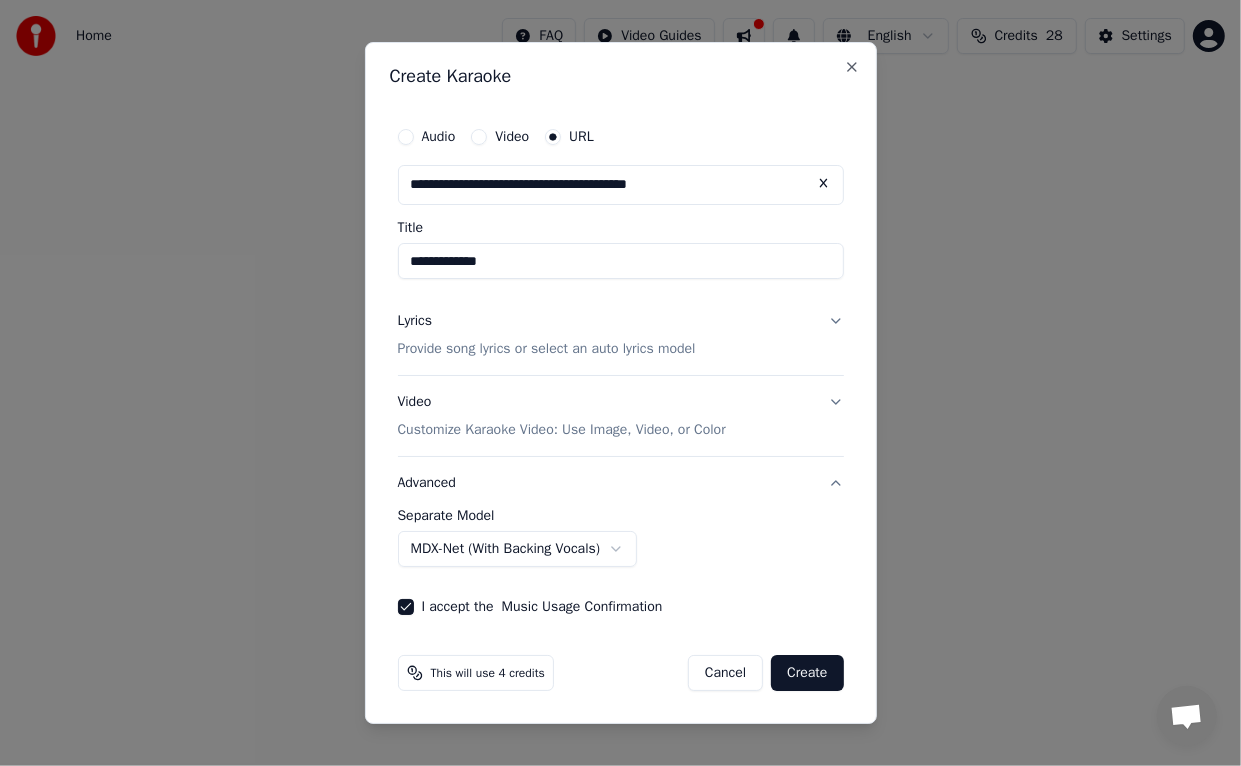 click on "Create" at bounding box center (807, 673) 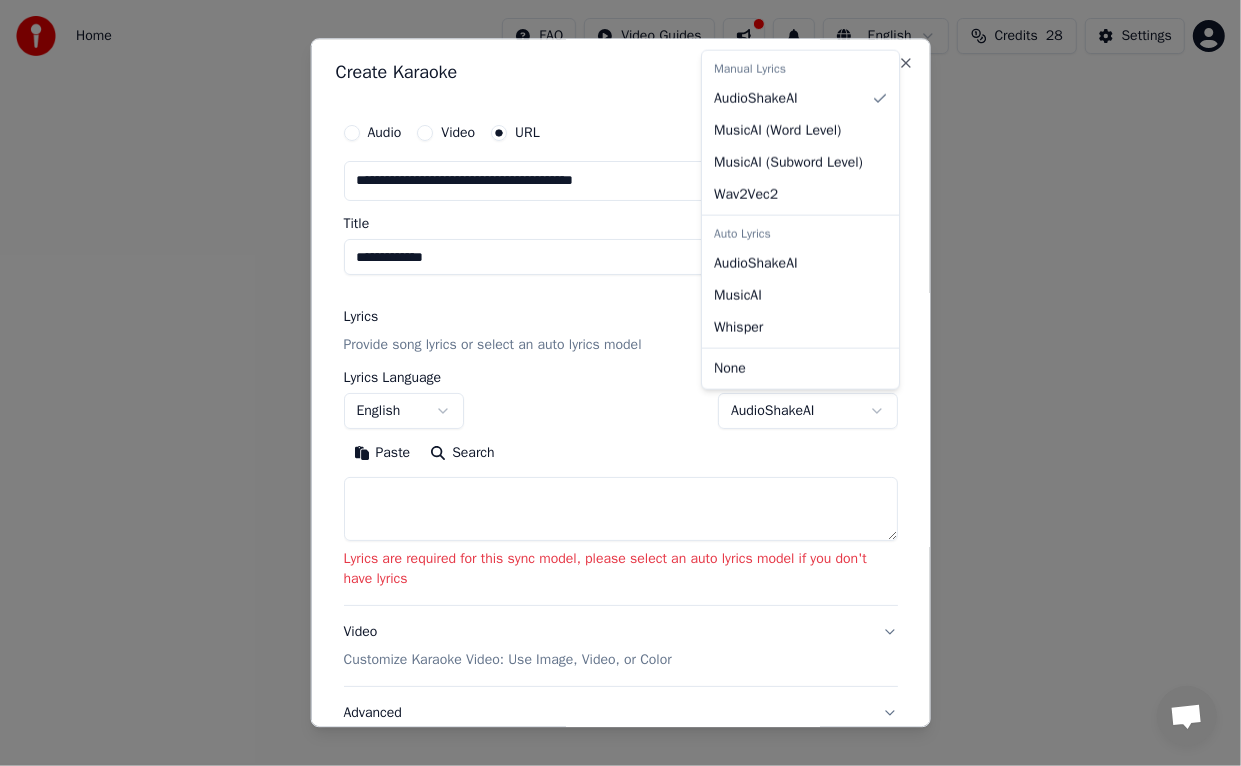 click on "**********" at bounding box center [620, 300] 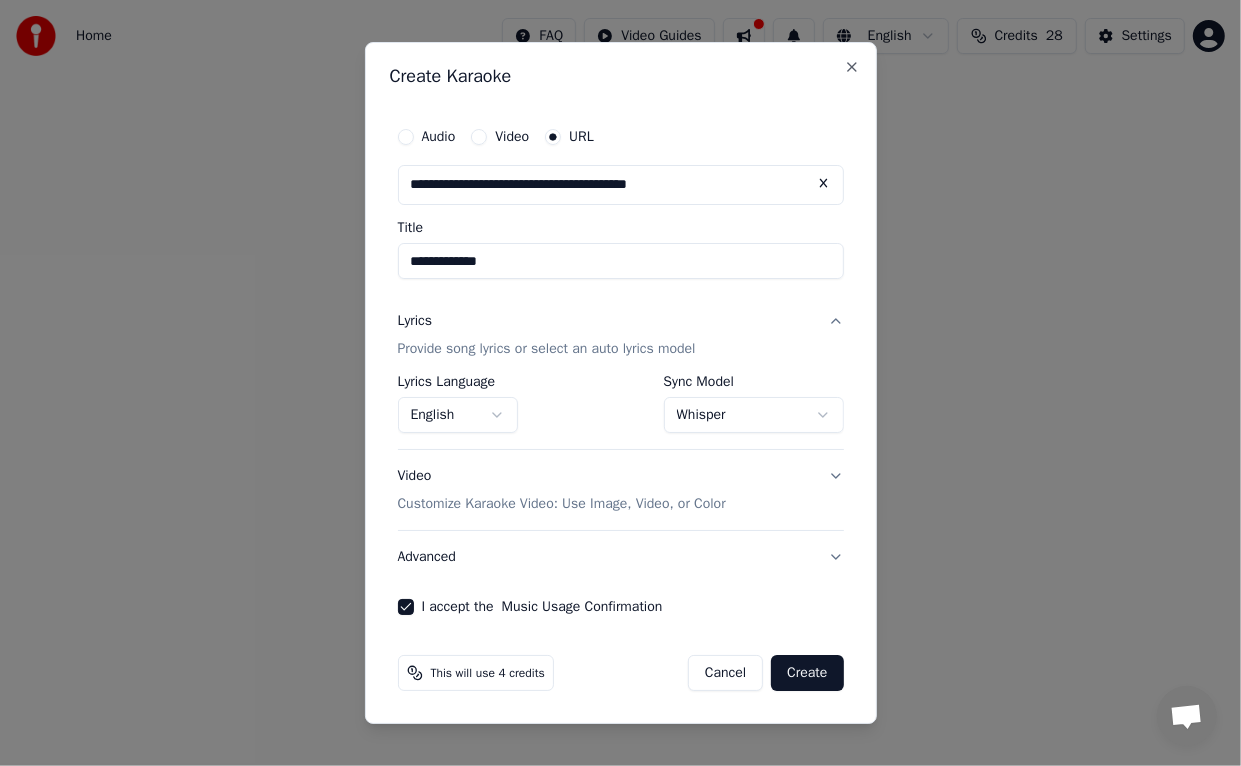 click on "Create" at bounding box center [807, 673] 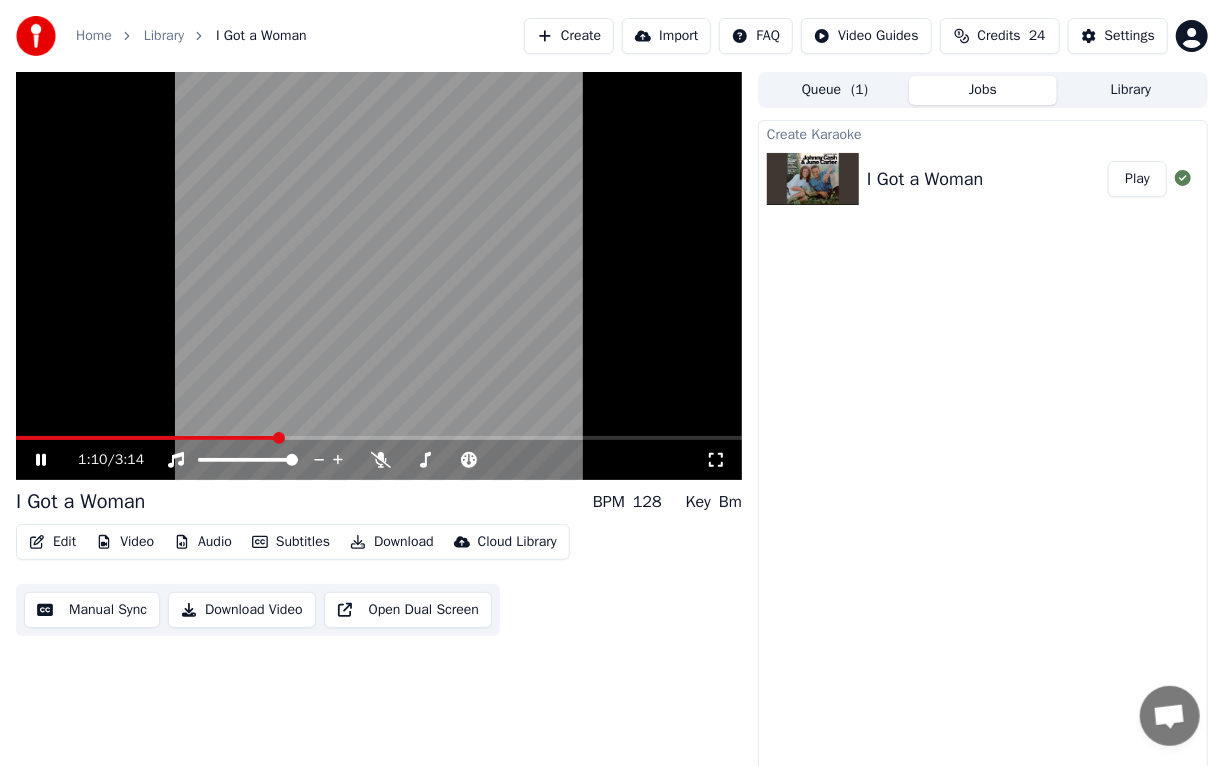 click at bounding box center [146, 438] 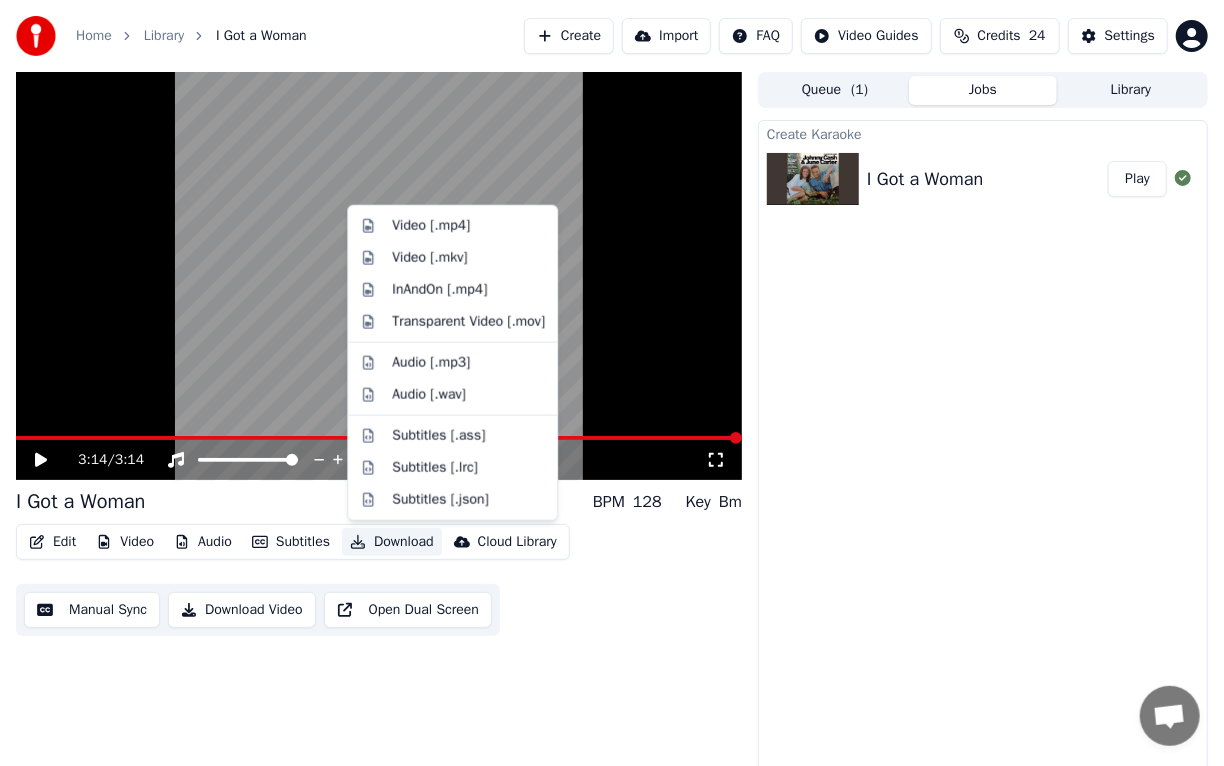 click on "Download" at bounding box center [392, 542] 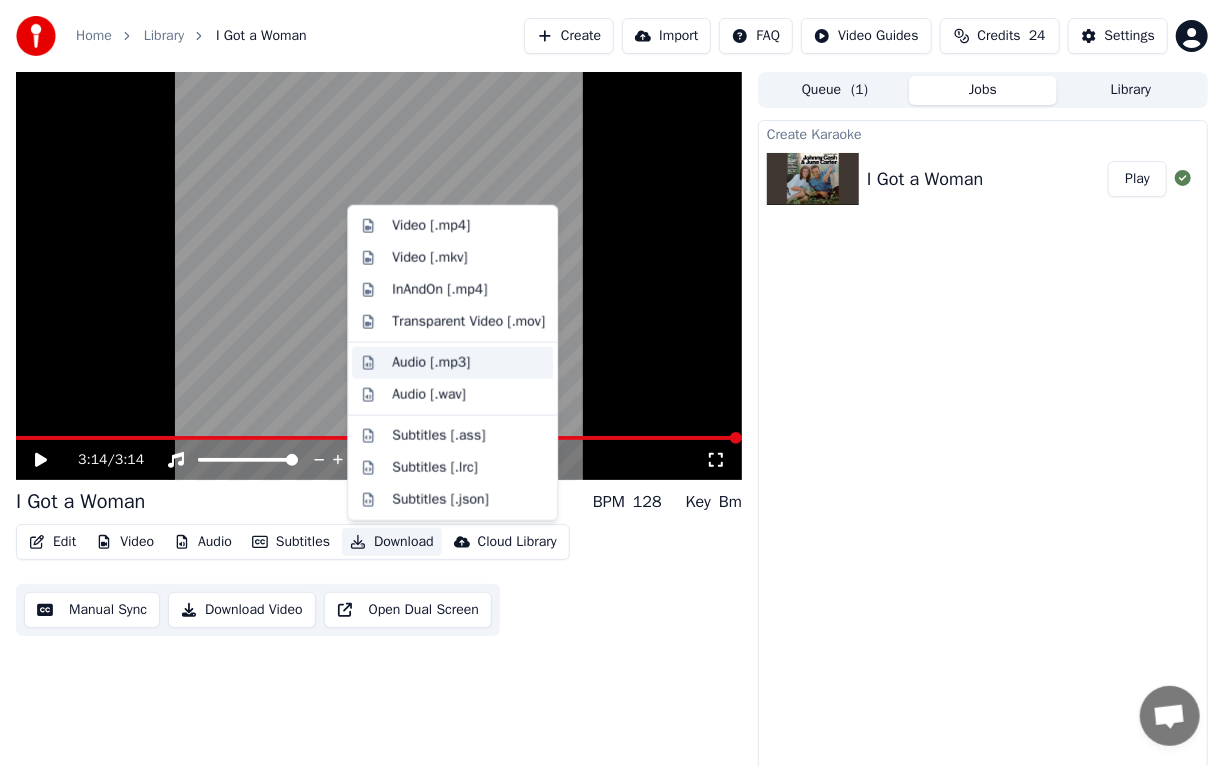 click on "Audio [.mp3]" at bounding box center (431, 363) 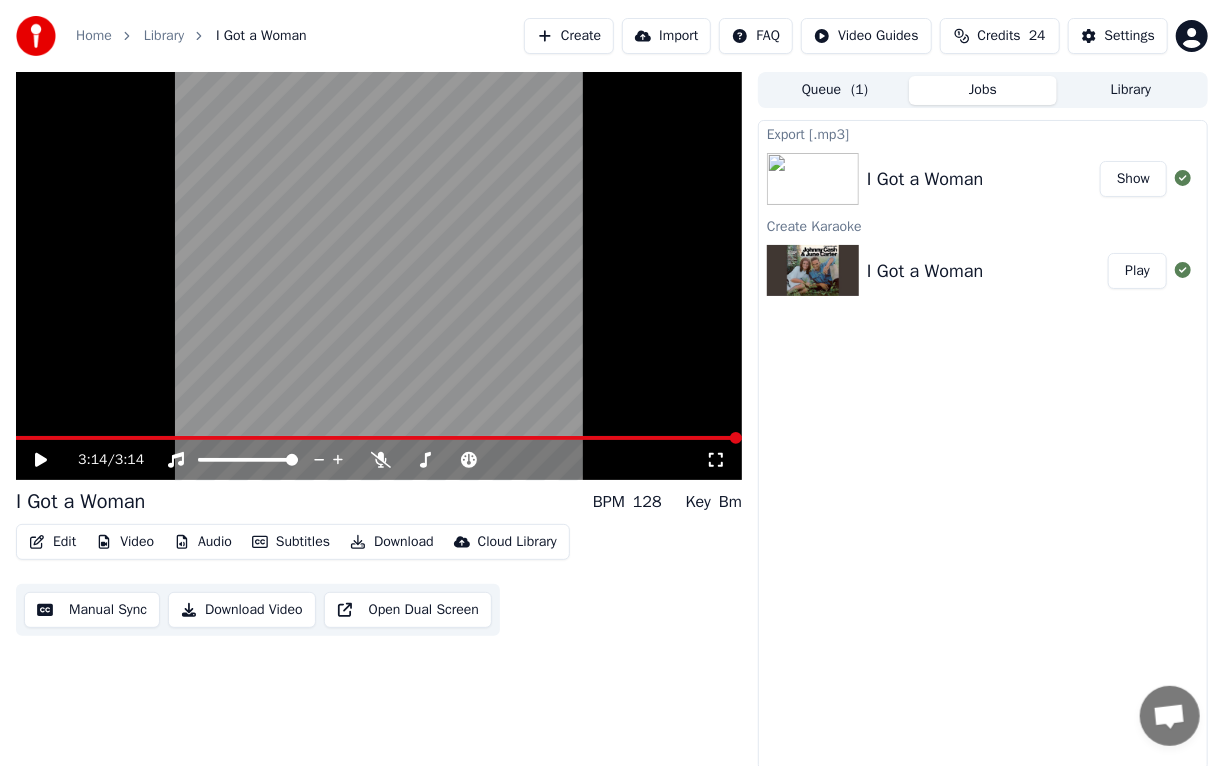 click at bounding box center [379, 438] 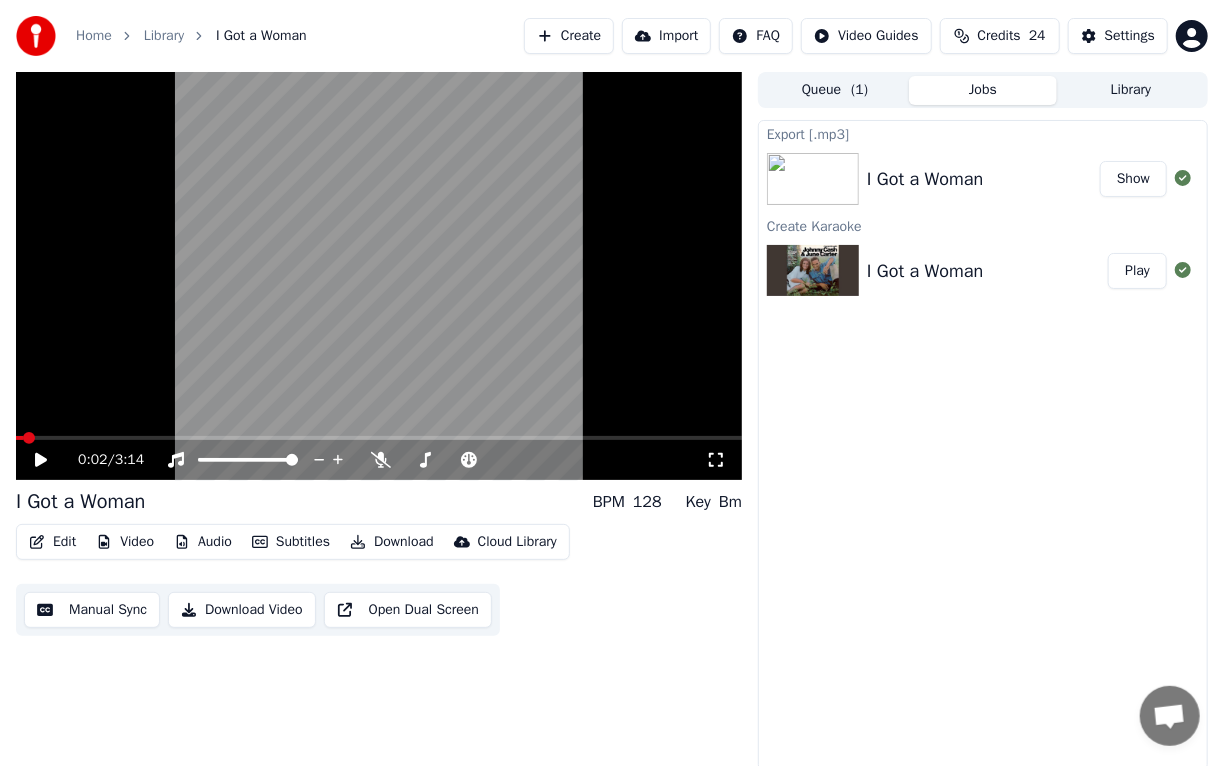 click 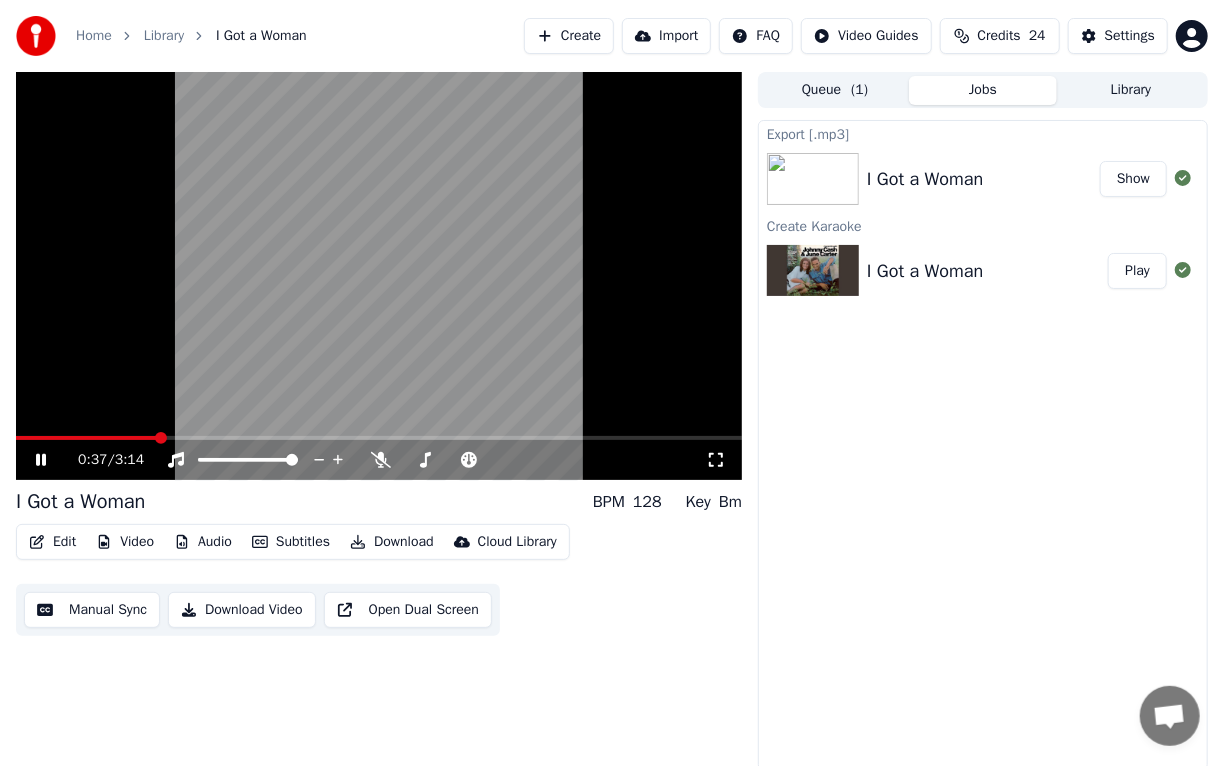 click 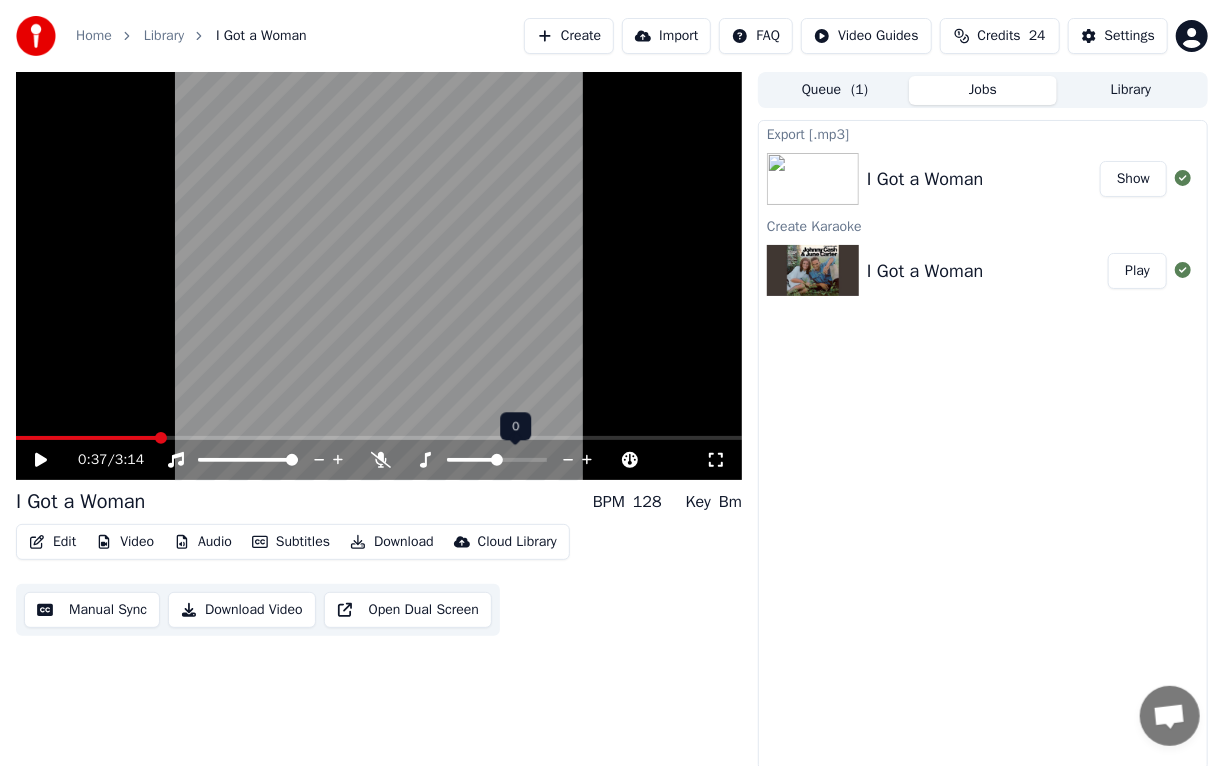 click at bounding box center (515, 460) 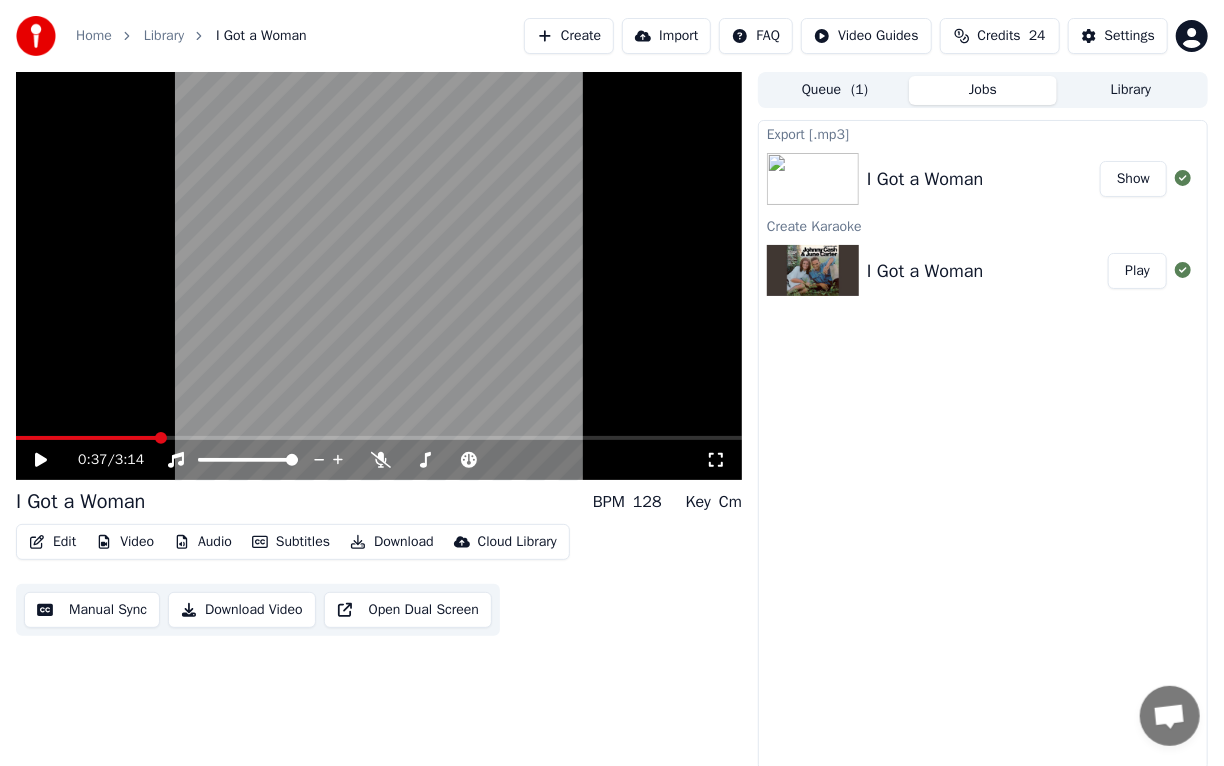 click at bounding box center [379, 276] 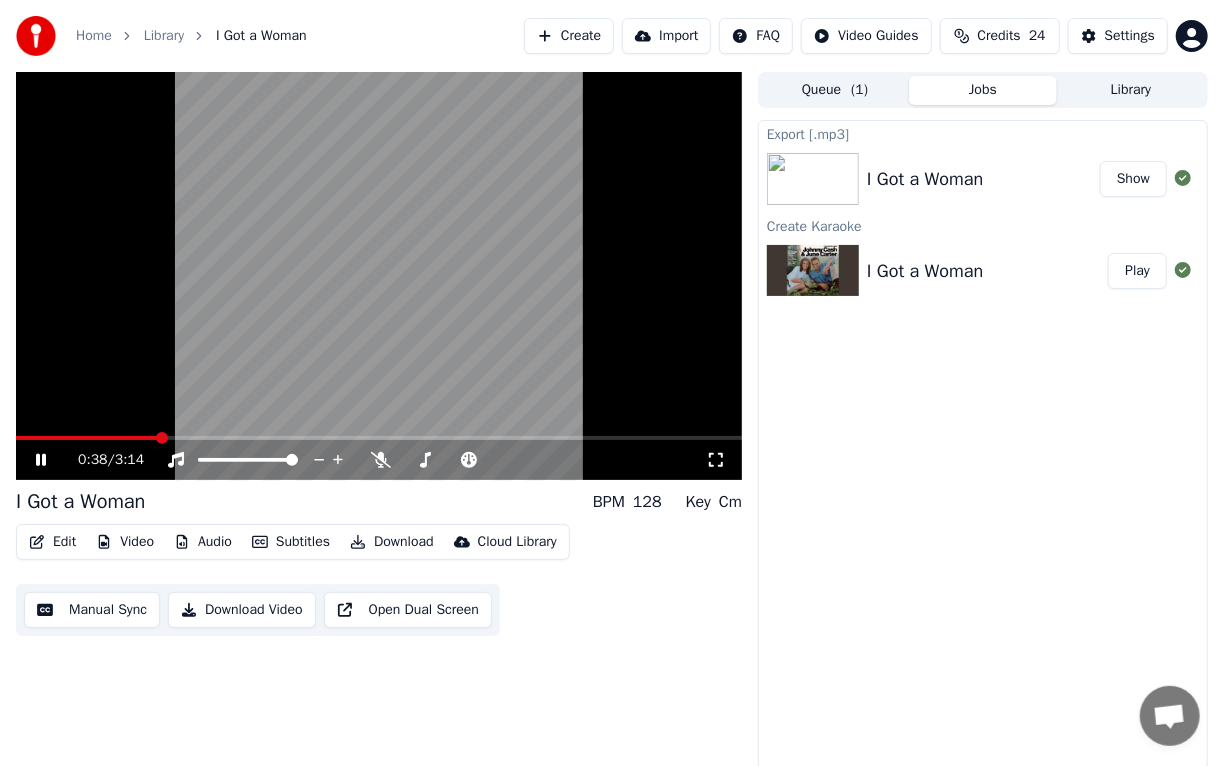 click at bounding box center (379, 276) 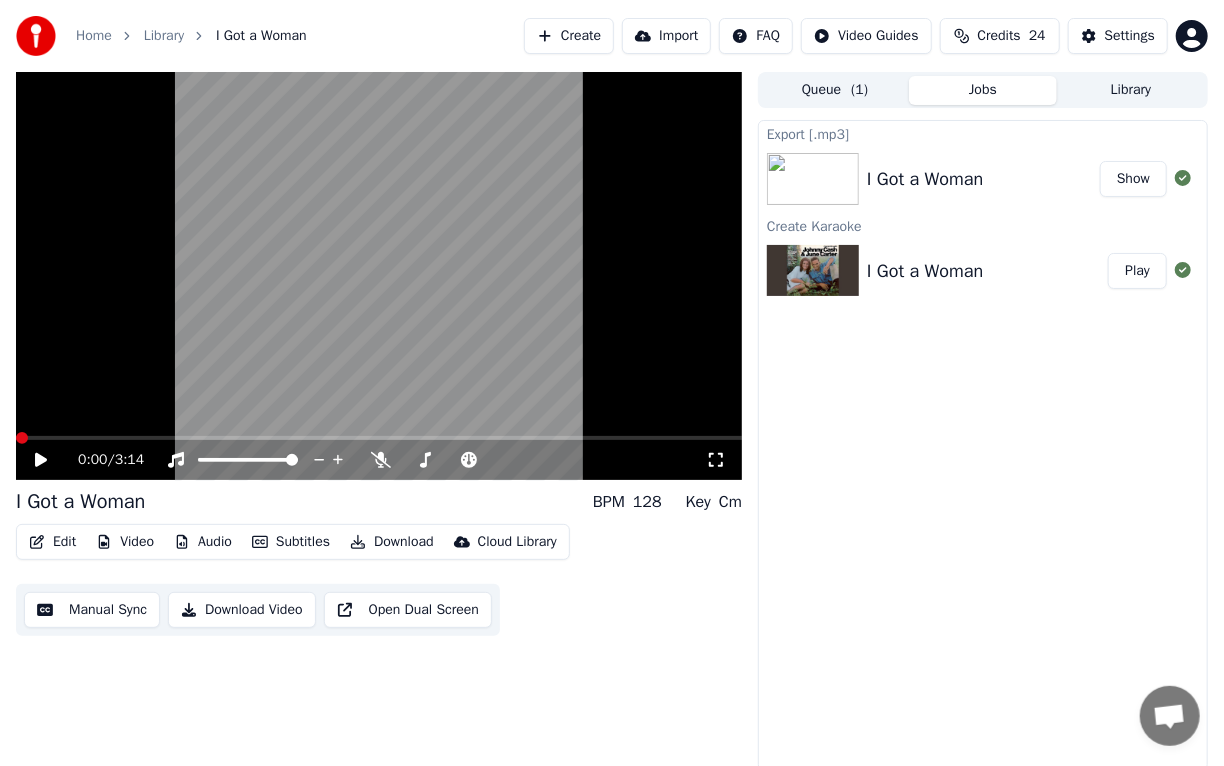 click at bounding box center [22, 438] 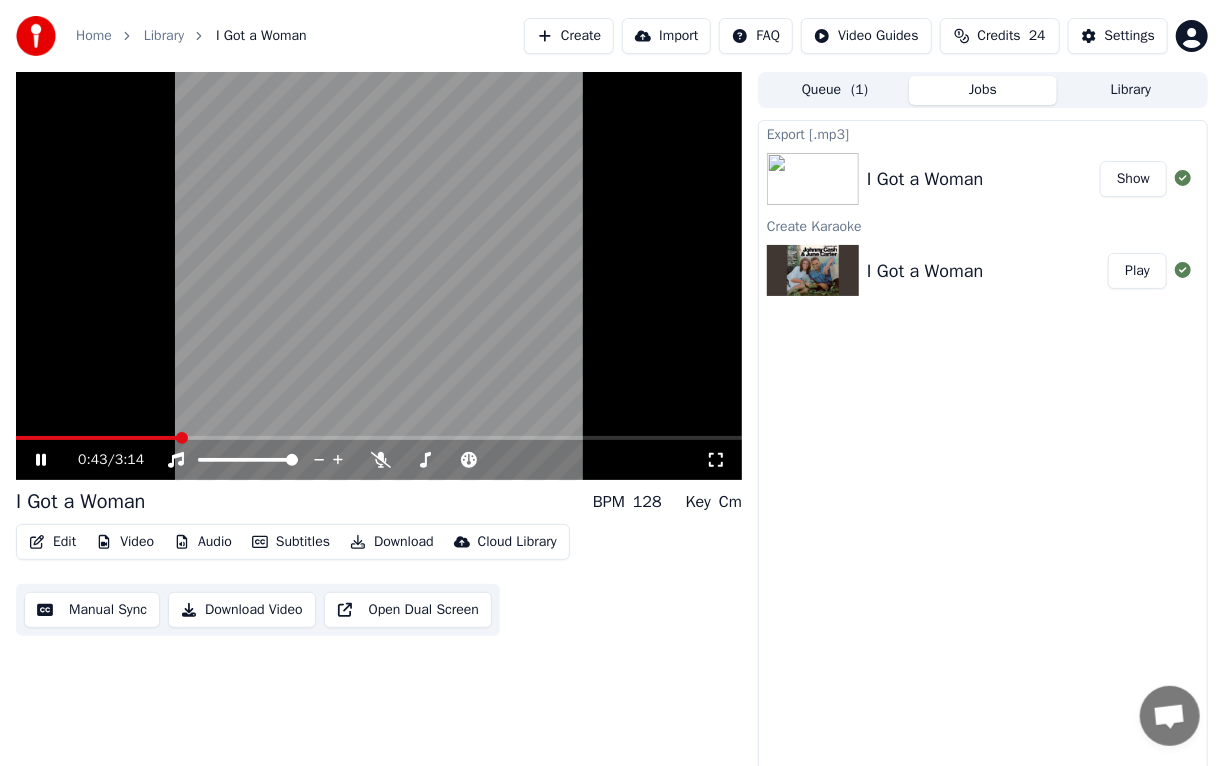 click 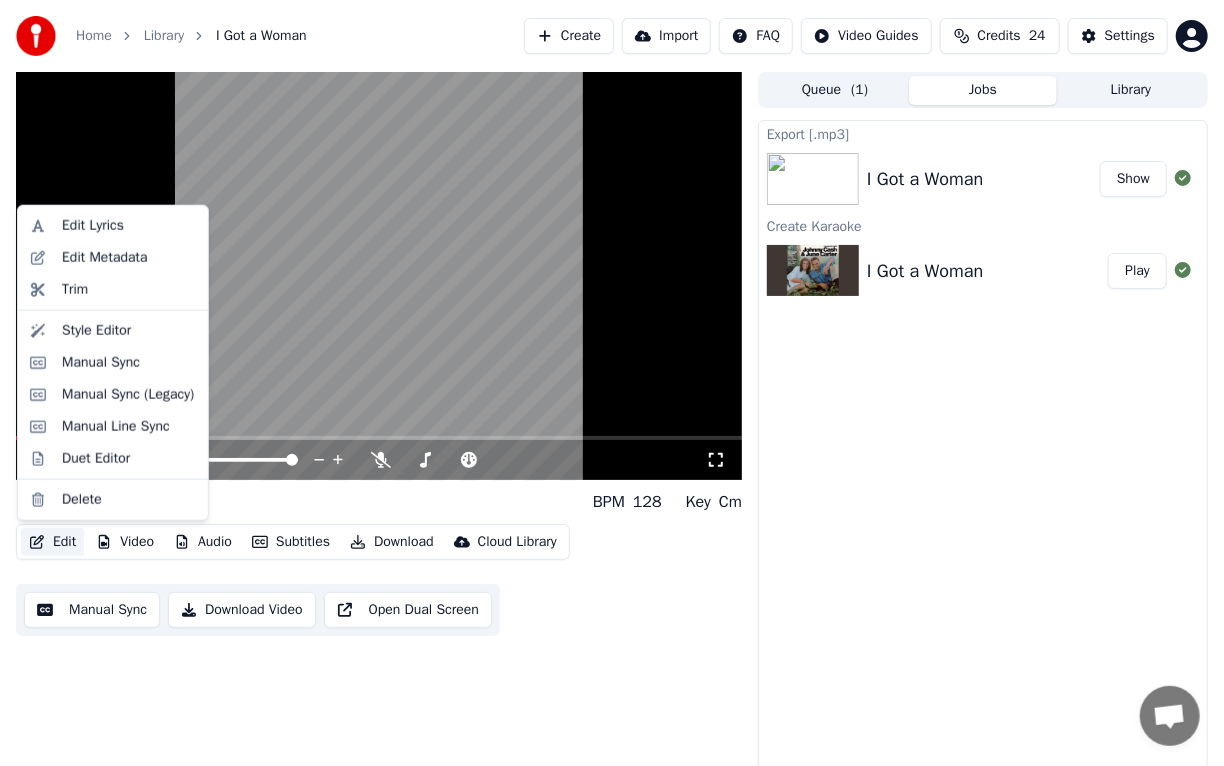 click on "Edit" at bounding box center [52, 542] 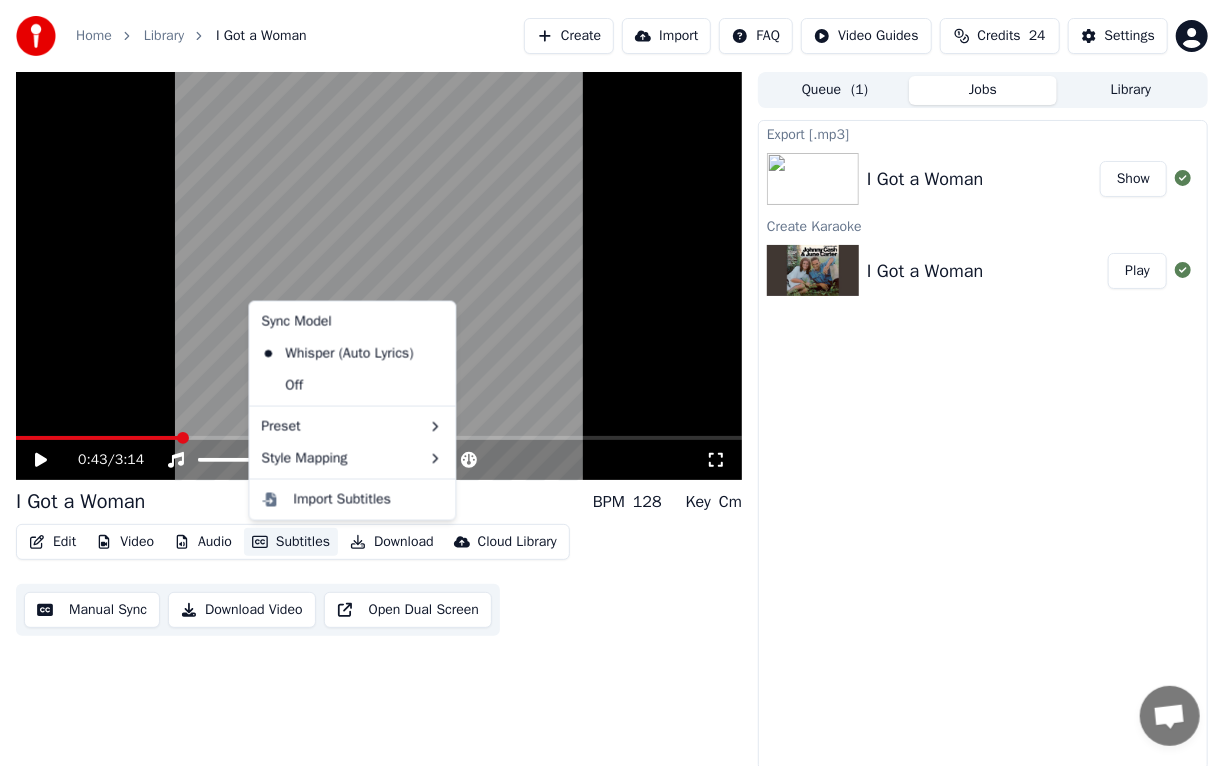 click on "Subtitles" at bounding box center (291, 542) 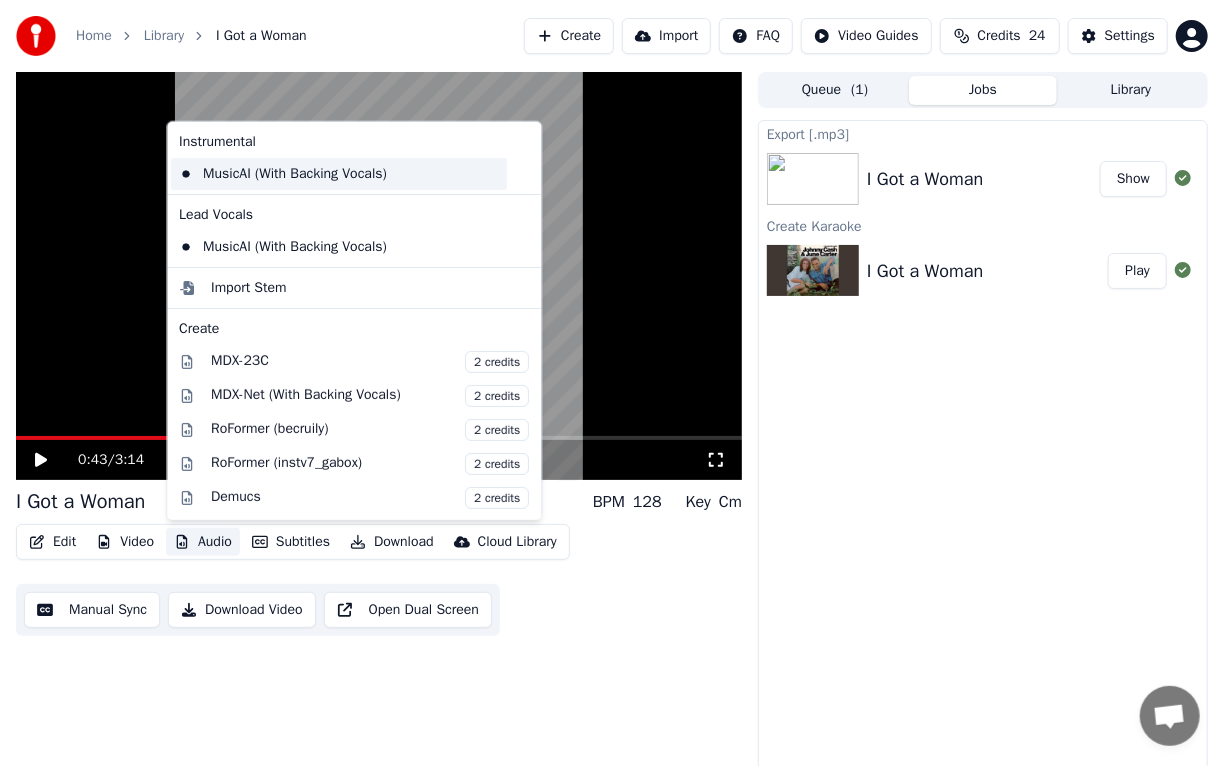 click on "MusicAI (With Backing Vocals)" at bounding box center (339, 174) 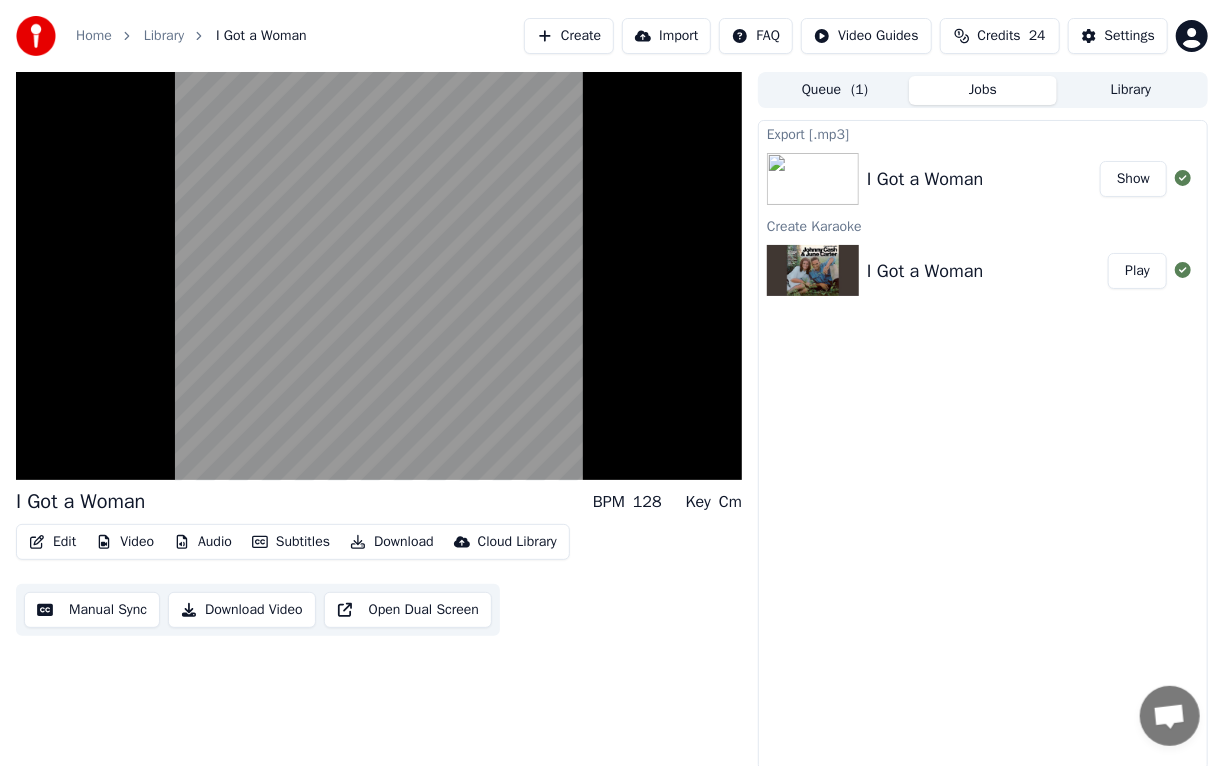 click on "Audio" at bounding box center (203, 542) 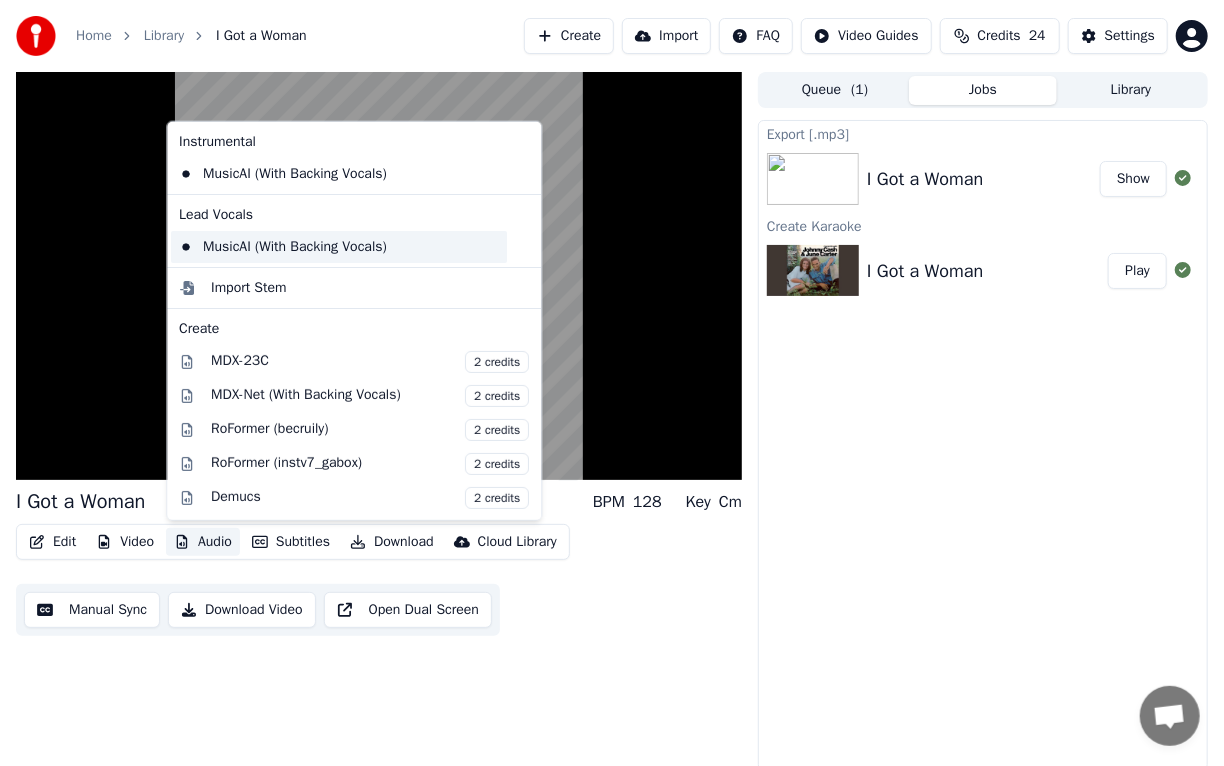 click on "MusicAI (With Backing Vocals)" at bounding box center (339, 247) 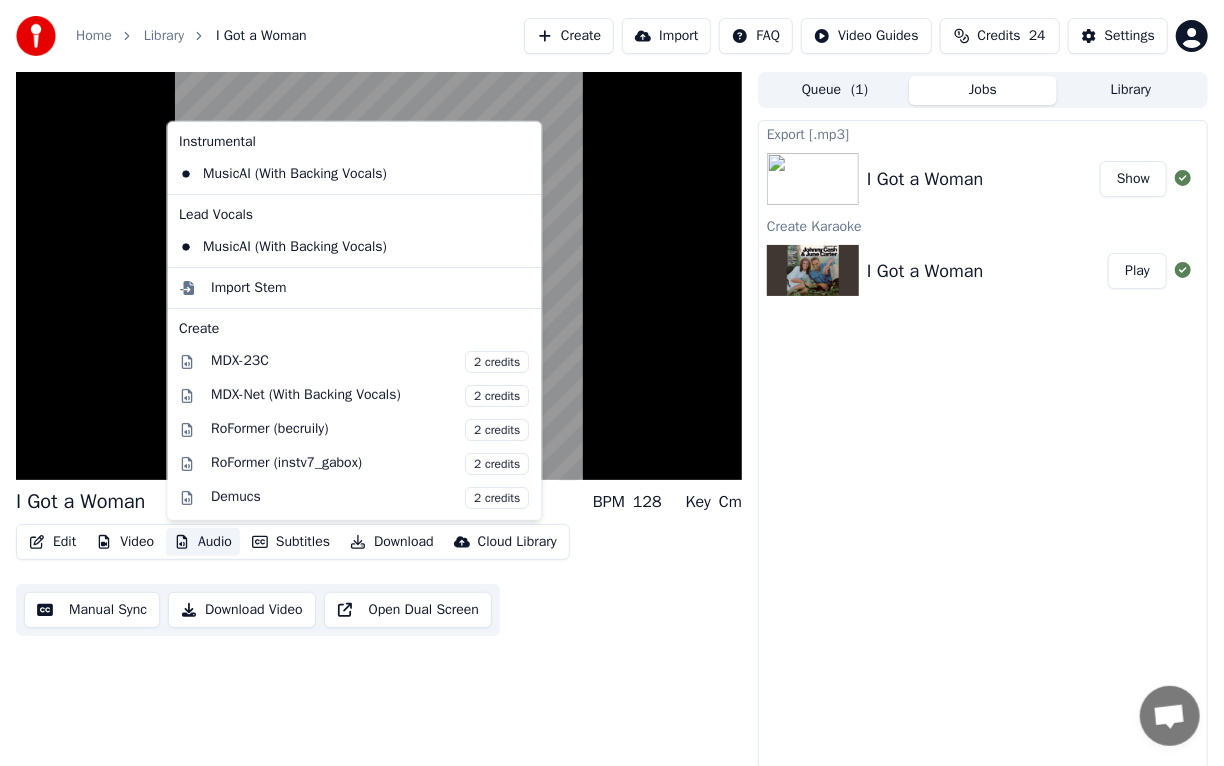 click on "Audio" at bounding box center [203, 542] 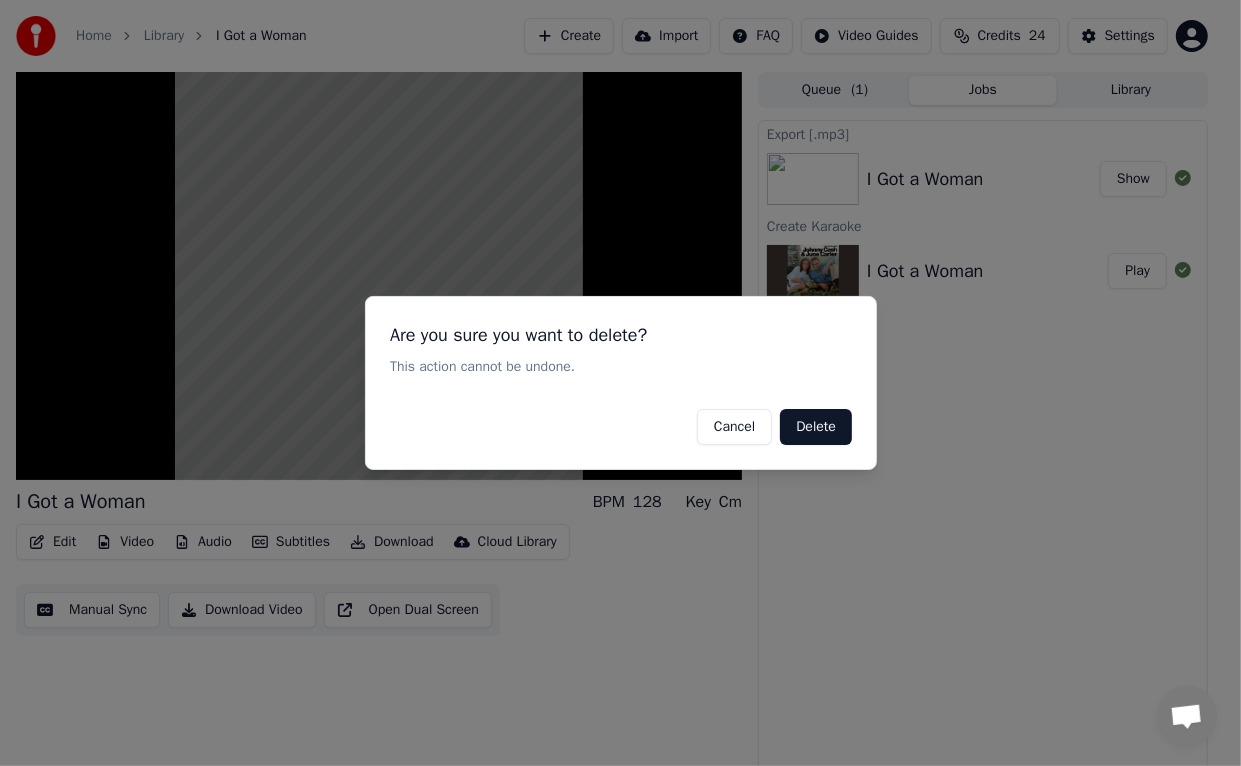 click on "Delete" at bounding box center (816, 427) 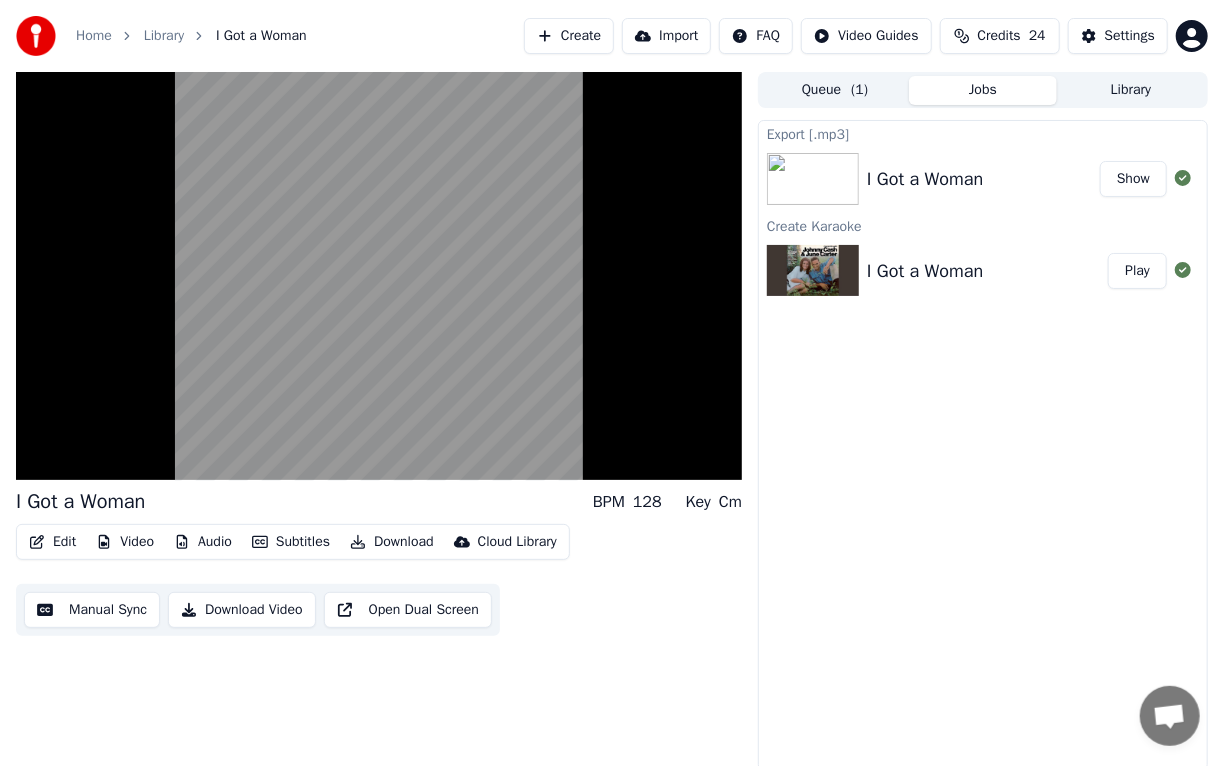 click on "Subtitles" at bounding box center (291, 542) 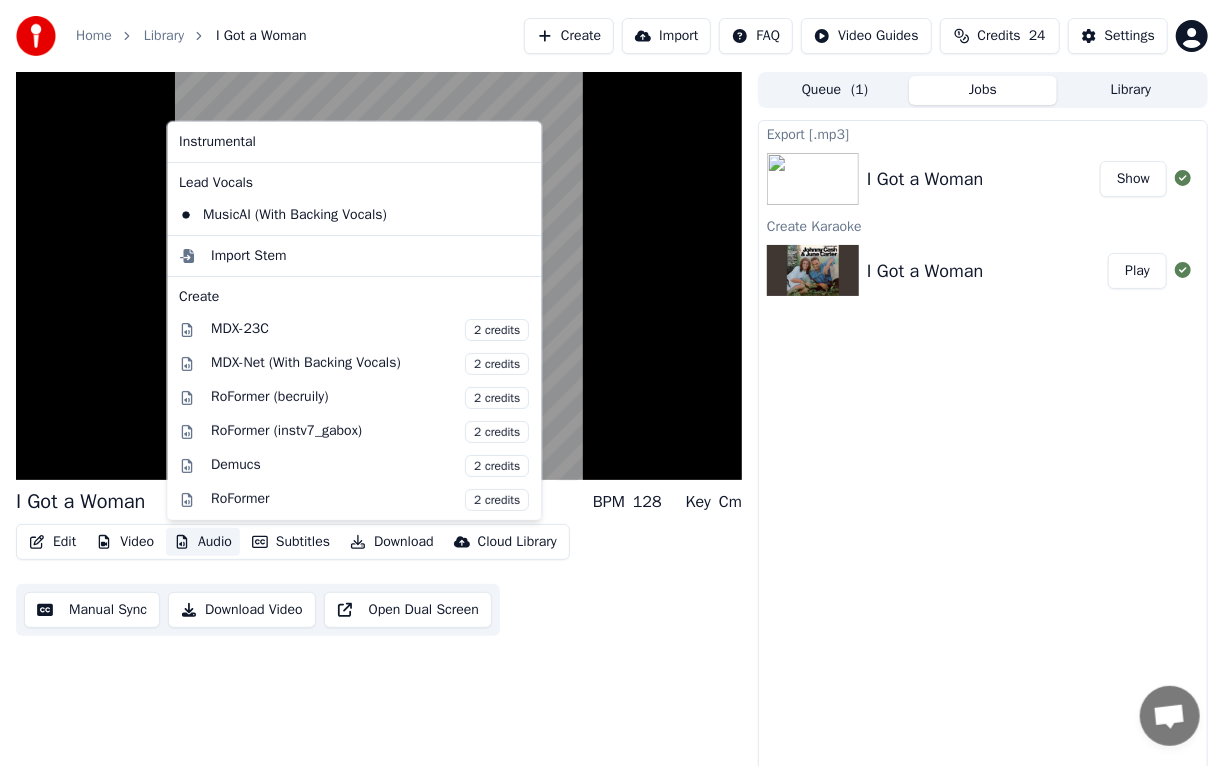 click on "Audio" at bounding box center [203, 542] 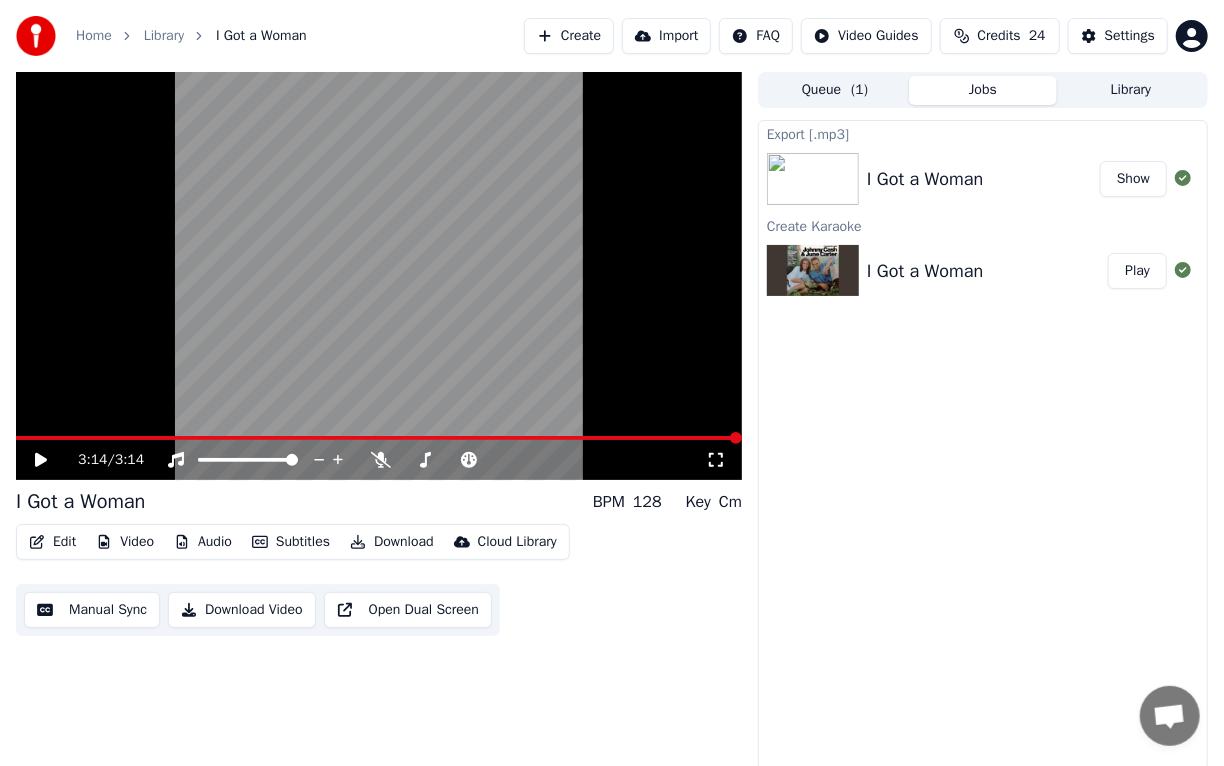 click on "Audio" at bounding box center (203, 542) 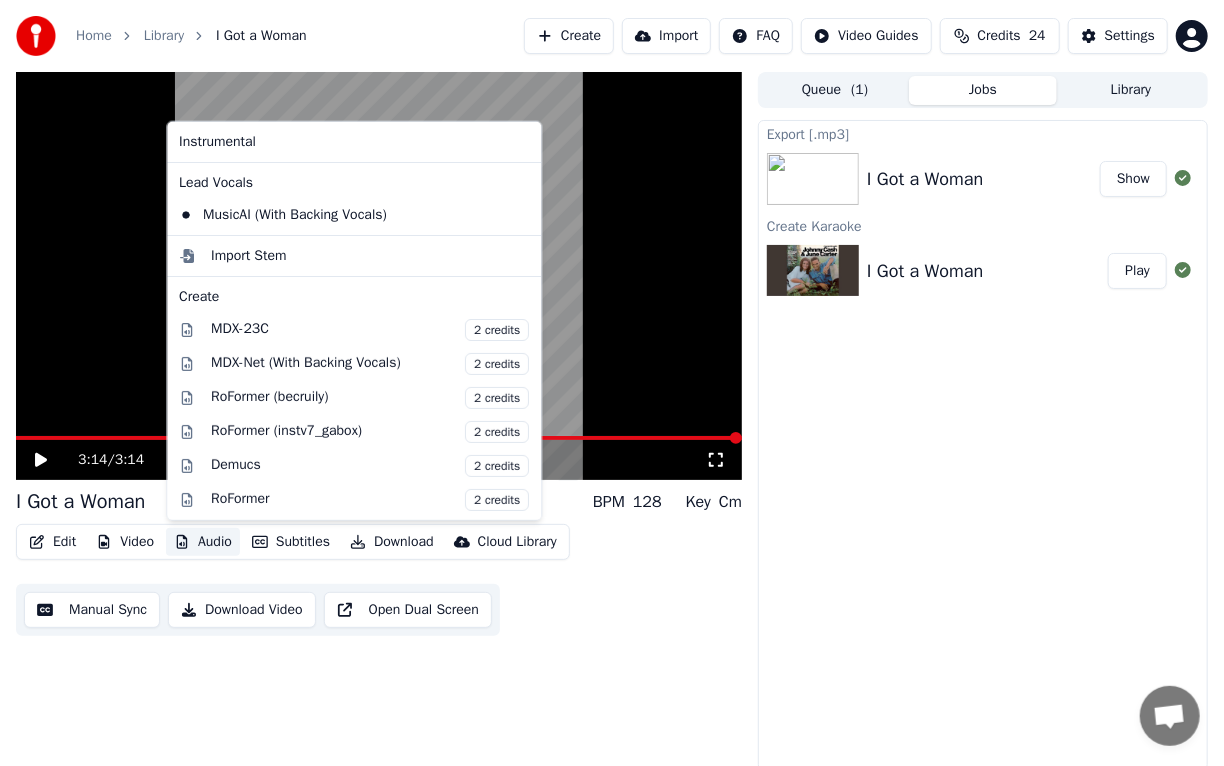 click 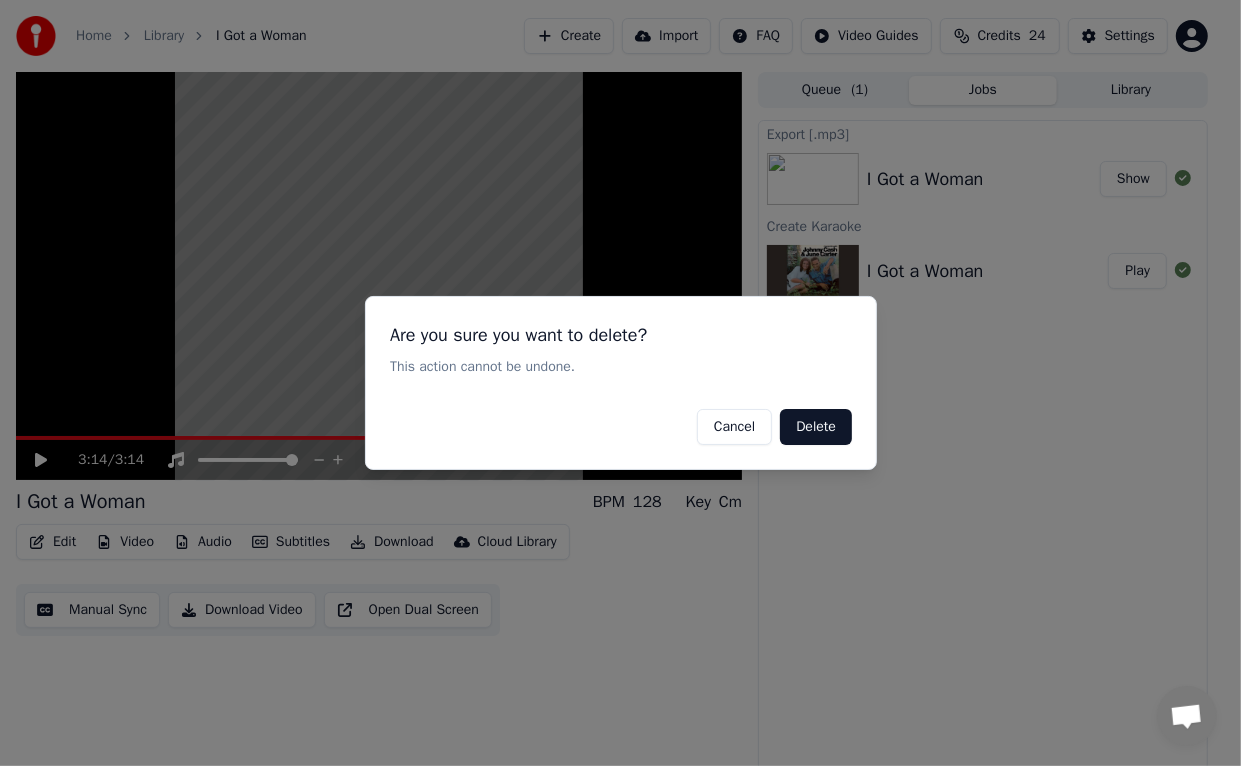 click on "Delete" at bounding box center [816, 427] 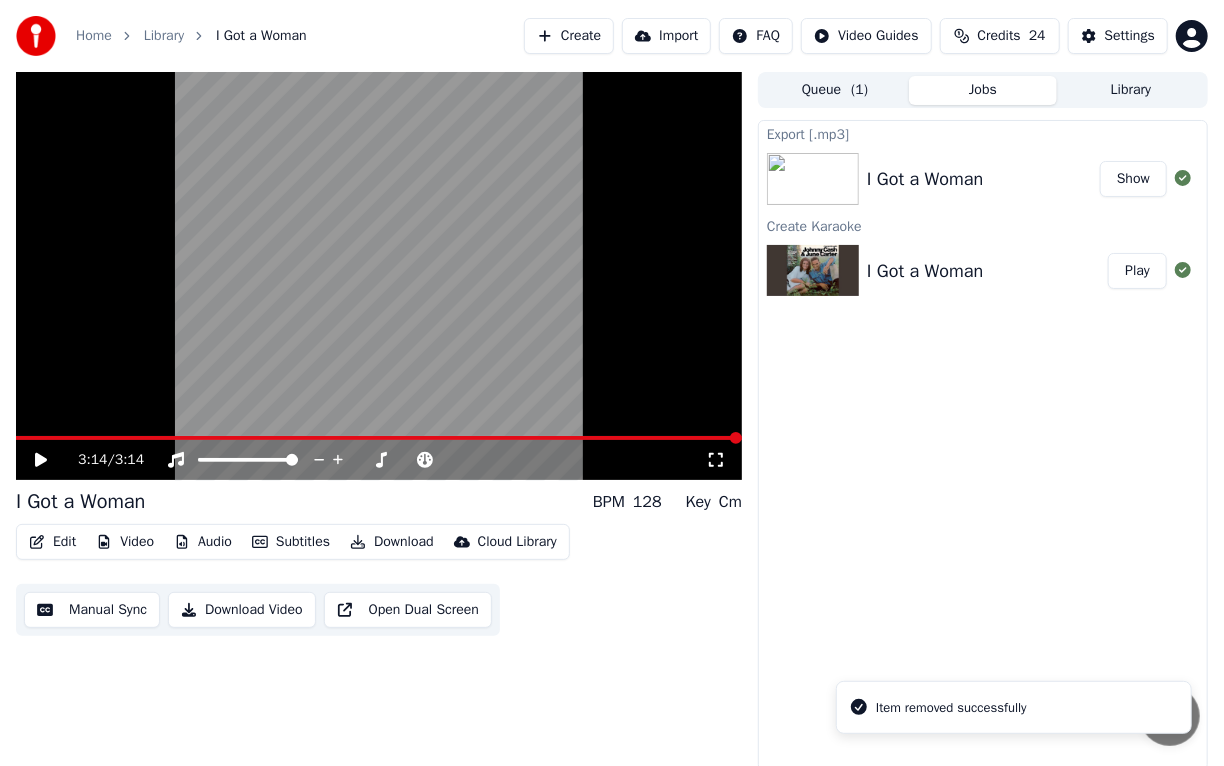 click 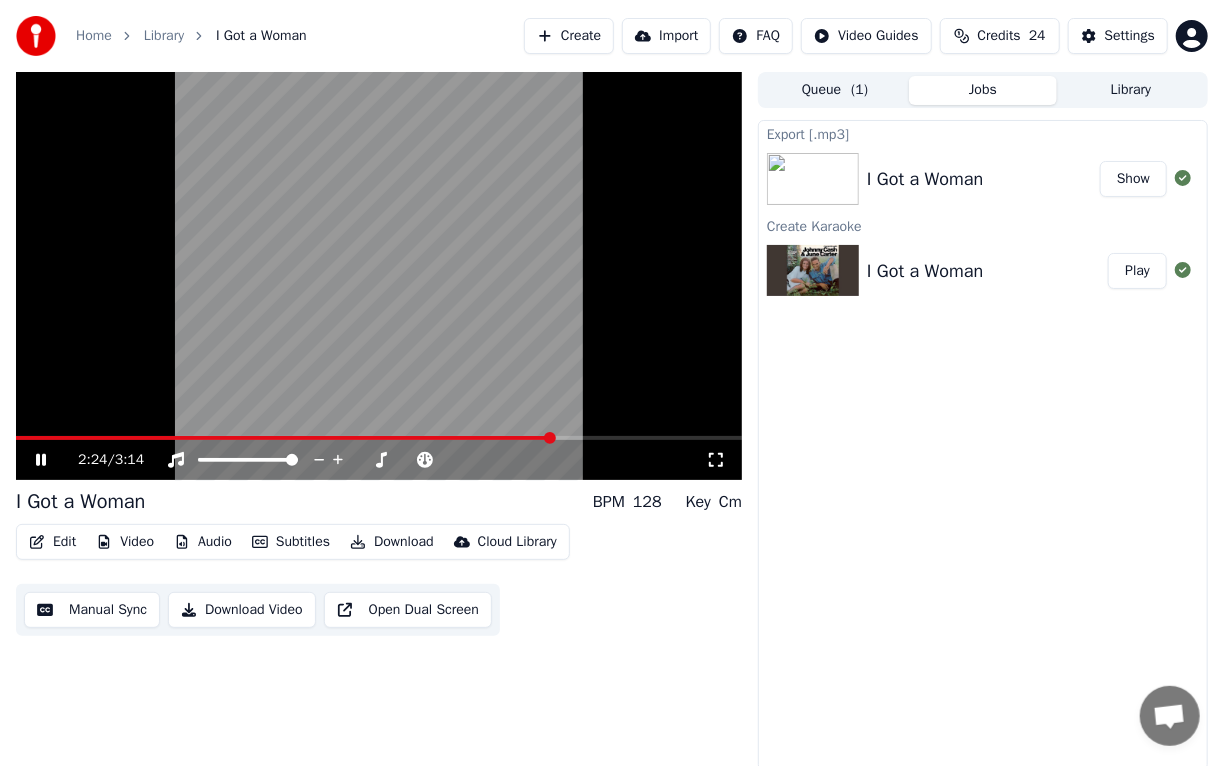 click at bounding box center [550, 438] 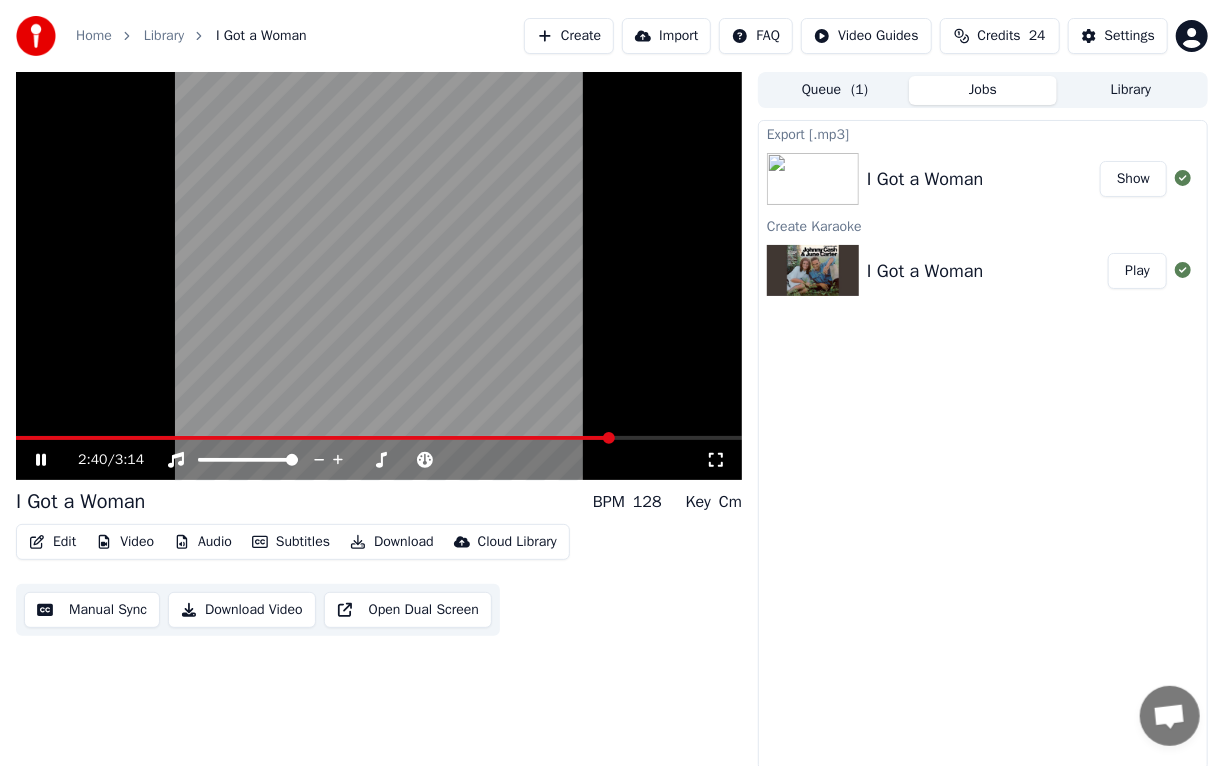 click at bounding box center (609, 438) 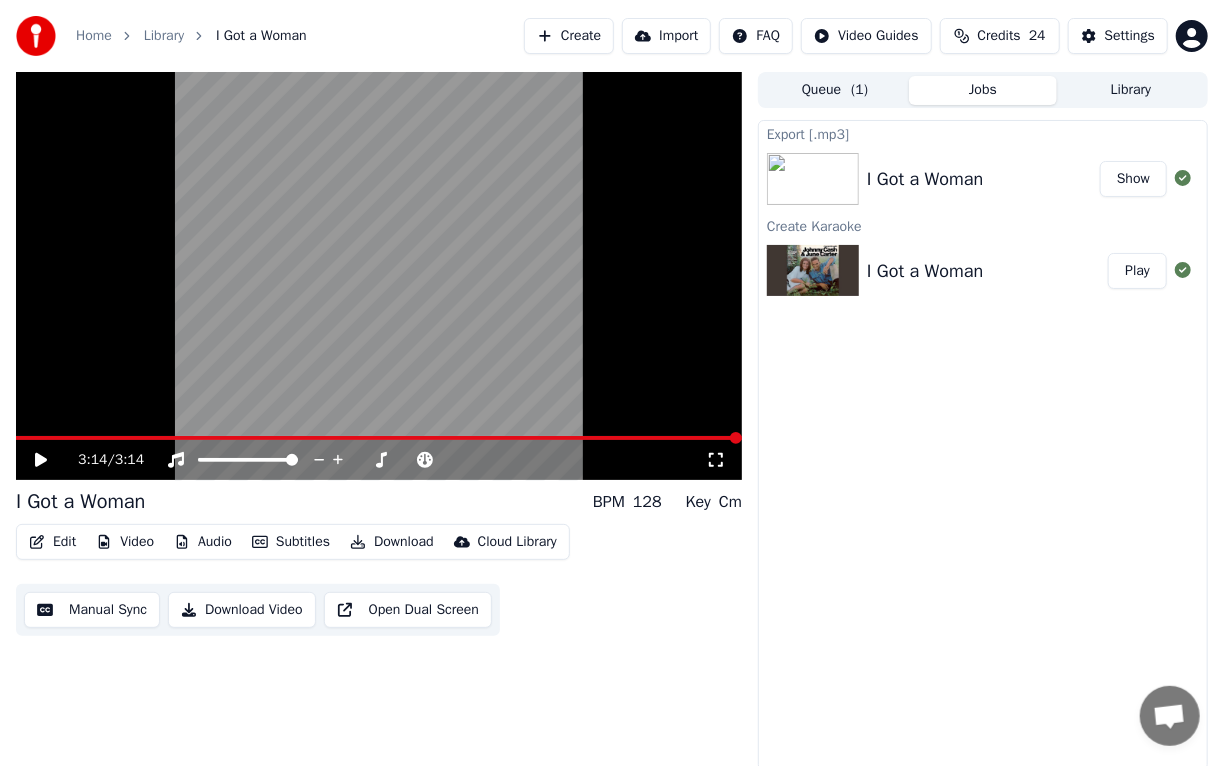 click on "Show" at bounding box center [1133, 179] 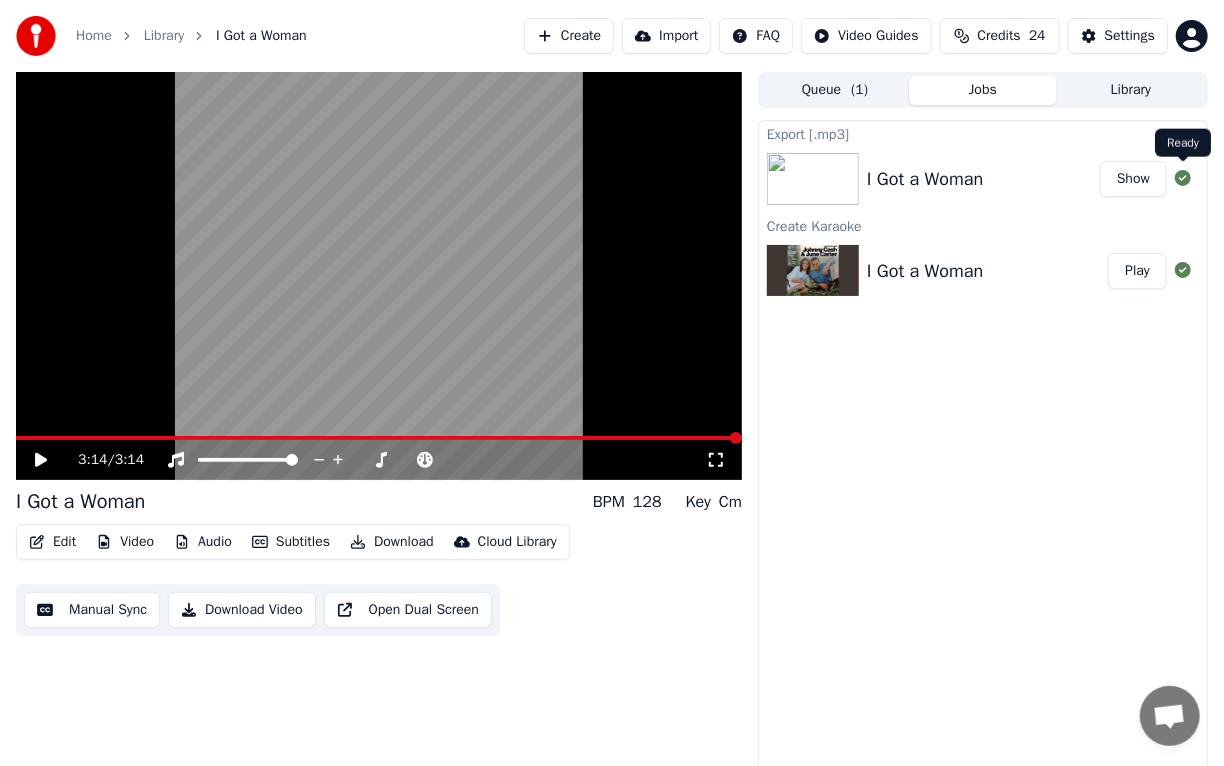 click 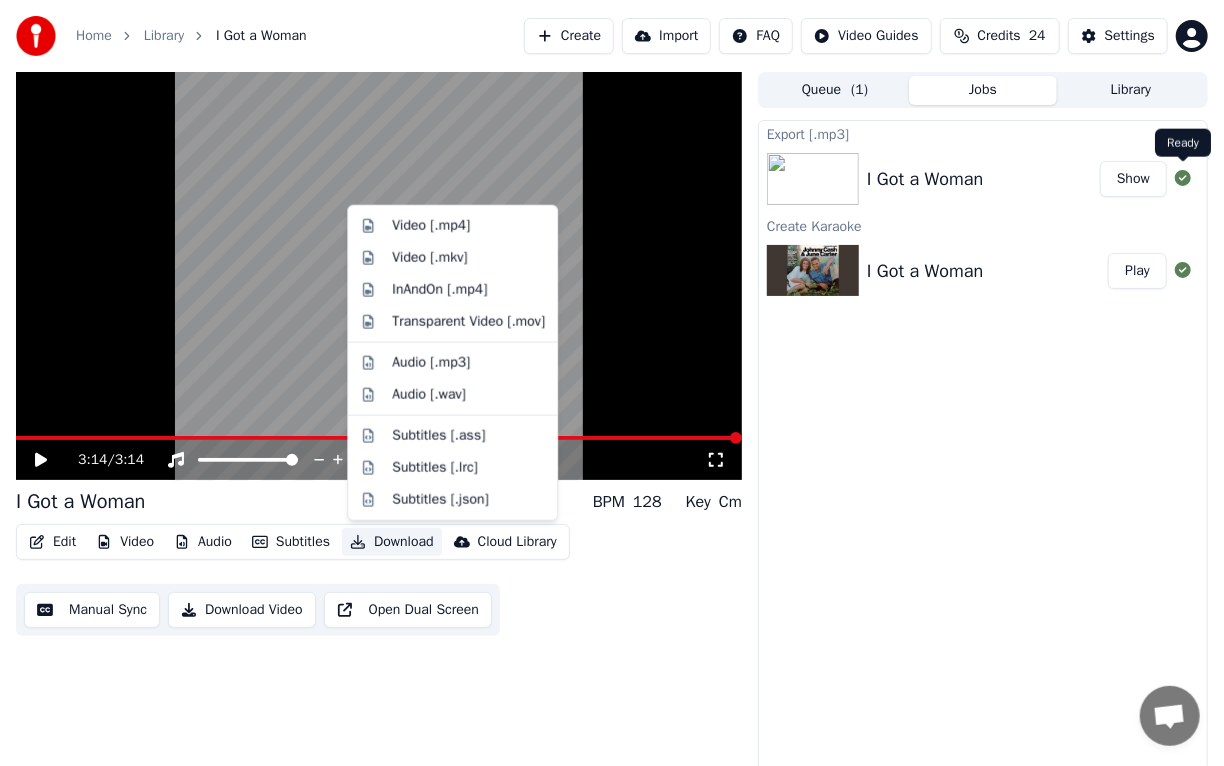 click on "Download" at bounding box center [392, 542] 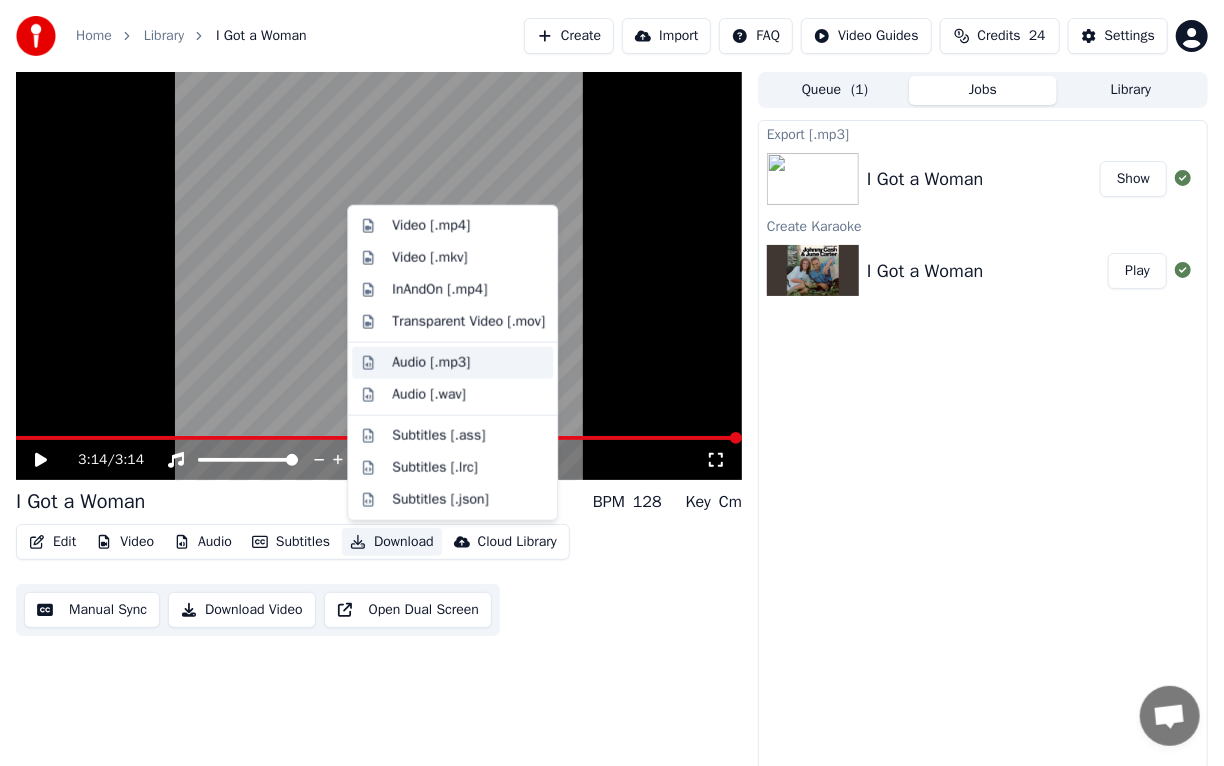 click on "Audio [.mp3]" at bounding box center [431, 363] 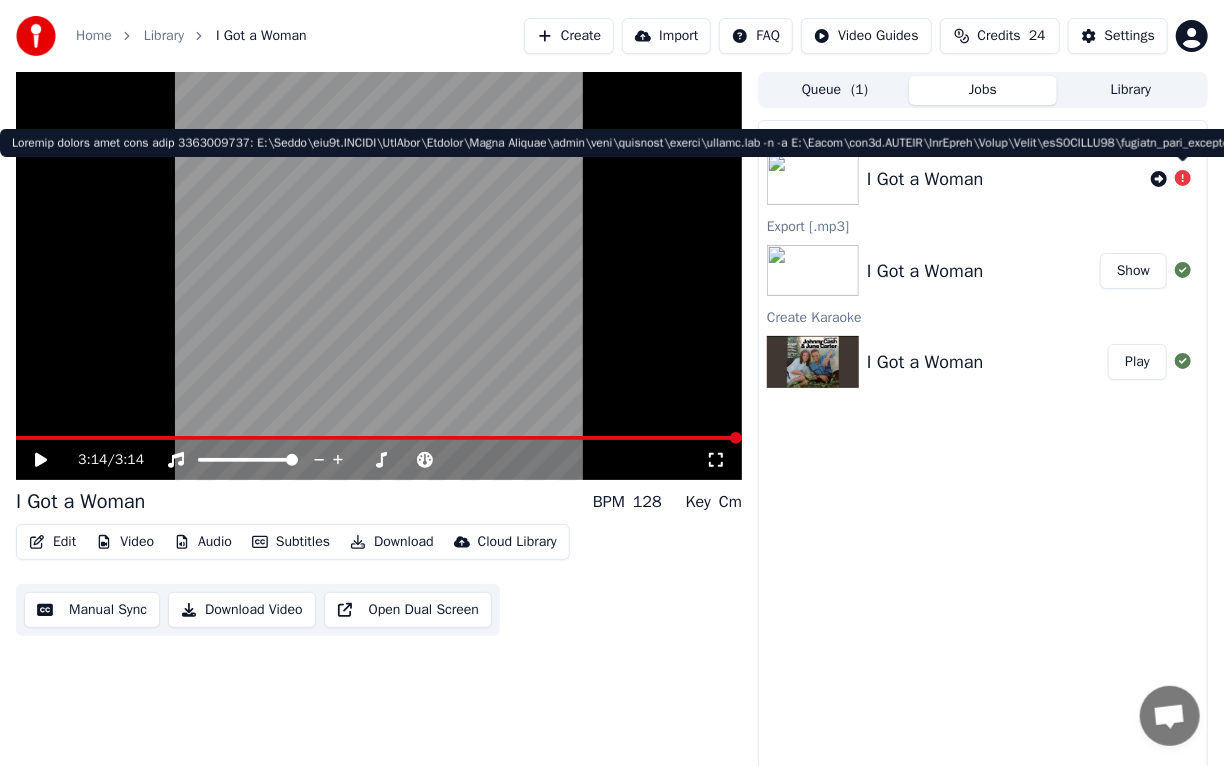 click 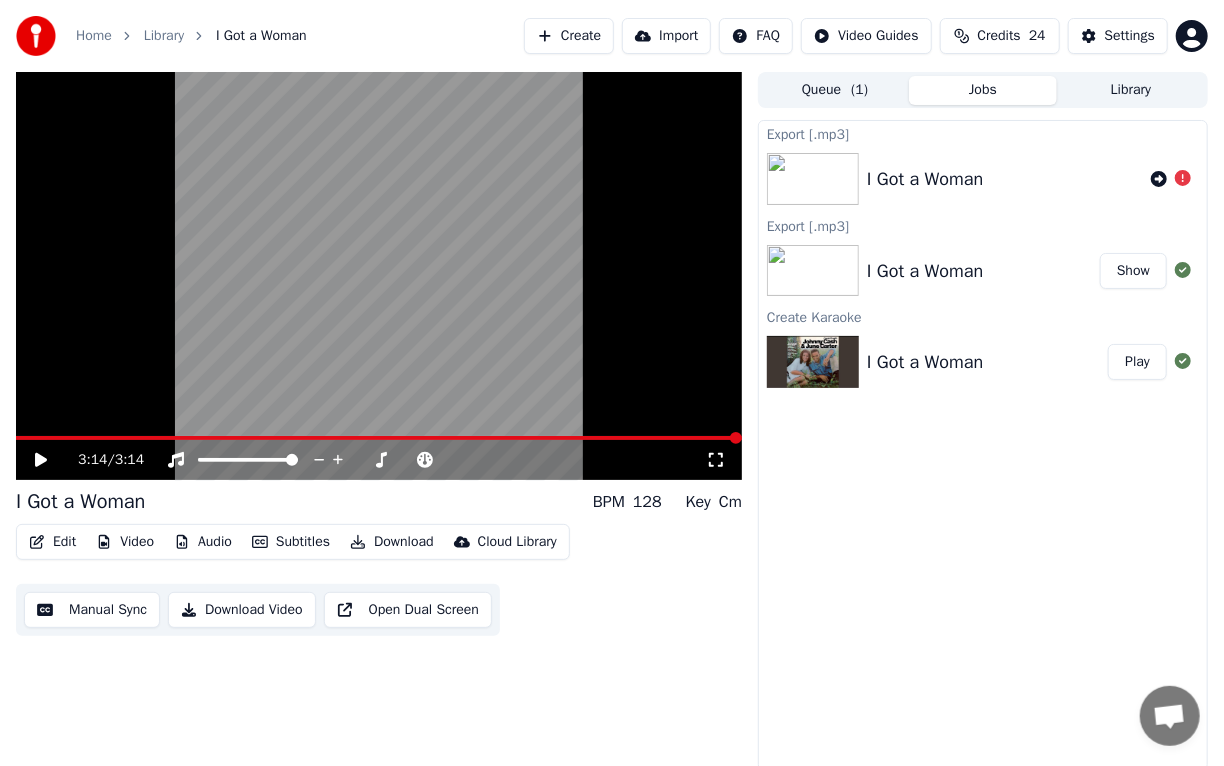 click at bounding box center (1171, 179) 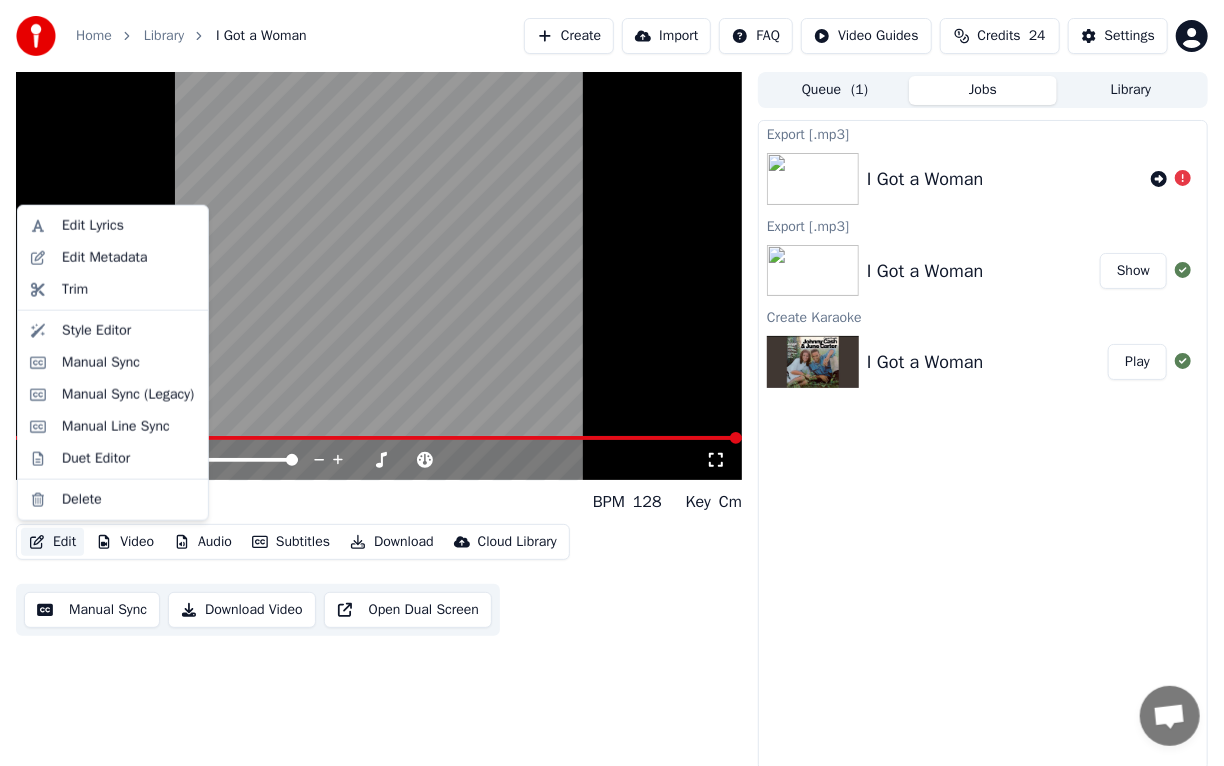 click on "Edit" at bounding box center (52, 542) 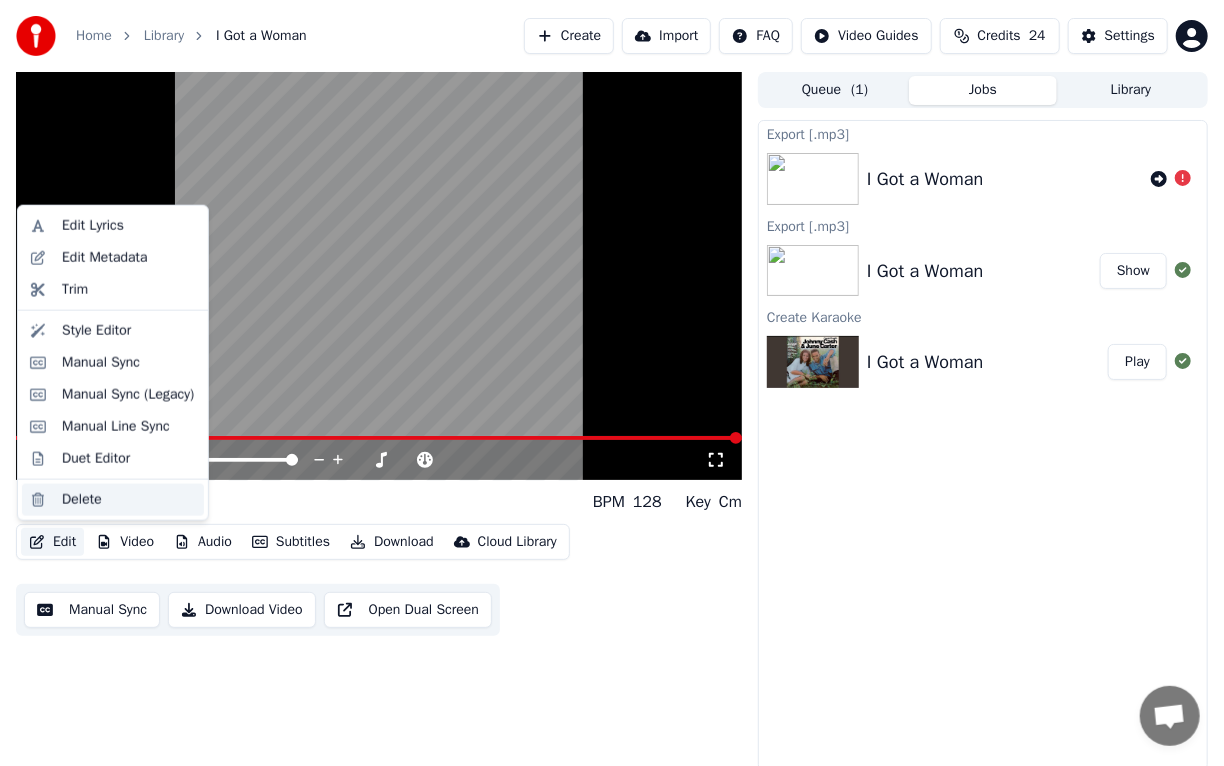 click on "Delete" at bounding box center [82, 500] 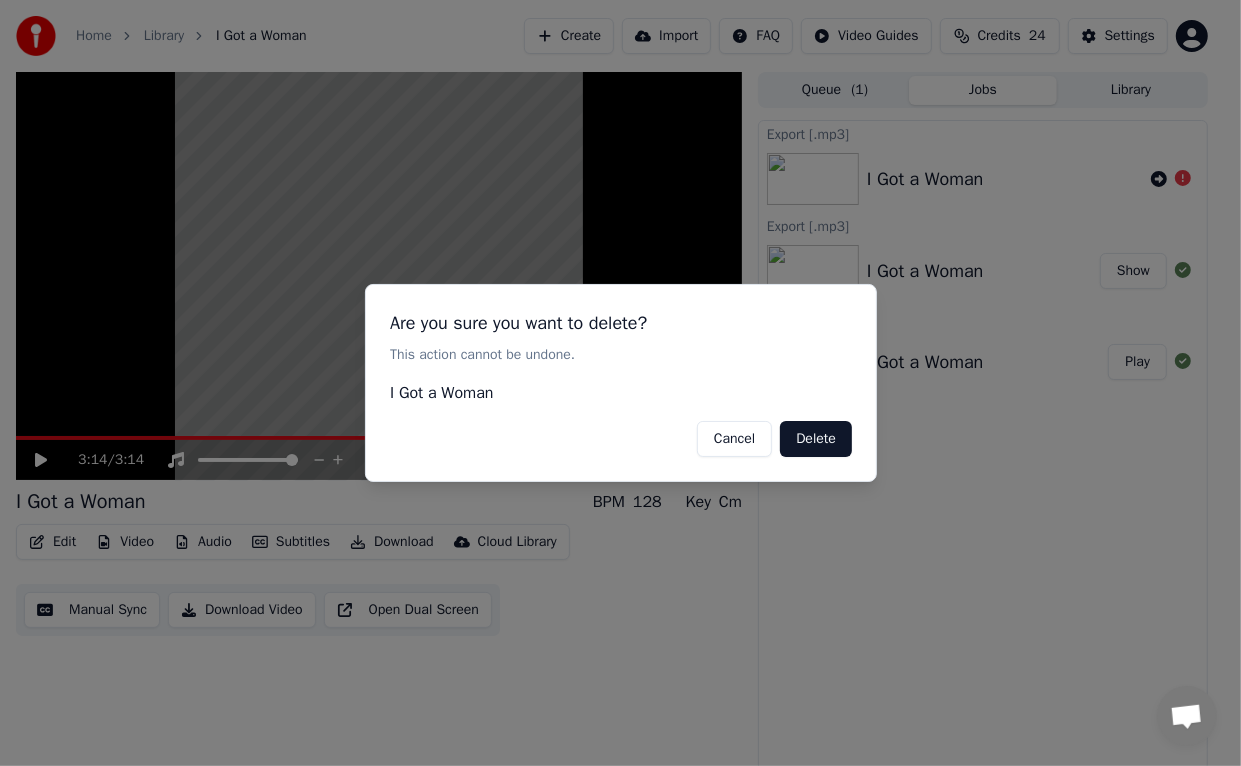 click on "Delete" at bounding box center [816, 439] 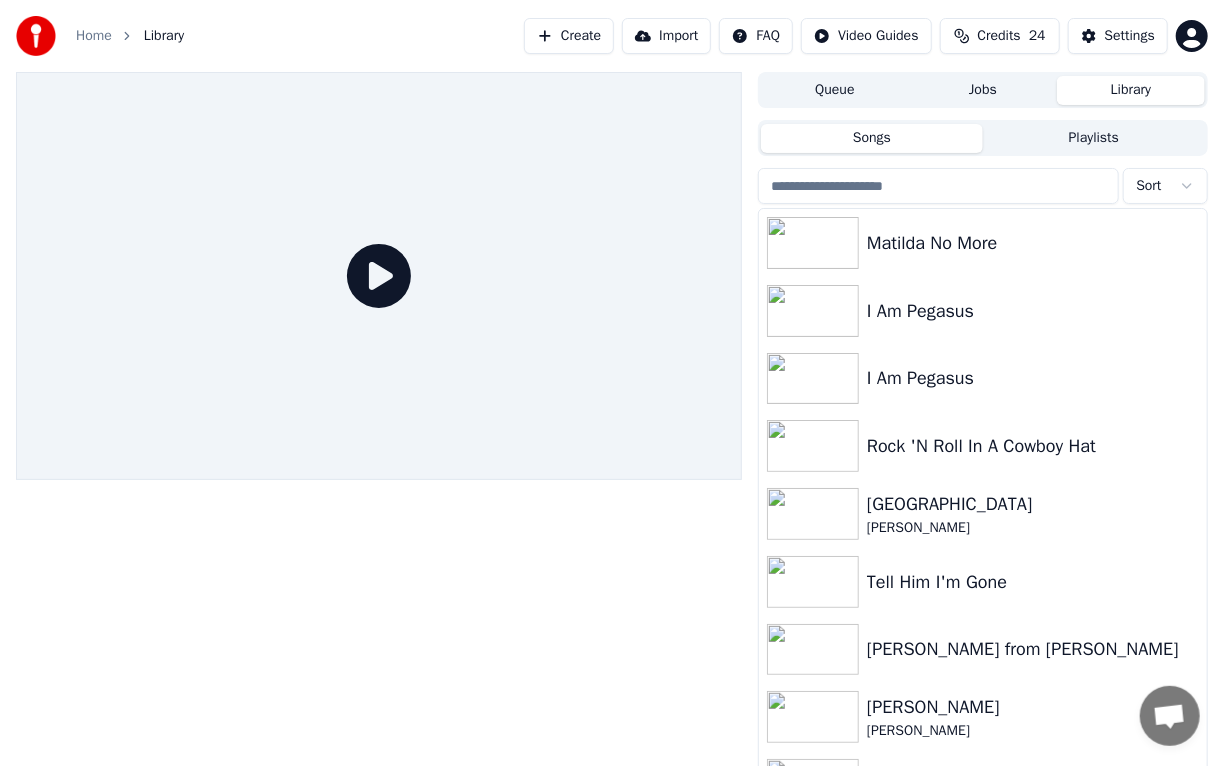 click on "Library" at bounding box center (1131, 90) 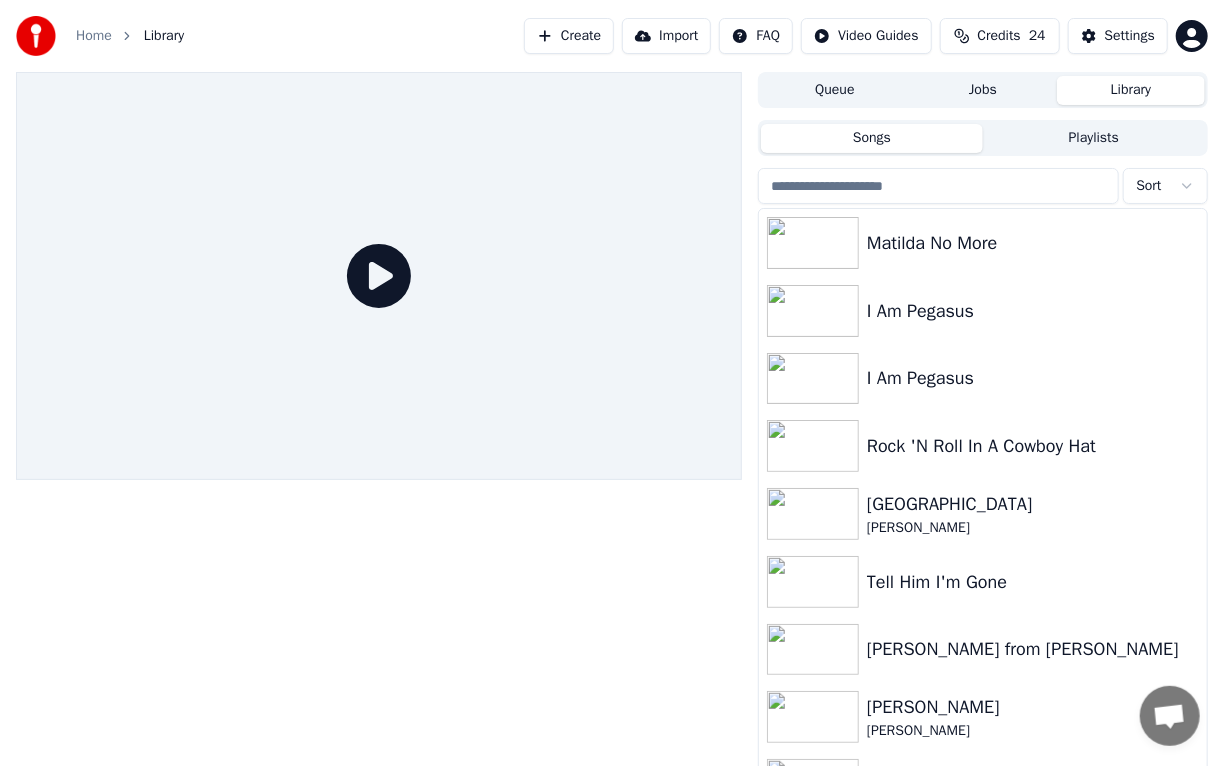 click on "Create" at bounding box center (569, 36) 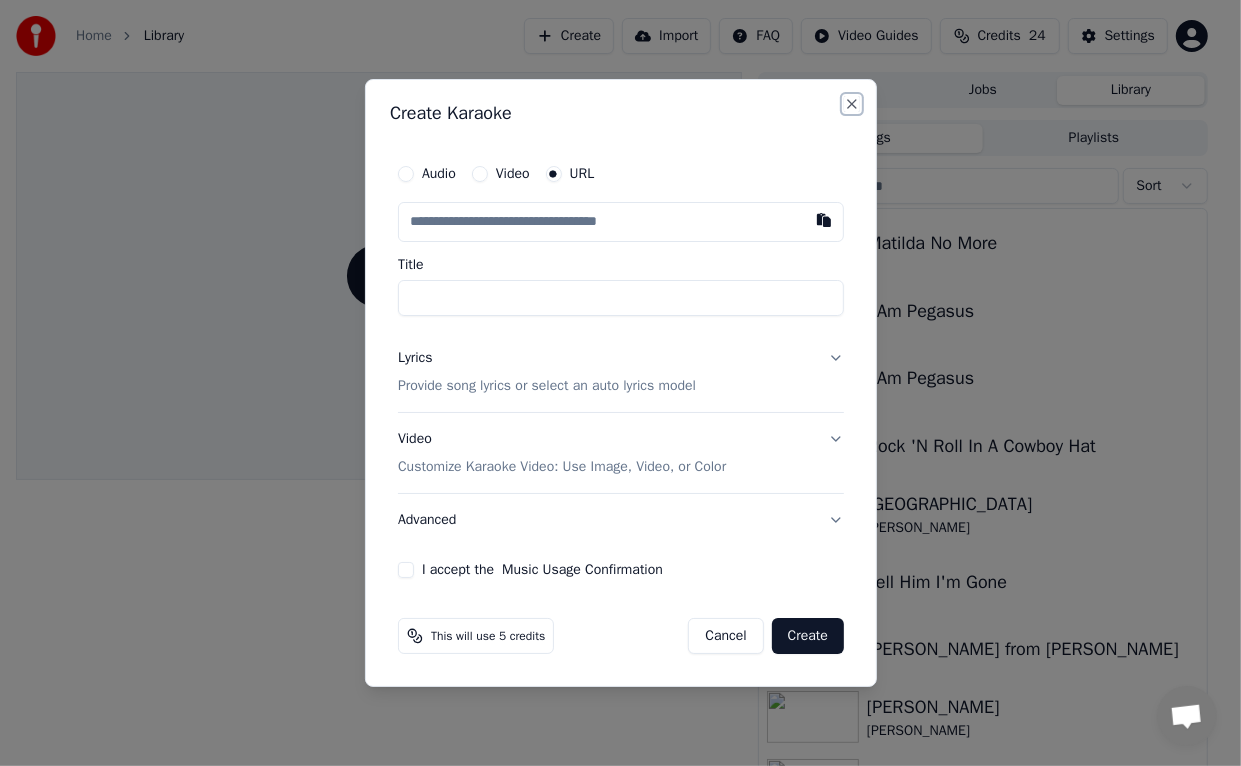 click on "Close" at bounding box center (852, 104) 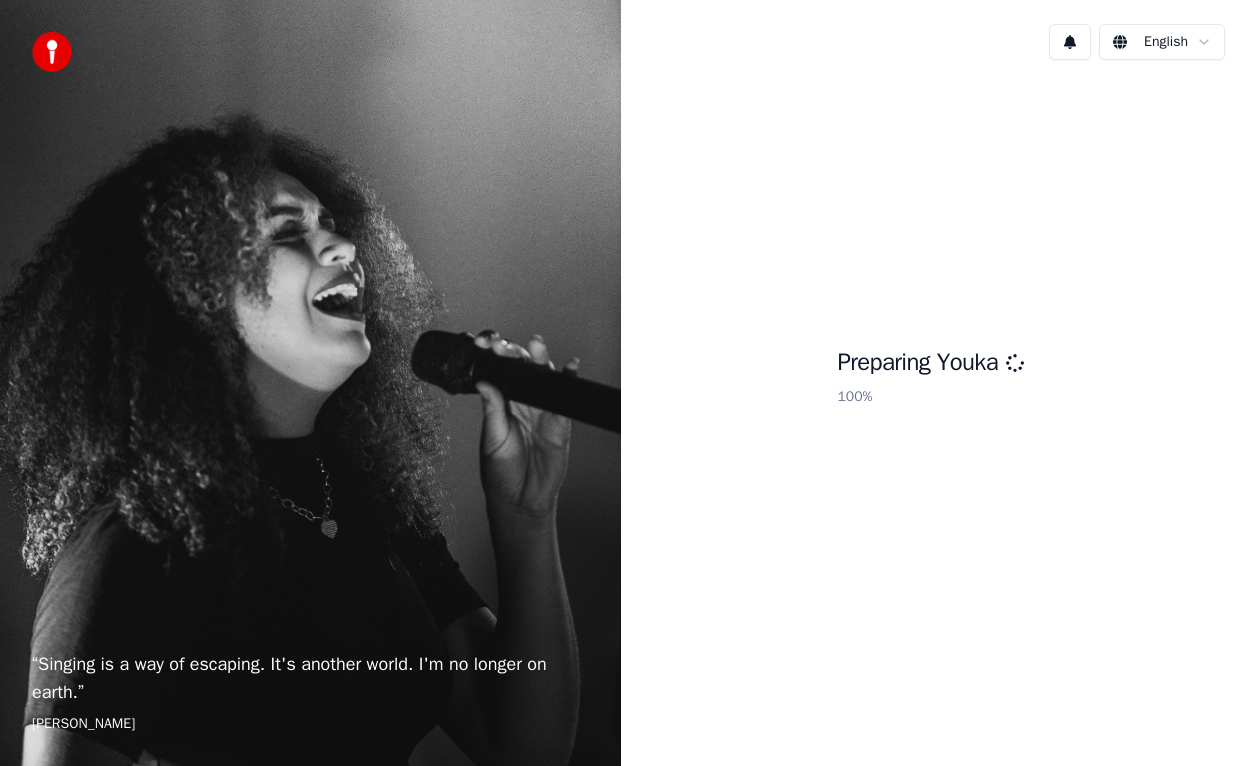 scroll, scrollTop: 0, scrollLeft: 0, axis: both 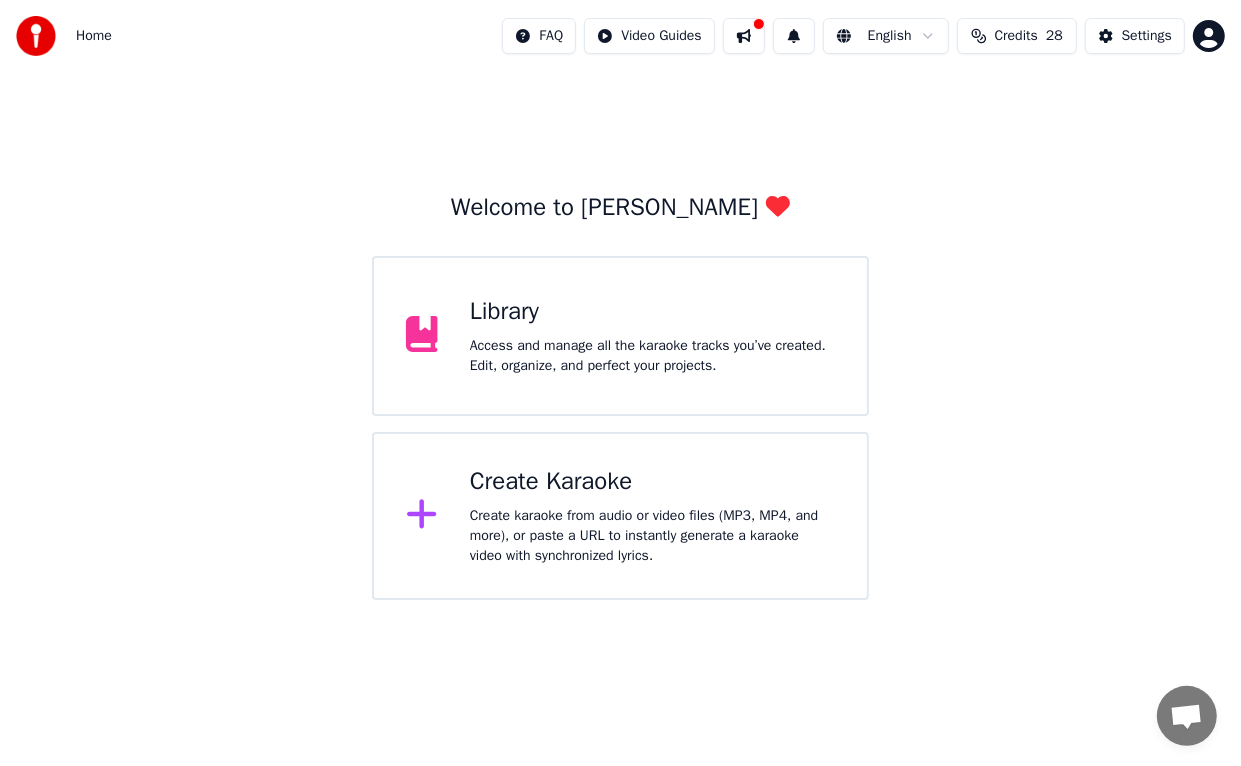 click on "Create Karaoke" at bounding box center (652, 482) 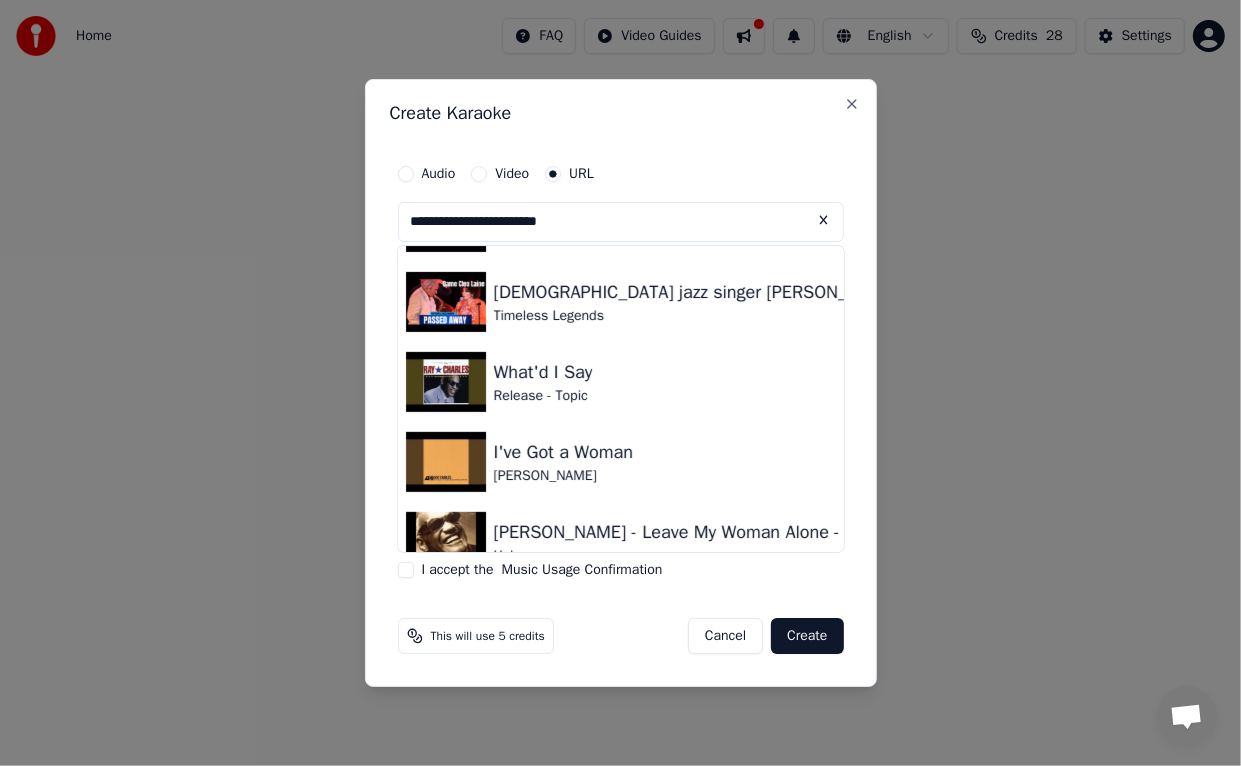 scroll, scrollTop: 687, scrollLeft: 0, axis: vertical 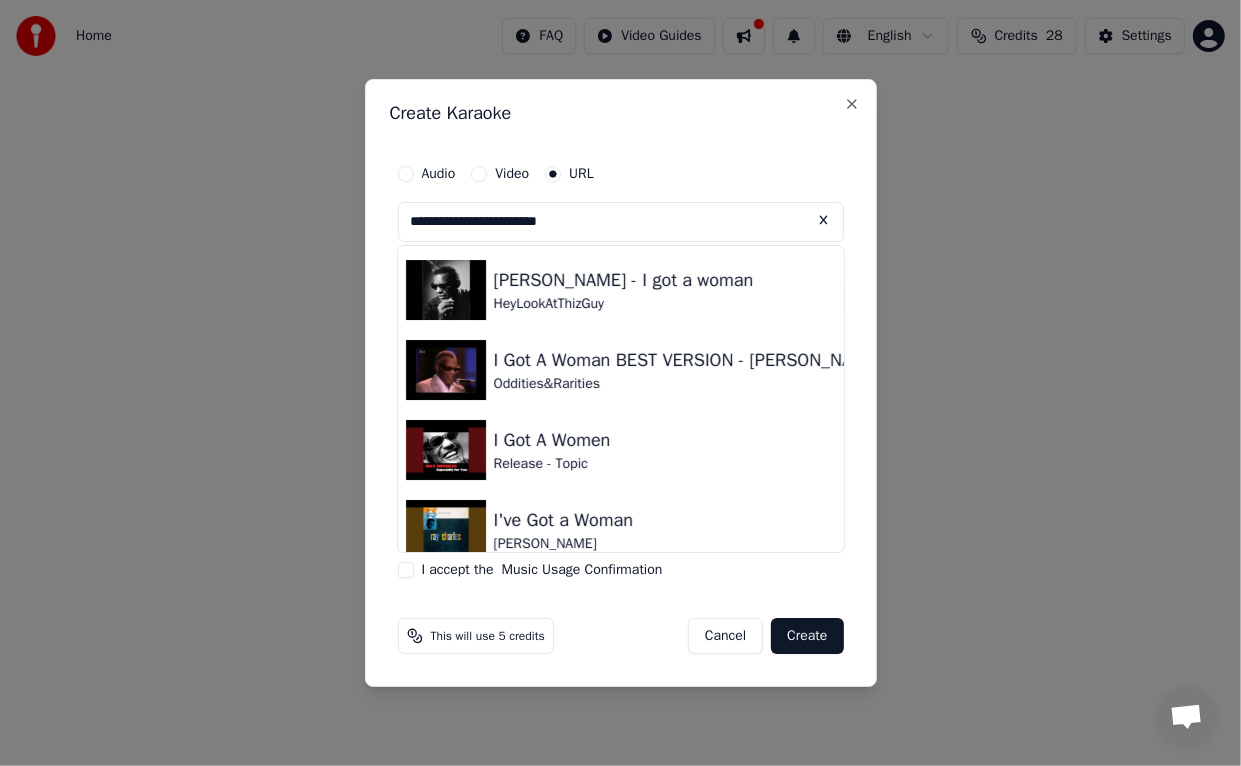 click on "**********" at bounding box center (621, 222) 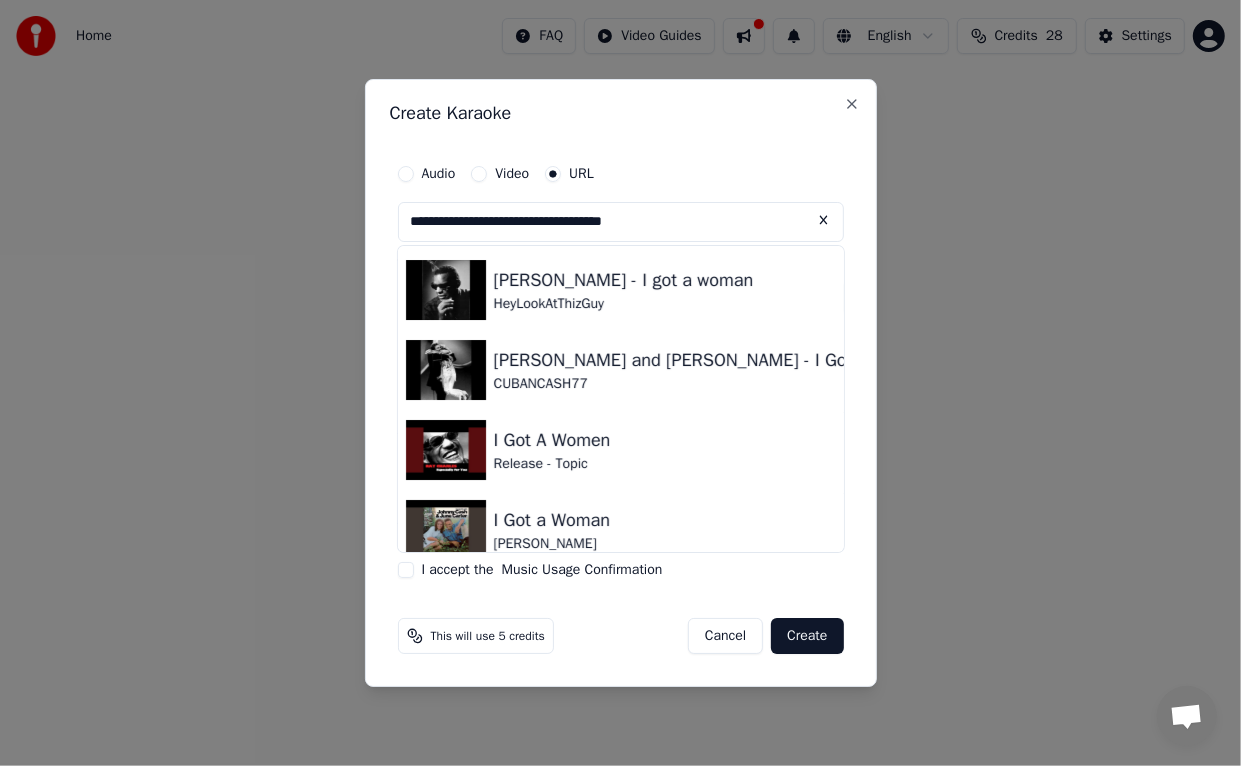 type on "**********" 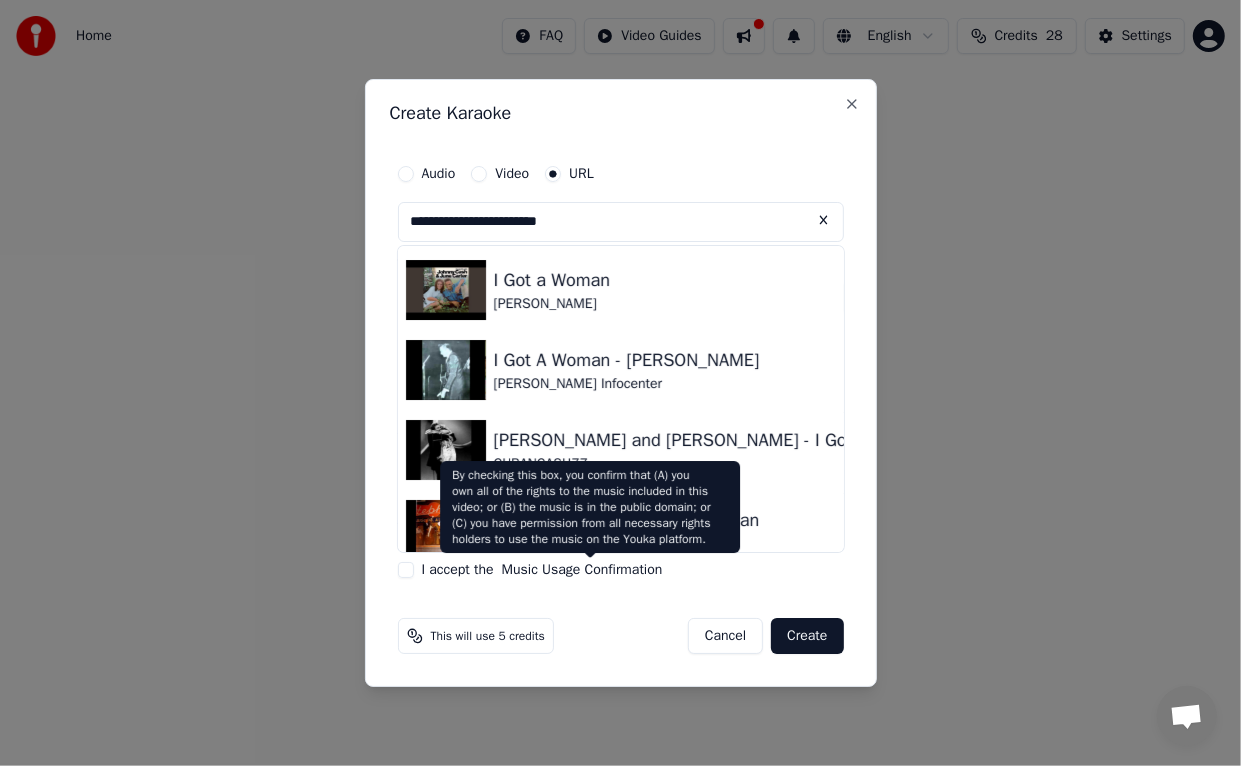 type on "**********" 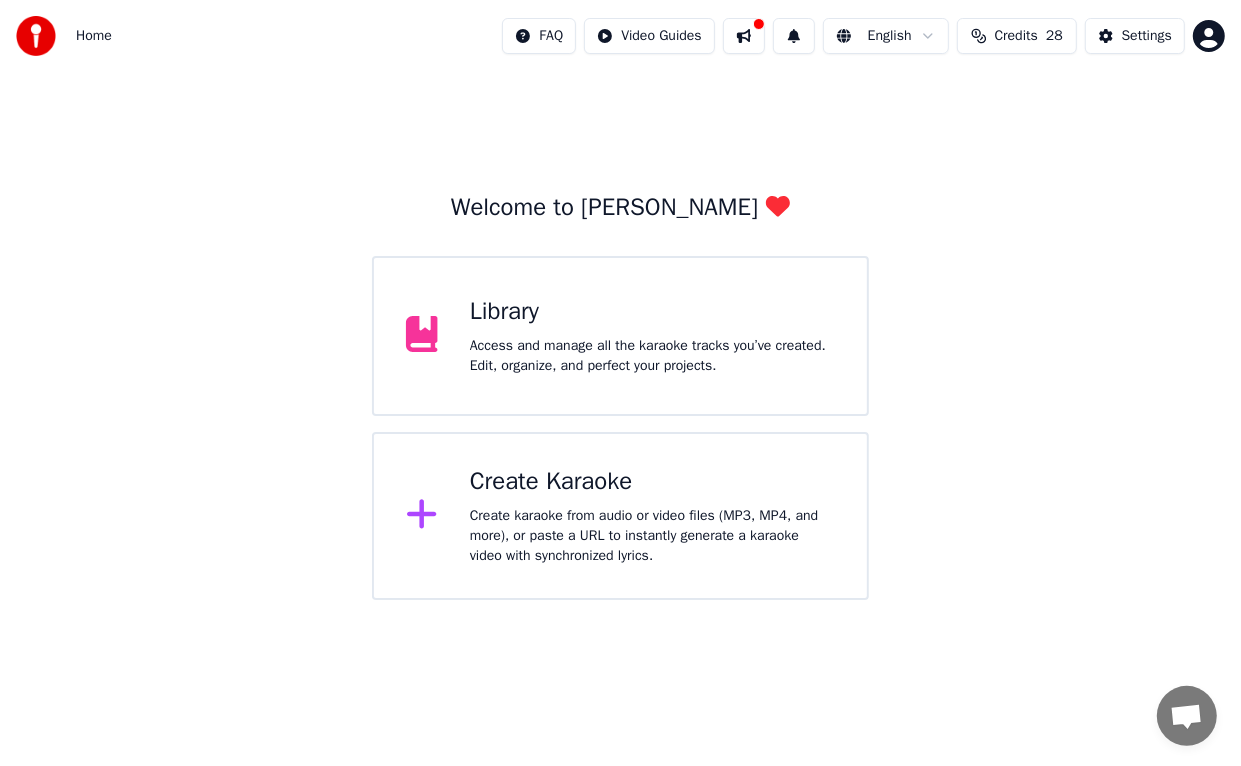 click on "Create Karaoke" at bounding box center (652, 482) 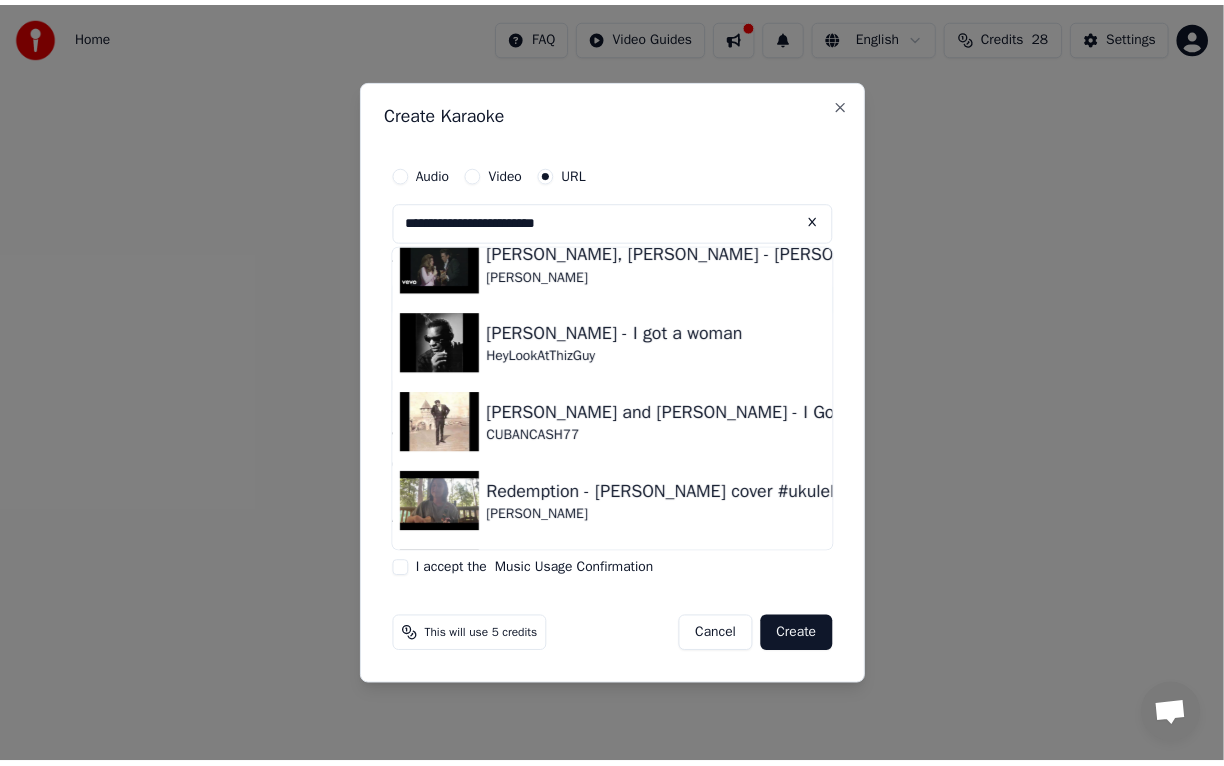 scroll, scrollTop: 1221, scrollLeft: 0, axis: vertical 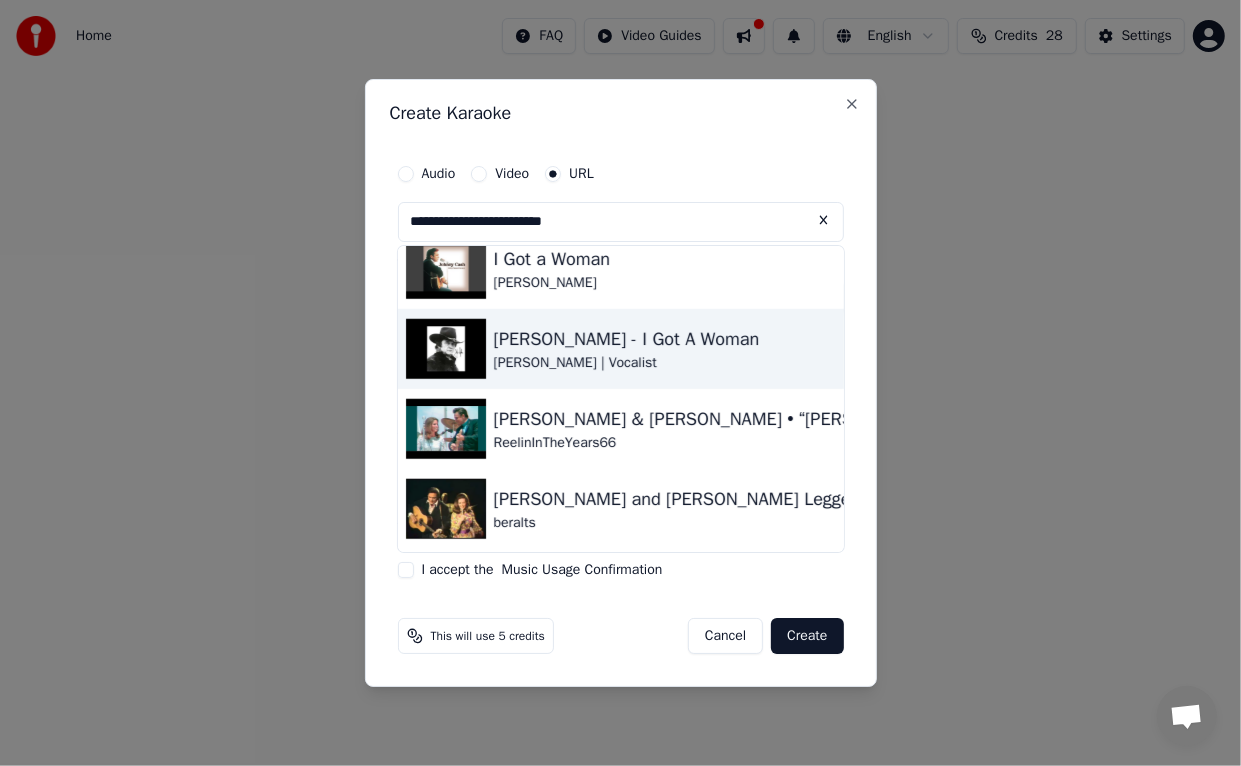 click on "[PERSON_NAME] - I Got A Woman" at bounding box center (627, 339) 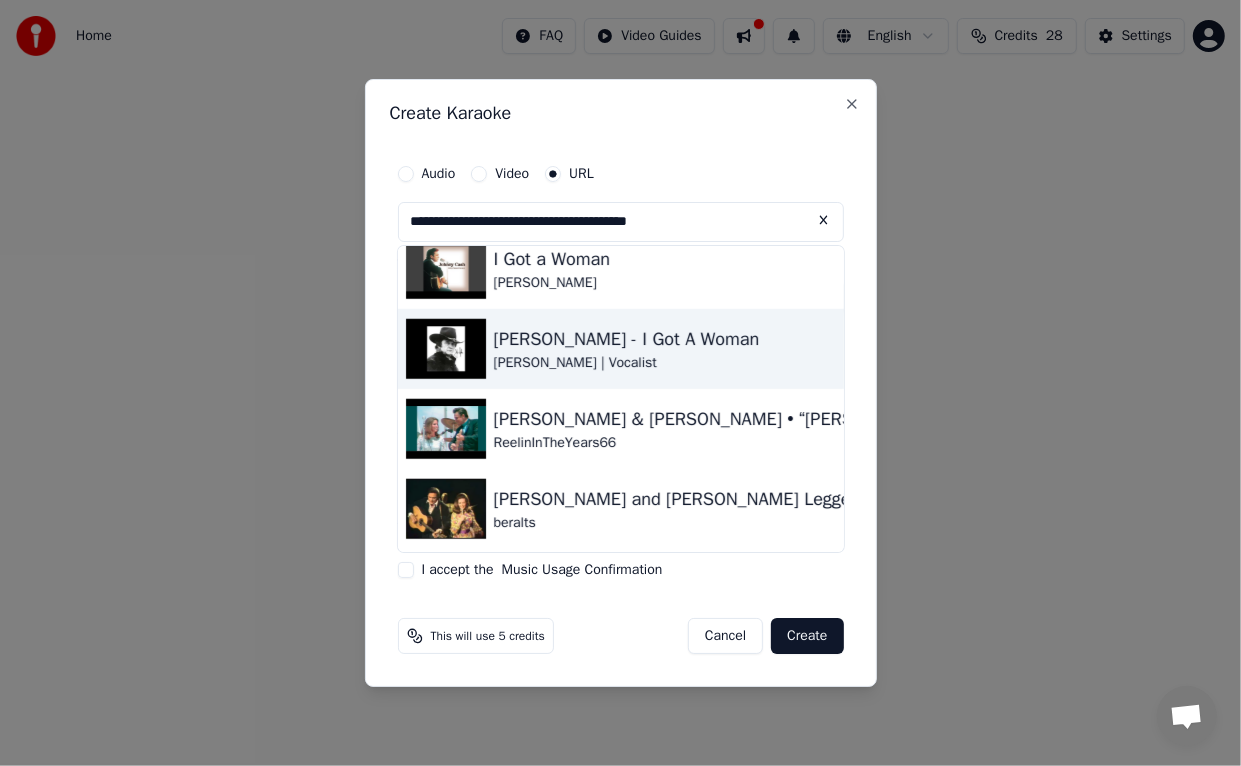 type on "**********" 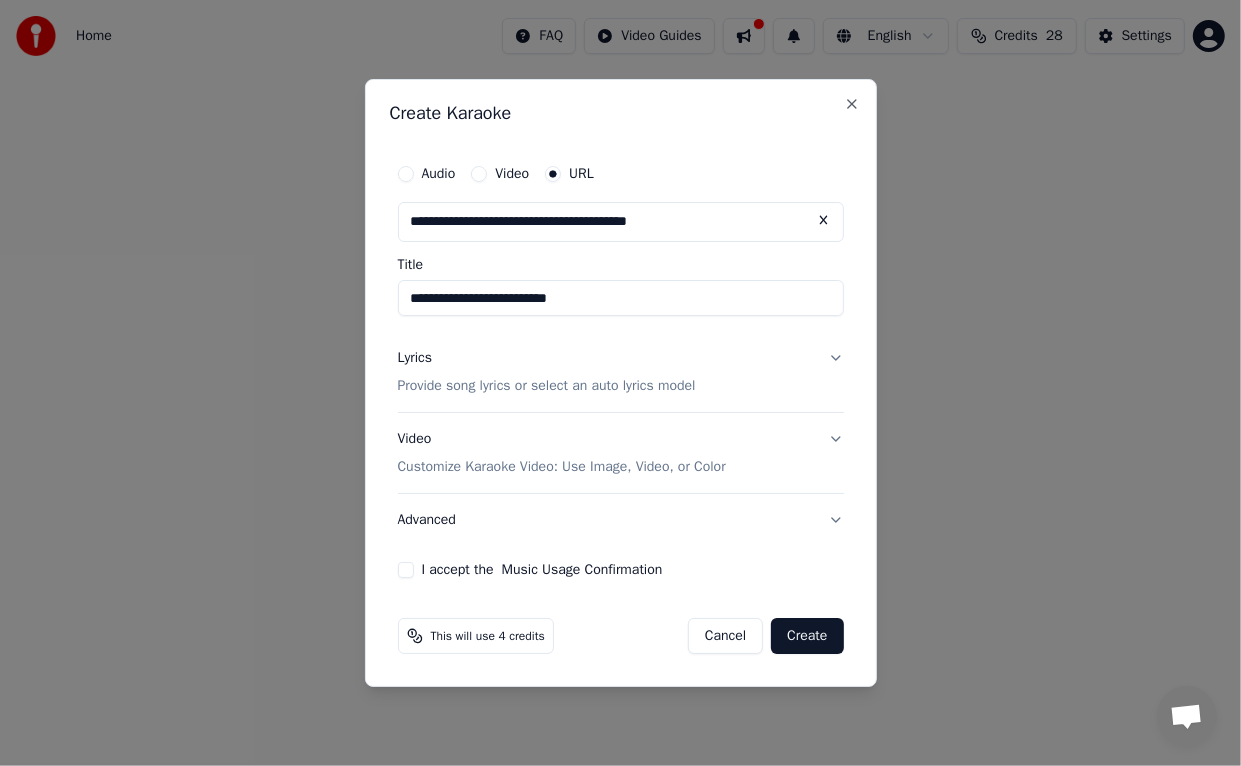 click on "I accept the   Music Usage Confirmation" at bounding box center (406, 570) 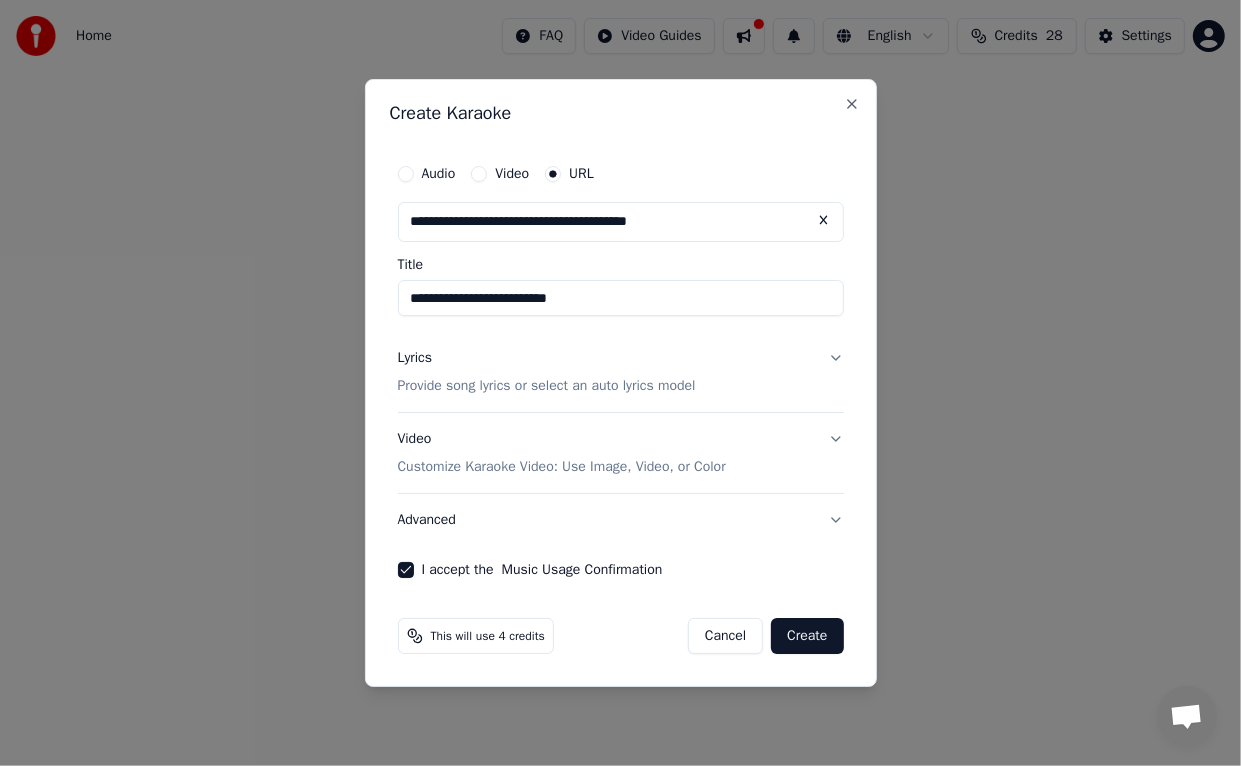 click on "Create" at bounding box center [807, 636] 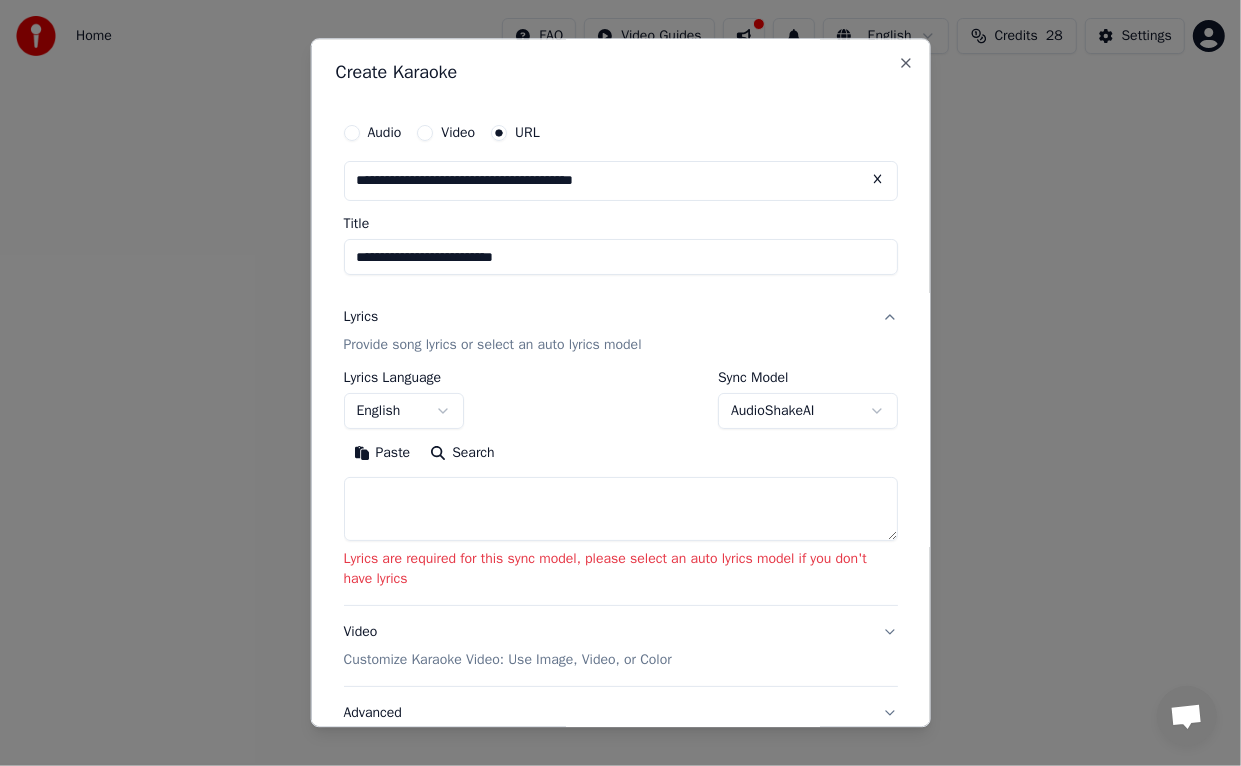 click on "**********" at bounding box center (620, 300) 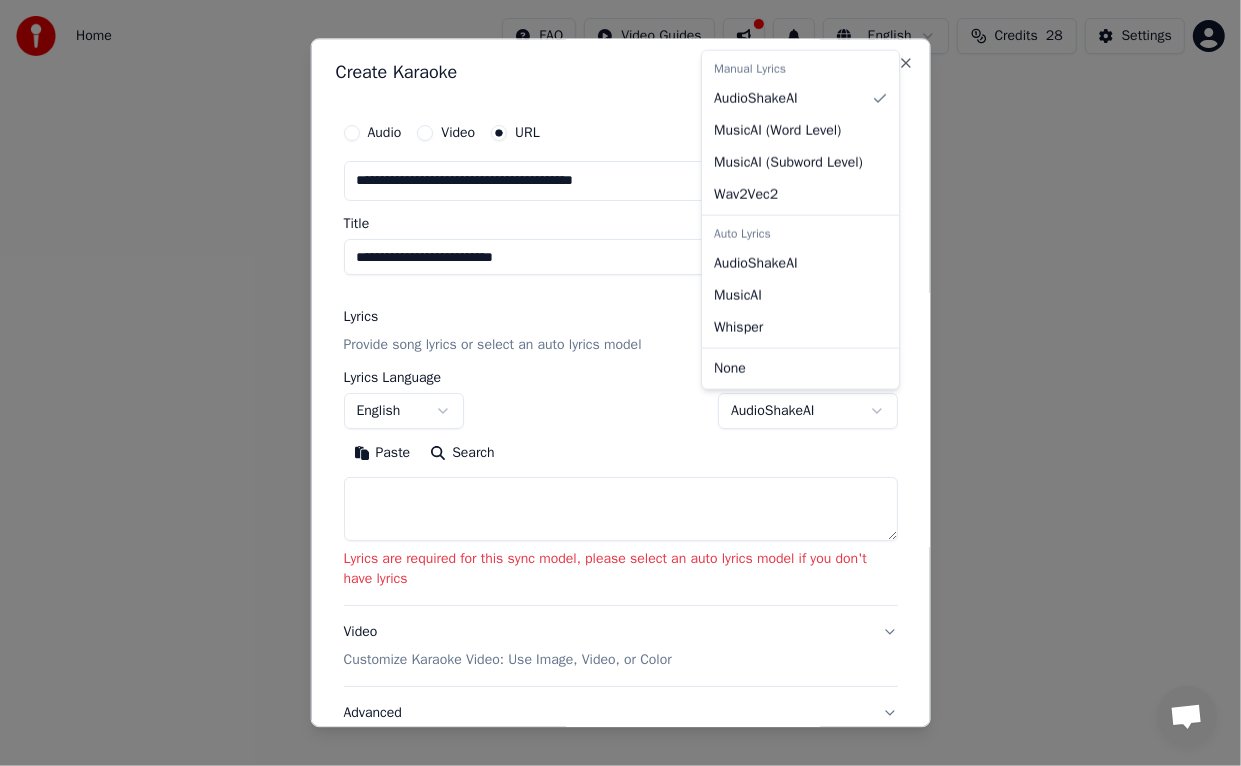 select on "*******" 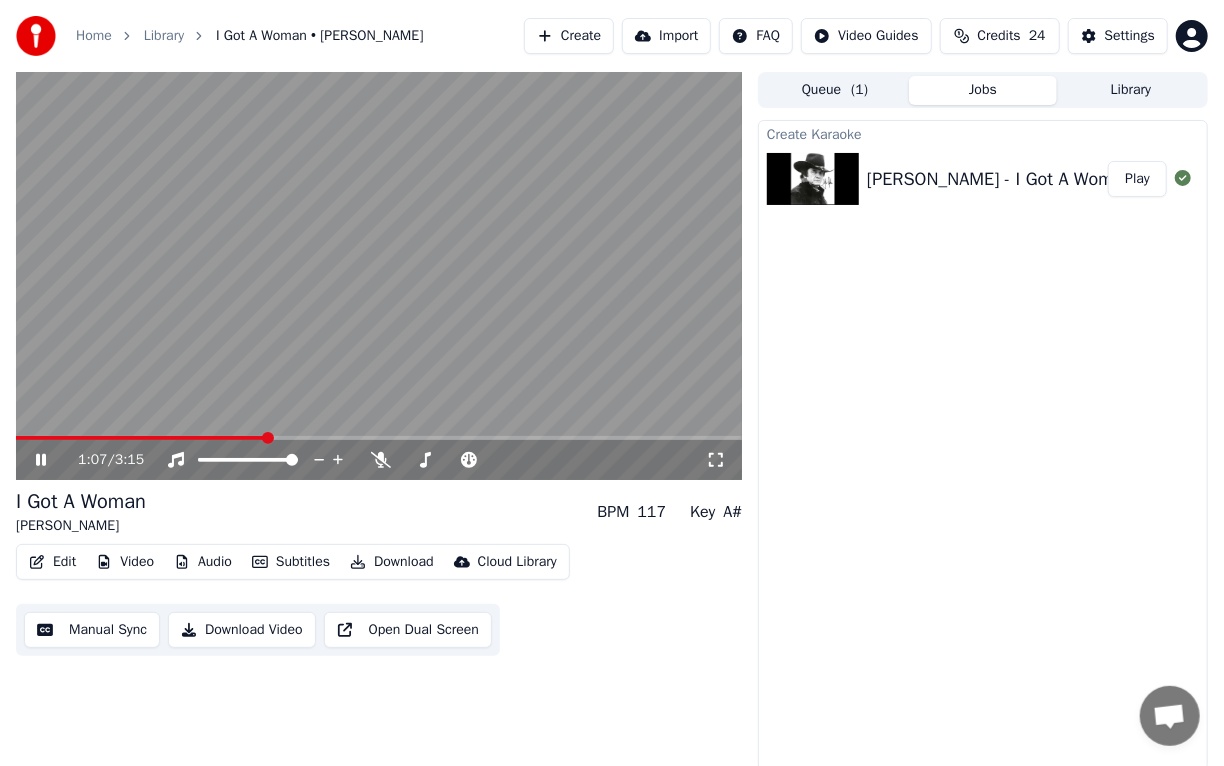 click at bounding box center (379, 276) 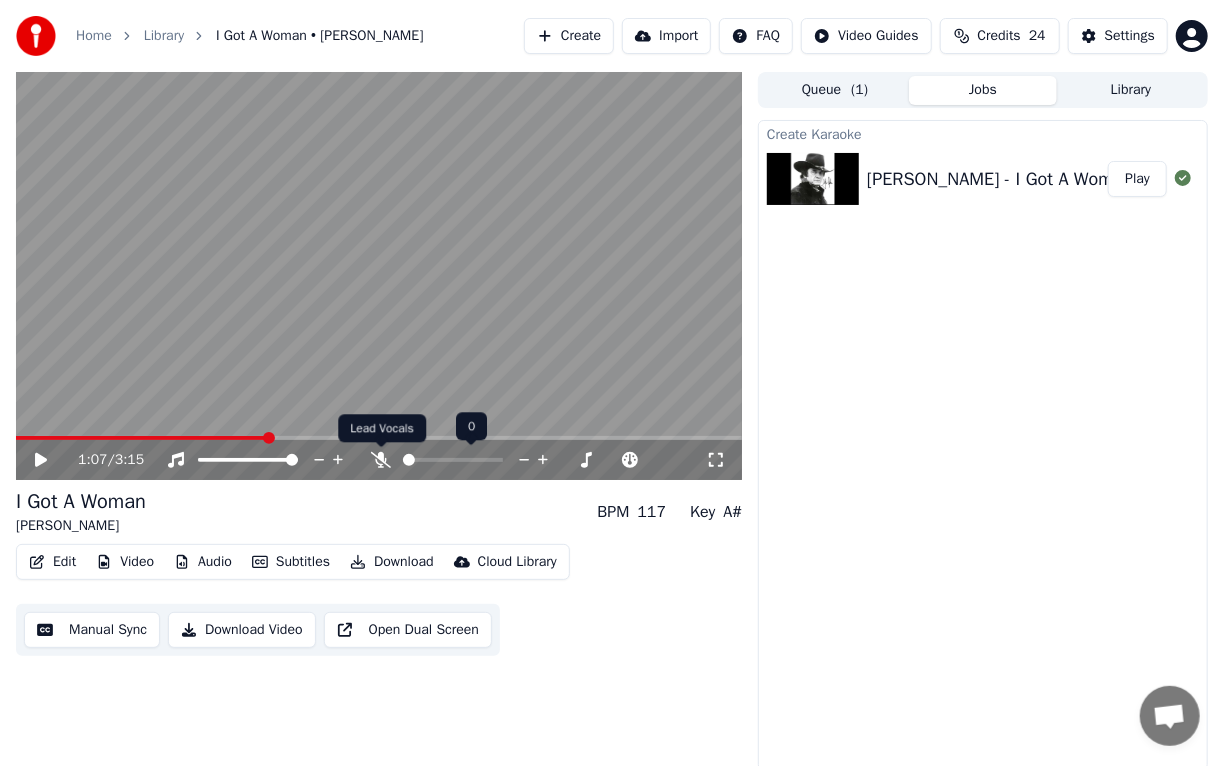 click on "Lead Vocals Lead Vocals" at bounding box center [382, 428] 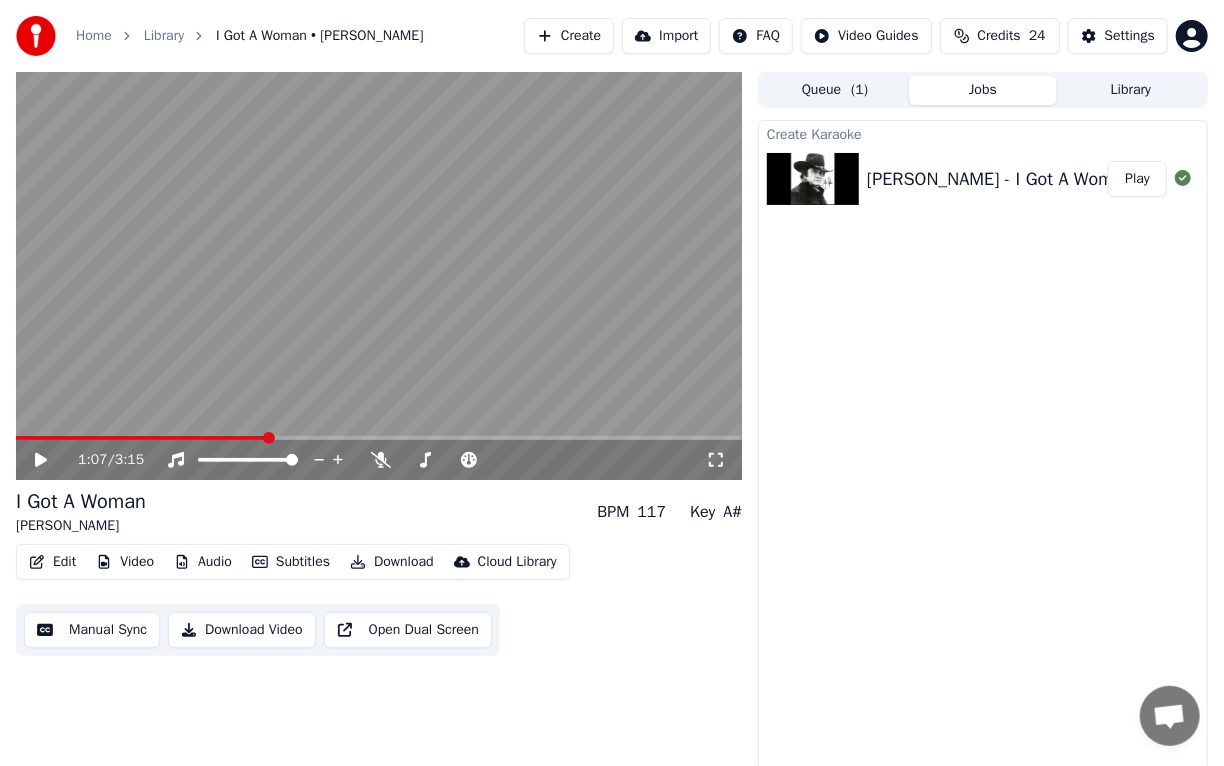 click 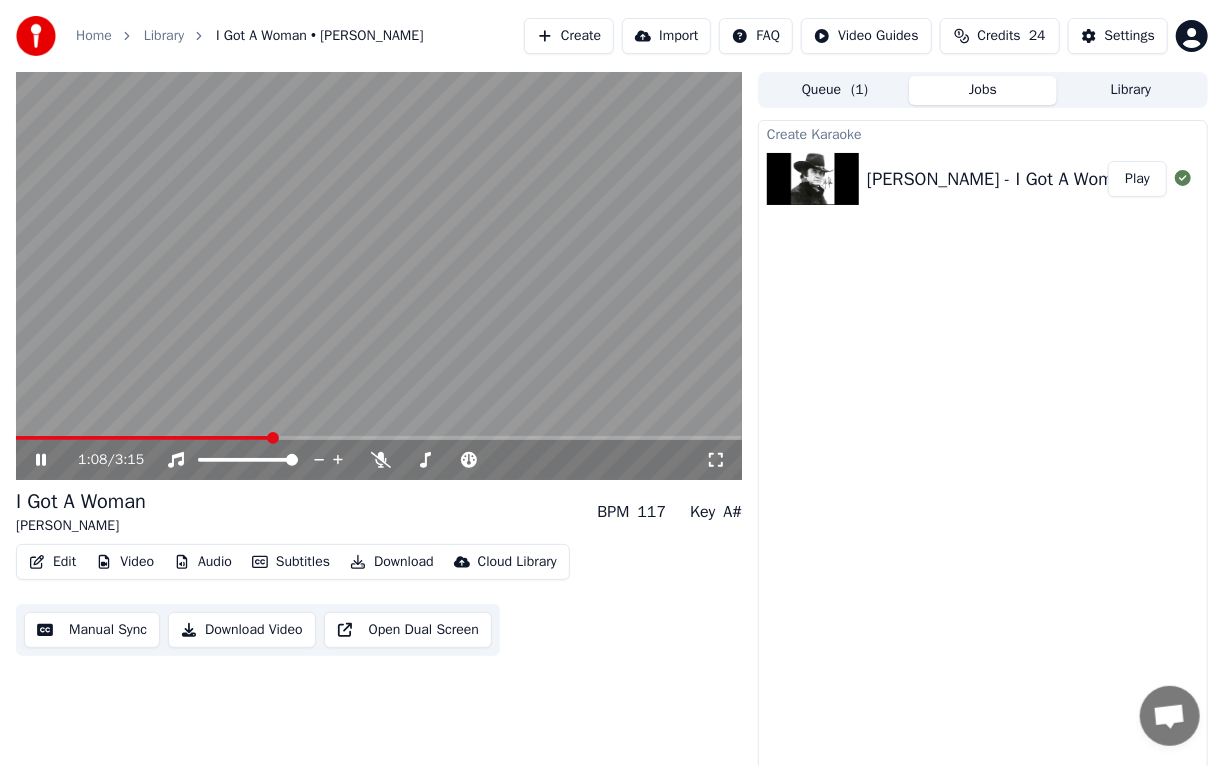 click at bounding box center [379, 438] 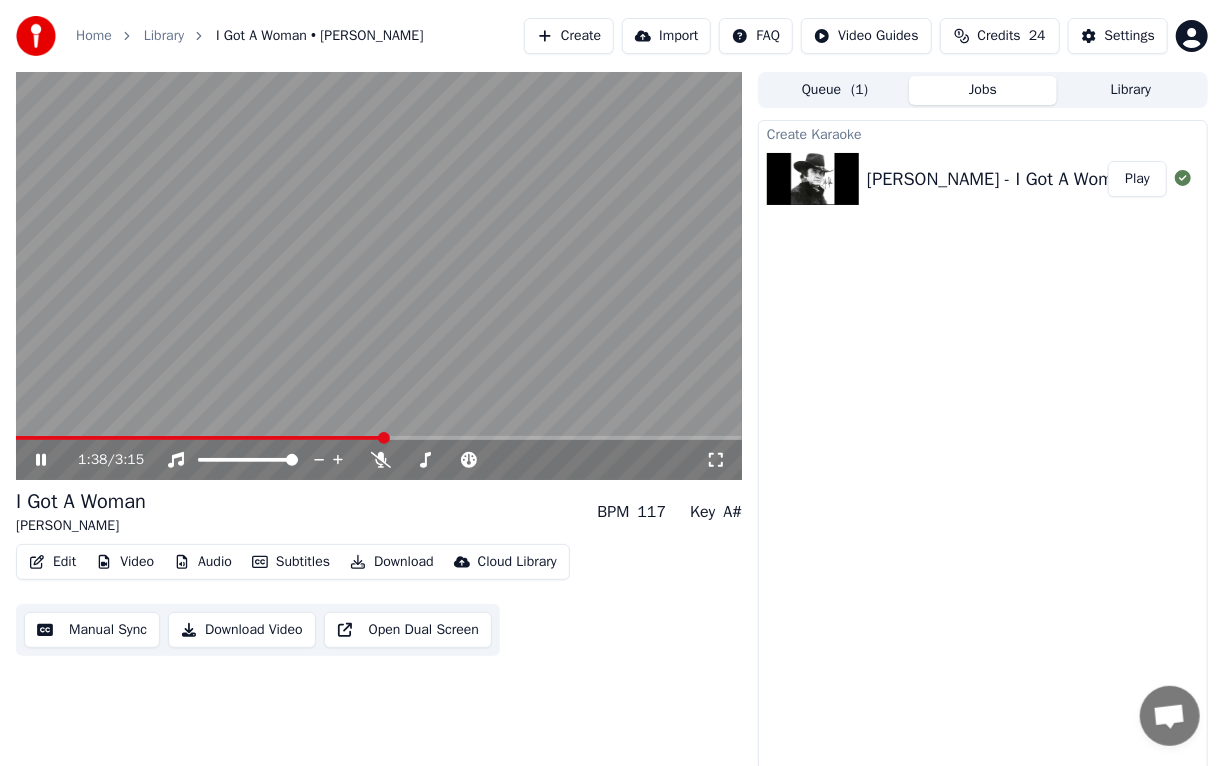 click at bounding box center (379, 276) 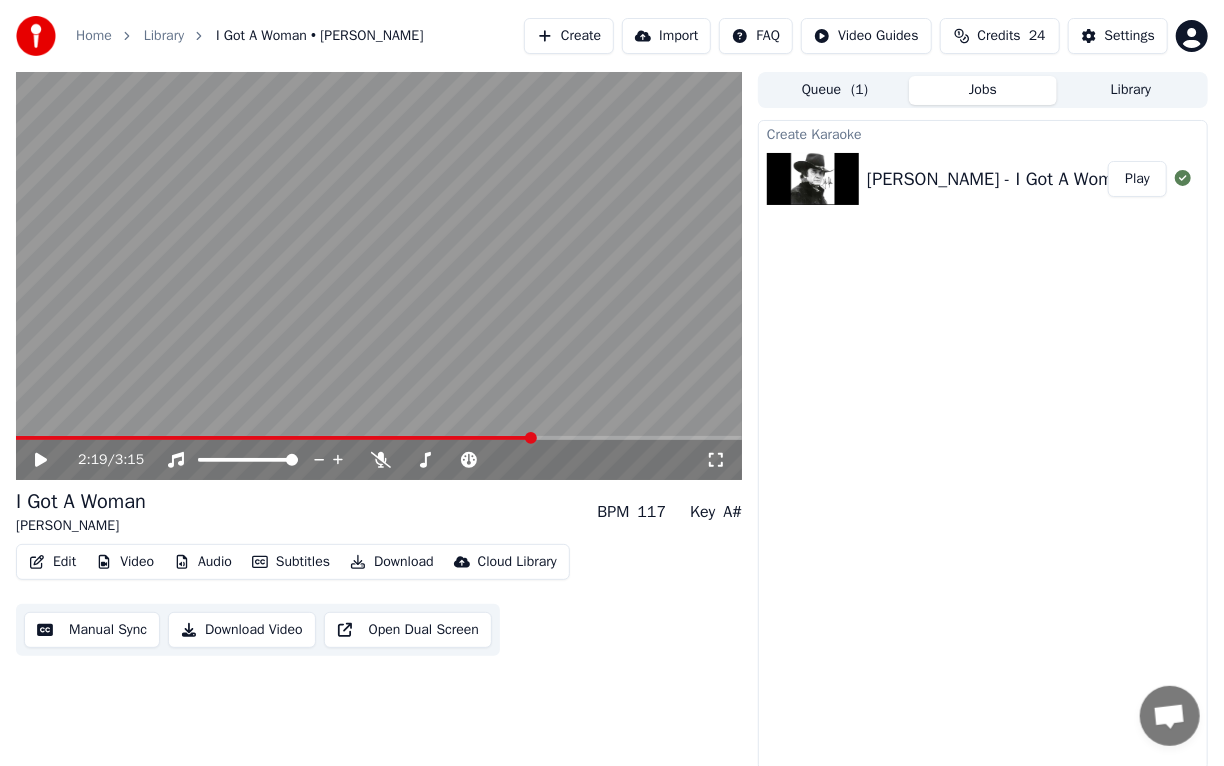 click at bounding box center (379, 438) 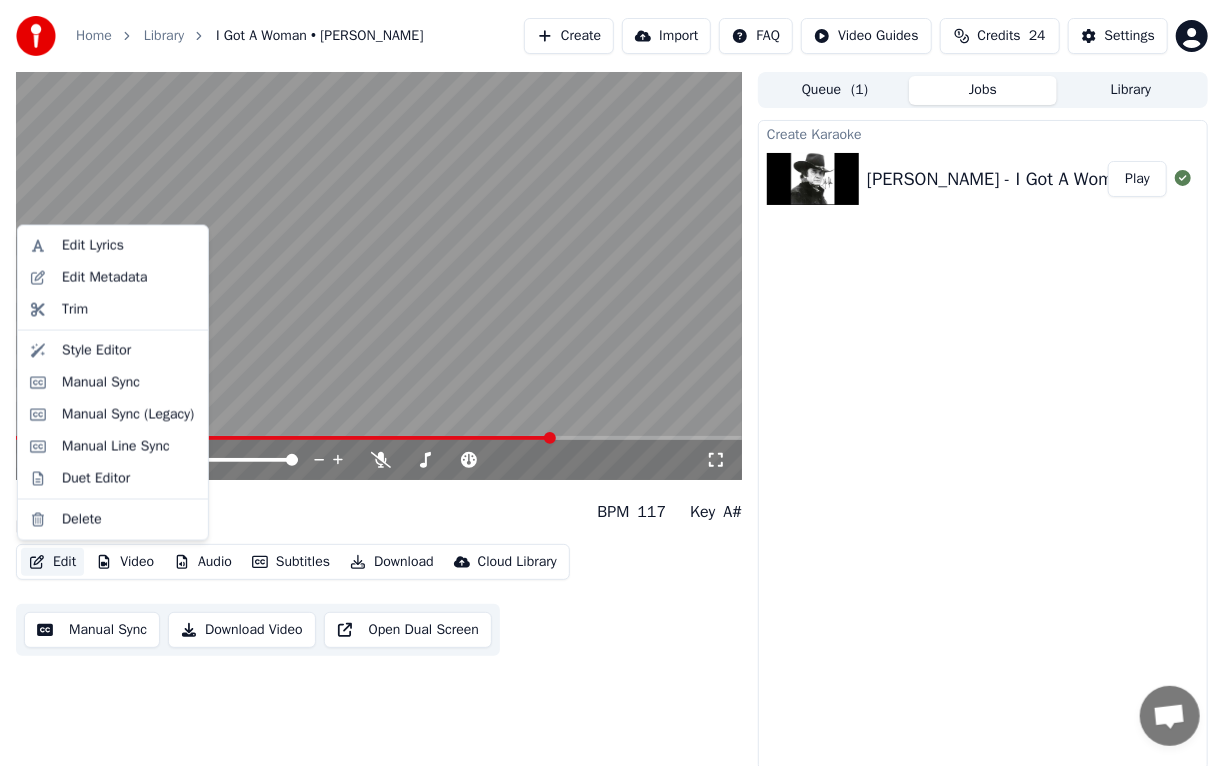 click on "Edit" at bounding box center [52, 562] 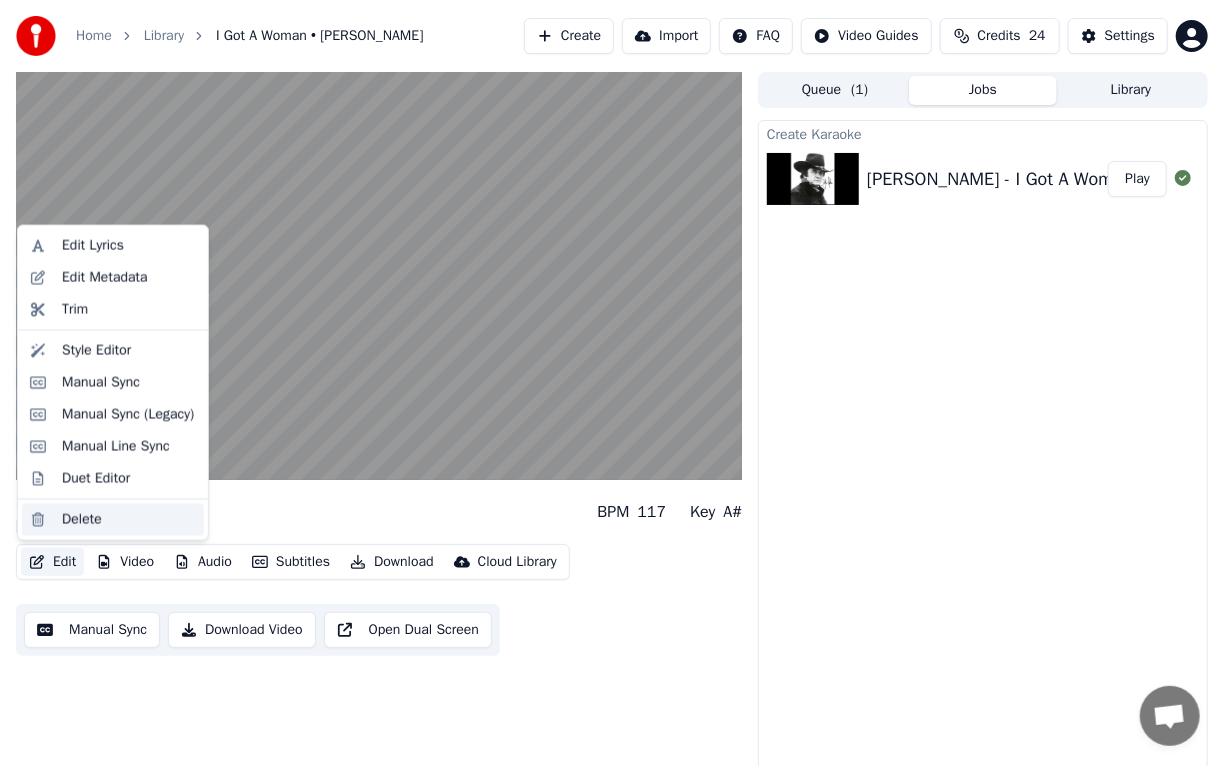 click on "Delete" at bounding box center (82, 519) 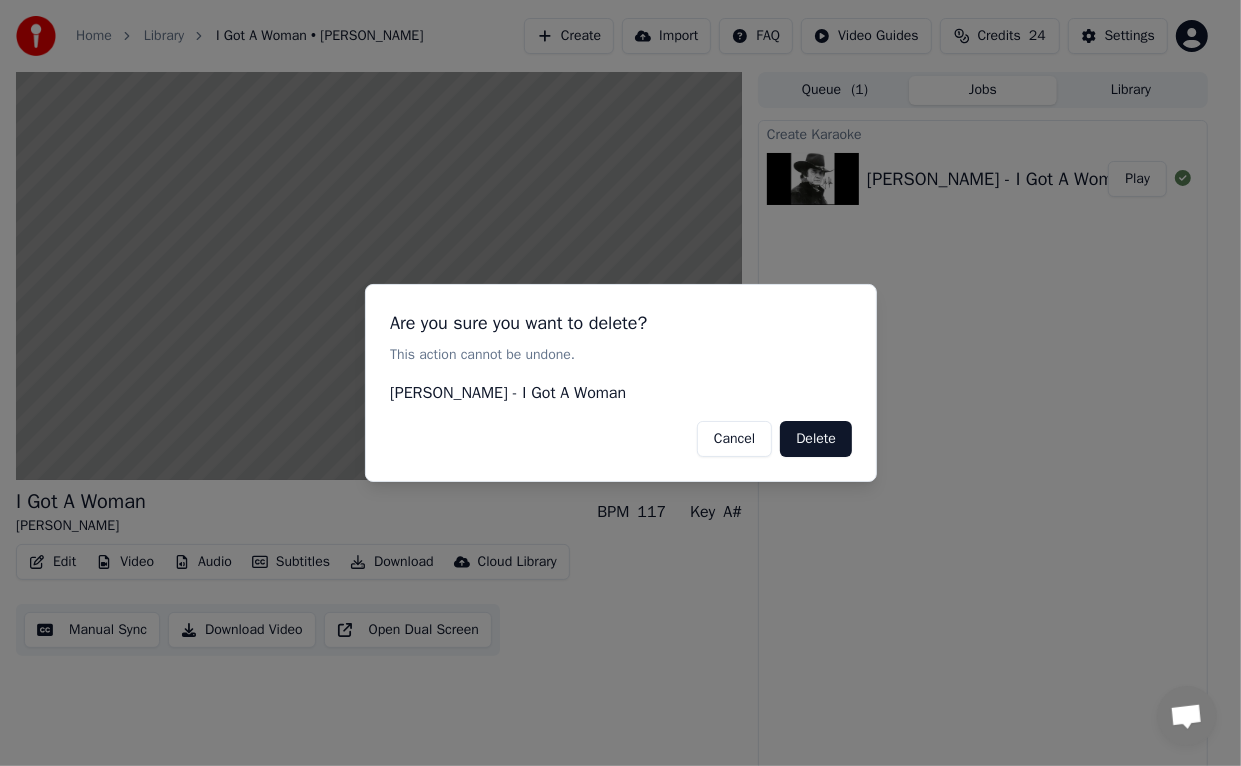 click on "Delete" at bounding box center (816, 439) 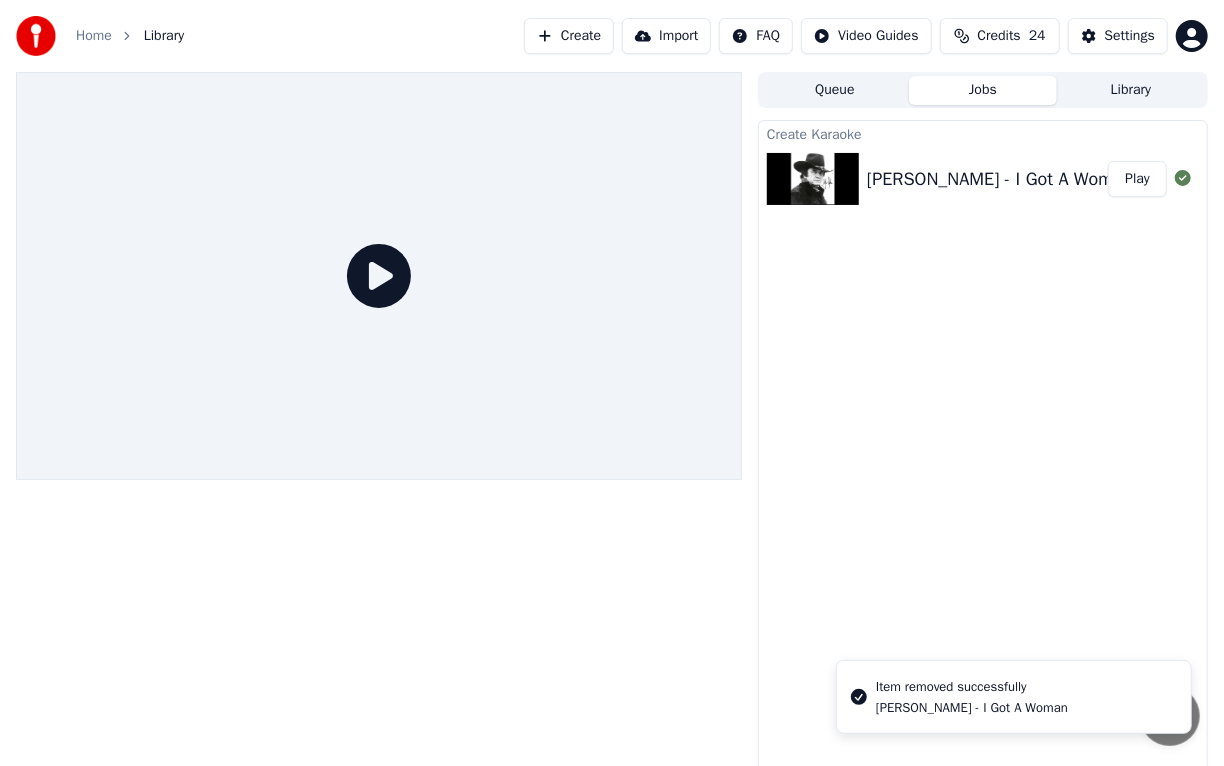 click on "Create" at bounding box center (569, 36) 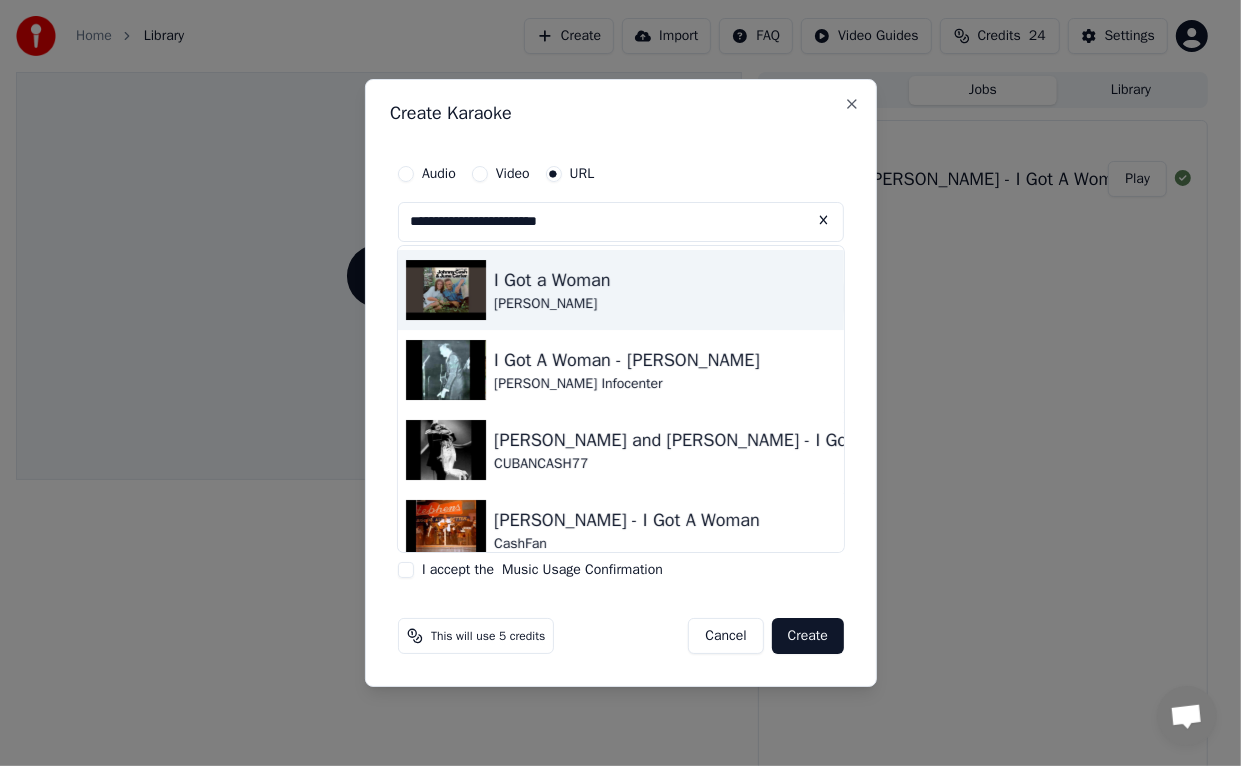 click at bounding box center [446, 290] 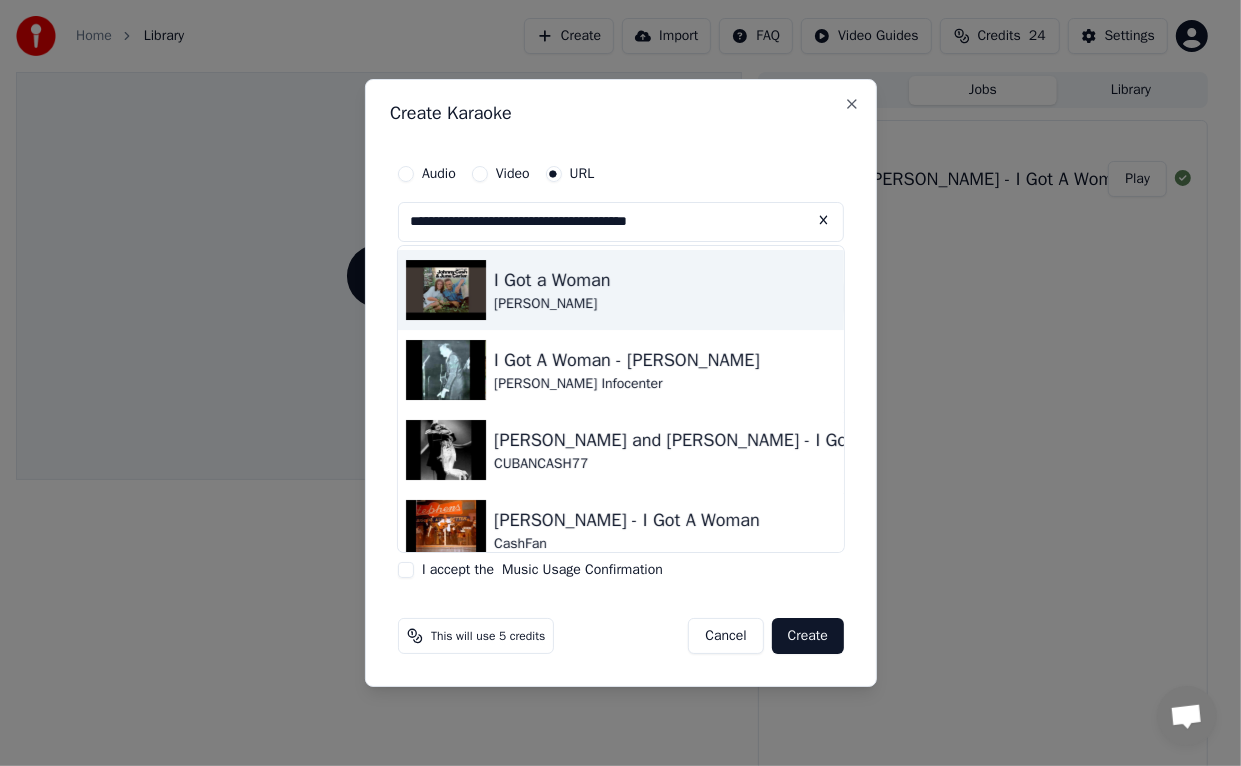 type on "**********" 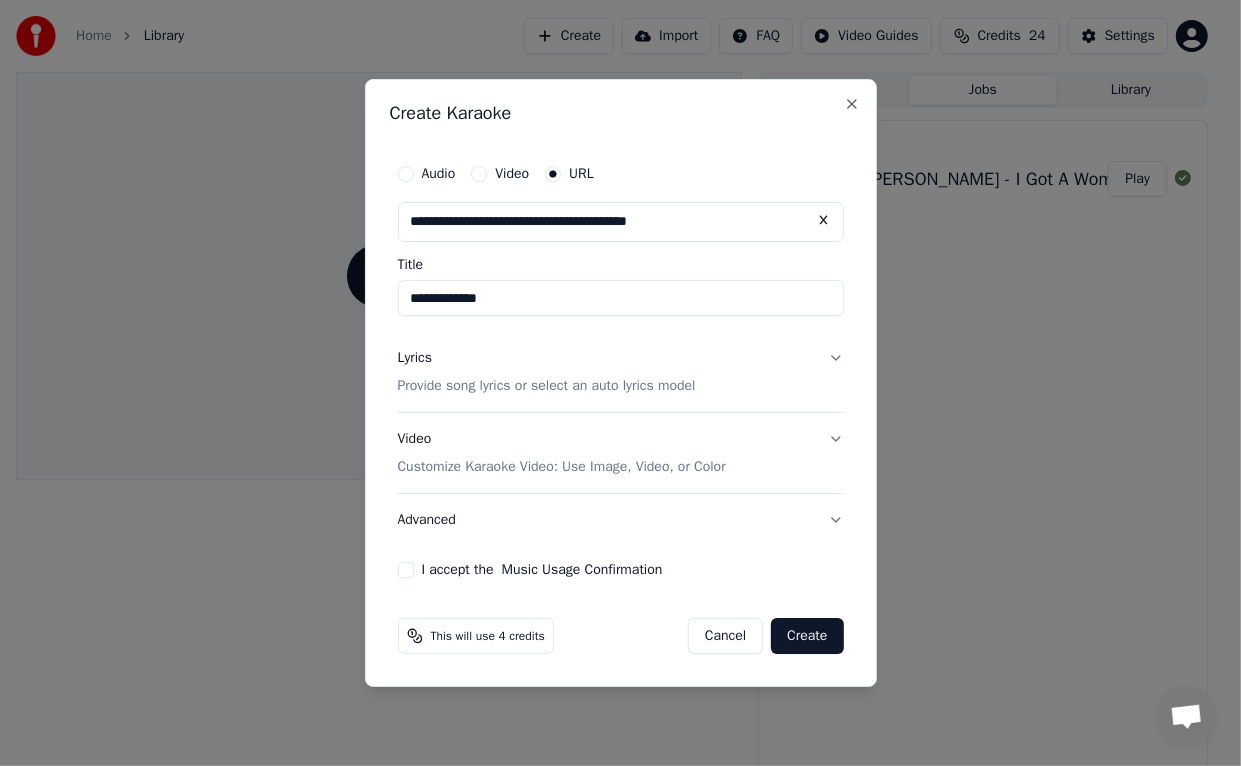 click on "I accept the   Music Usage Confirmation" at bounding box center [406, 570] 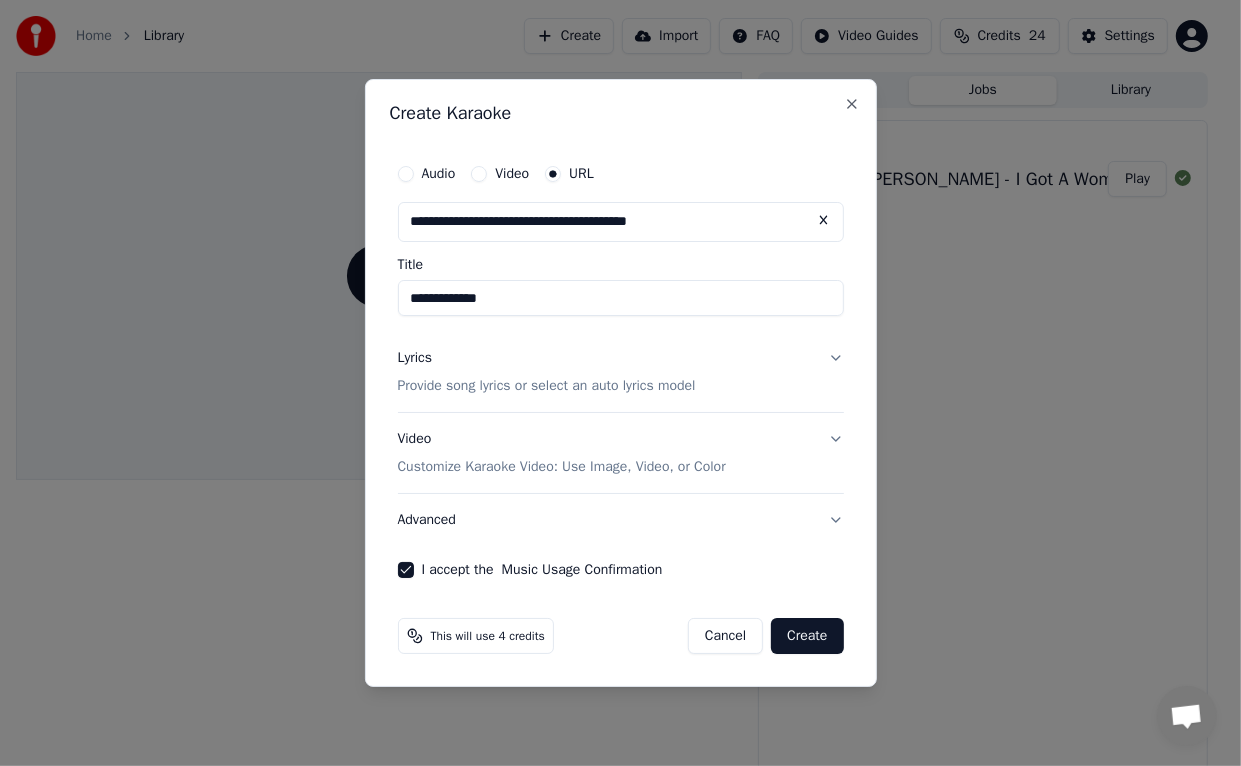 click on "Create" at bounding box center [807, 636] 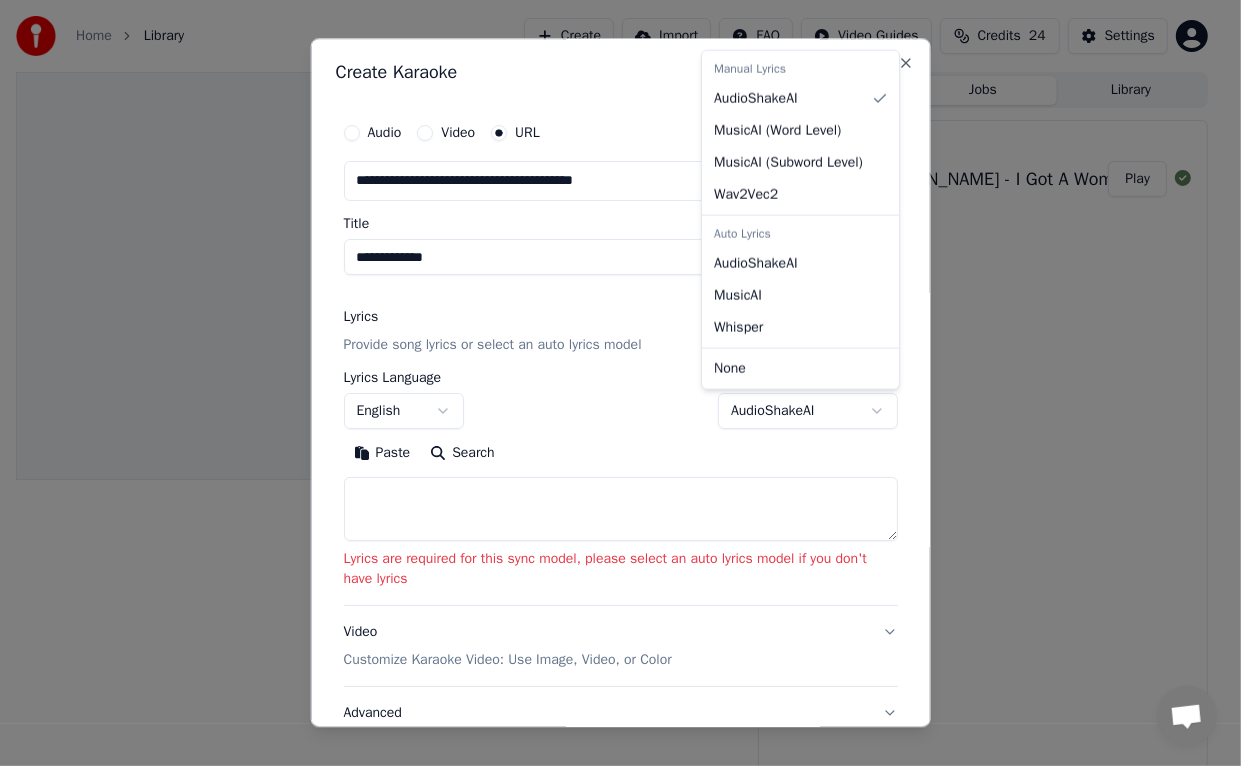 click on "**********" at bounding box center (612, 383) 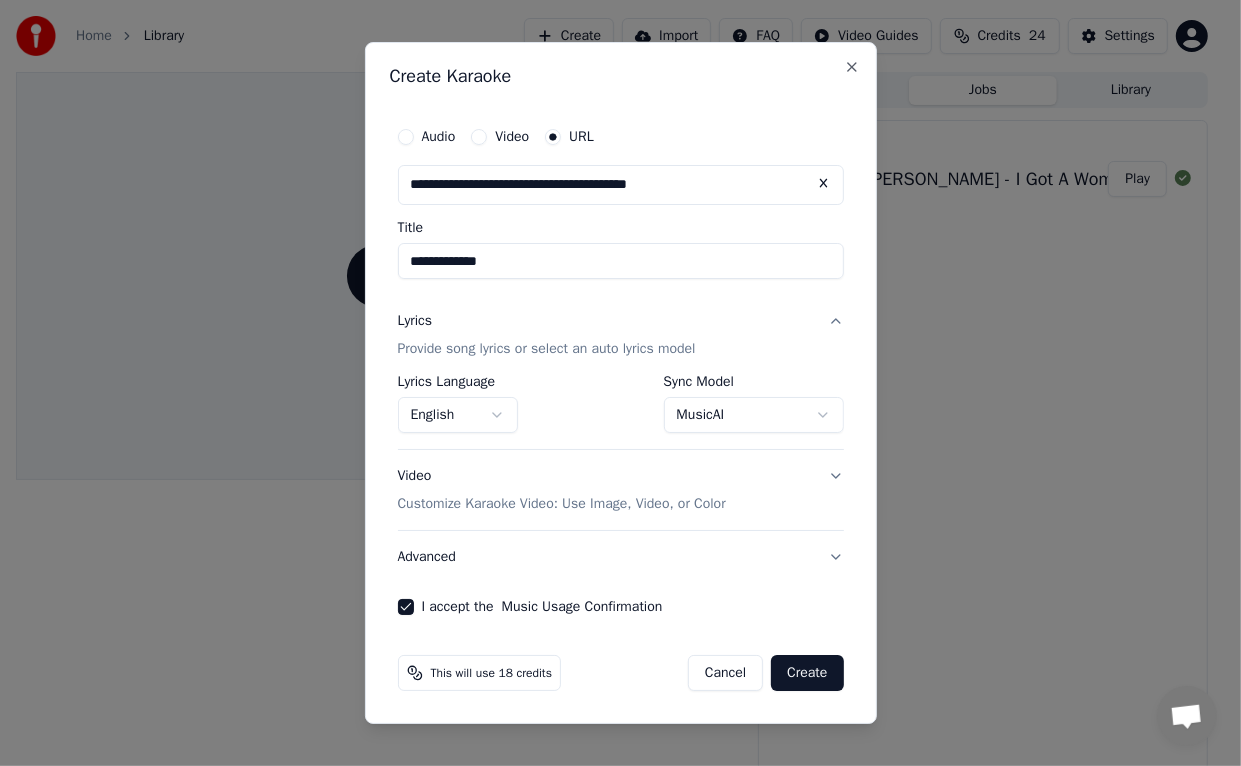 click on "Create" at bounding box center [807, 673] 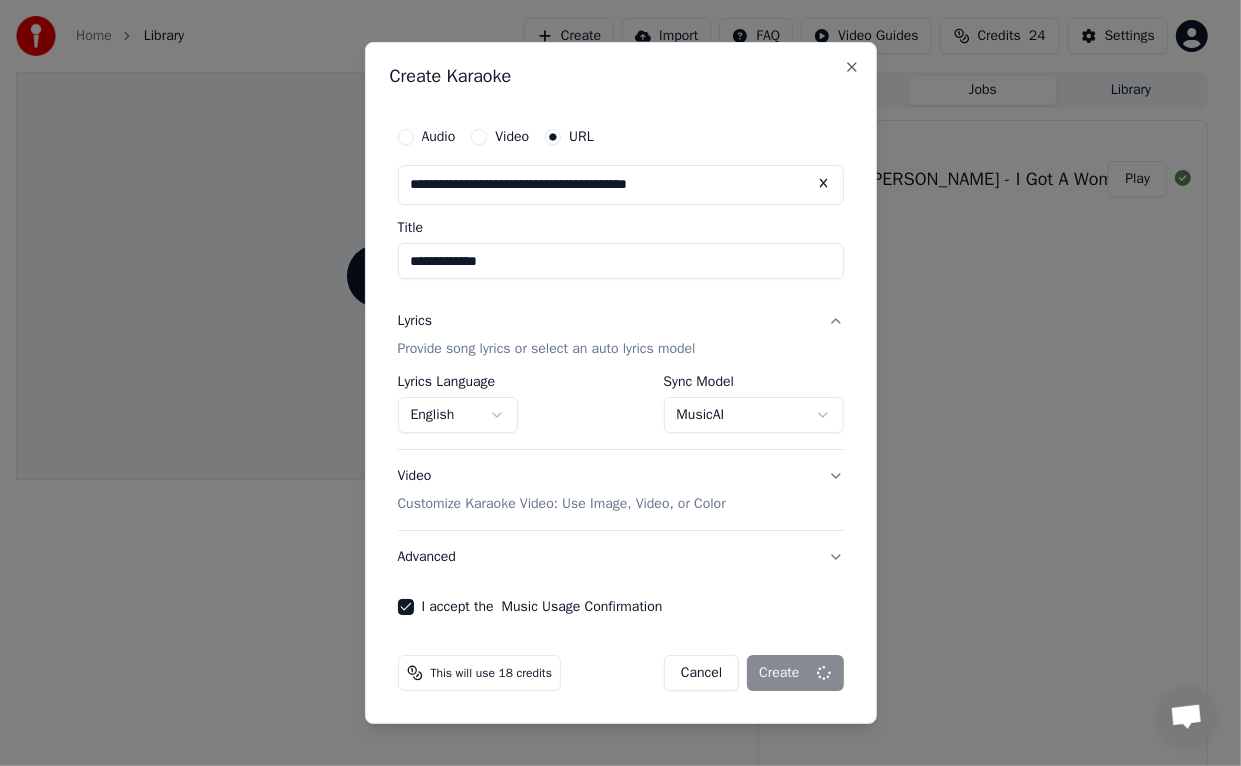 select on "**********" 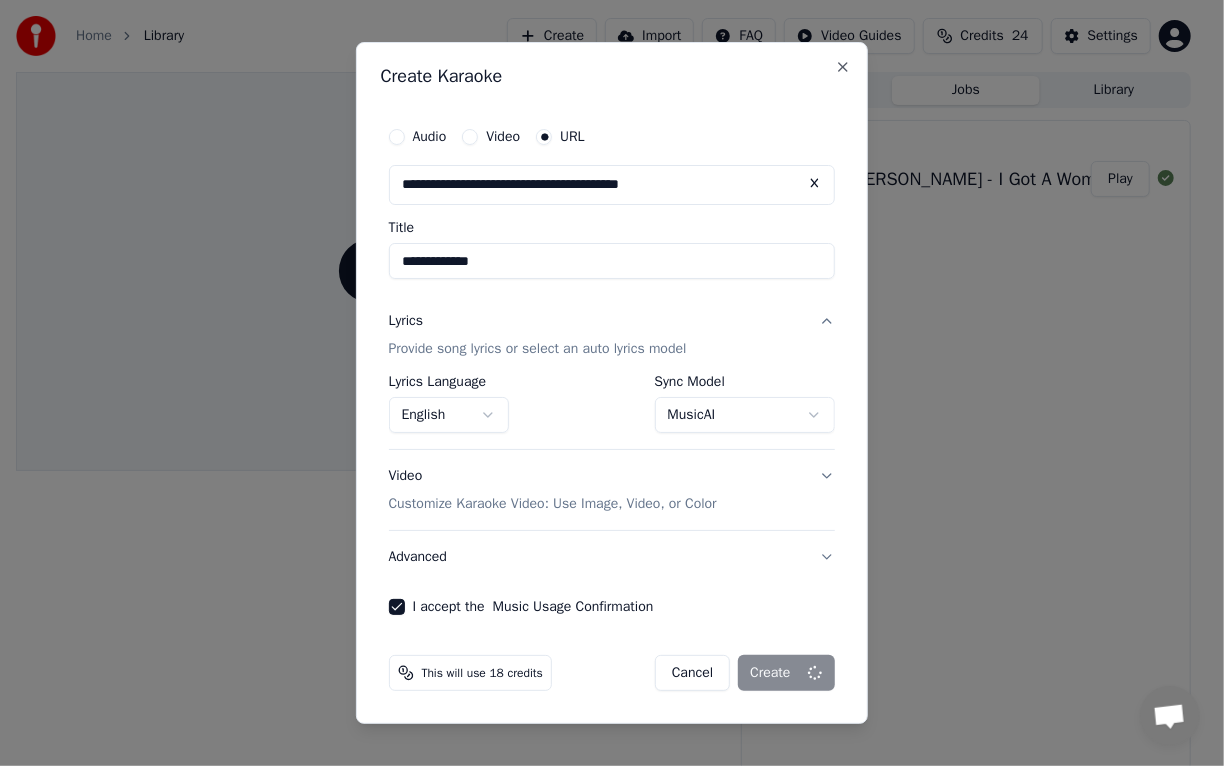 type 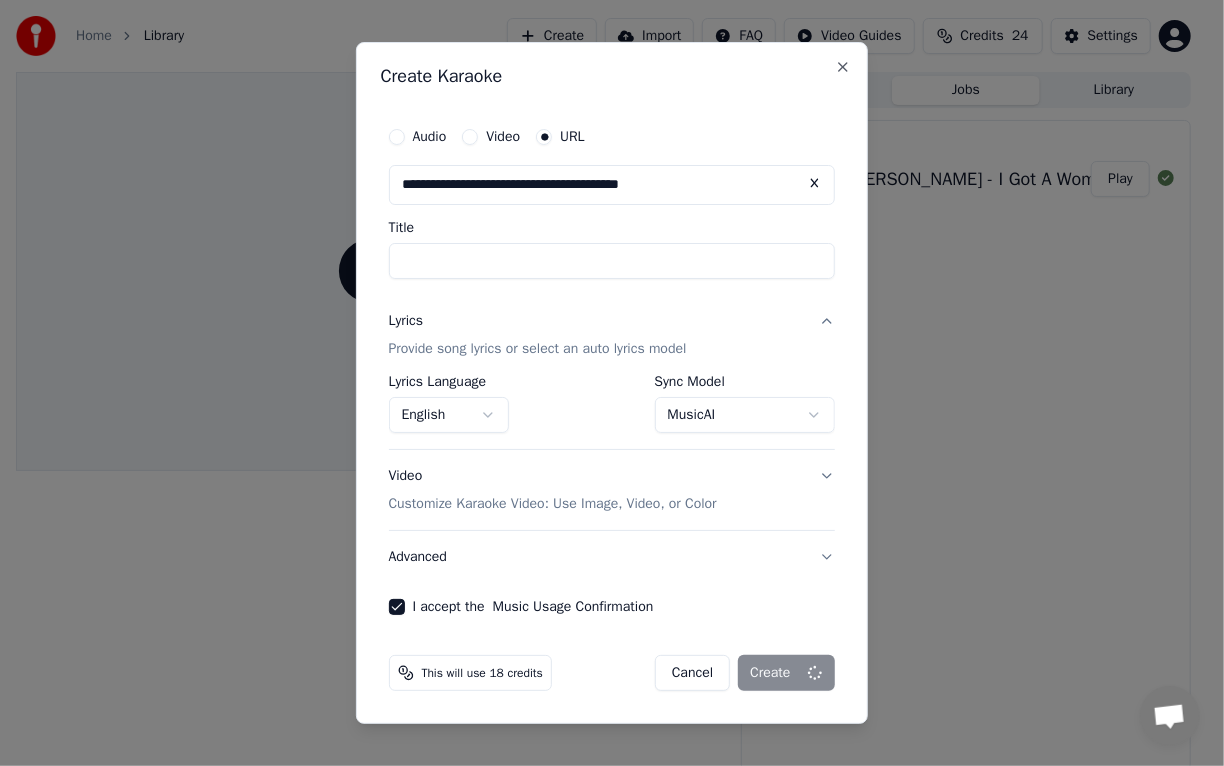 select 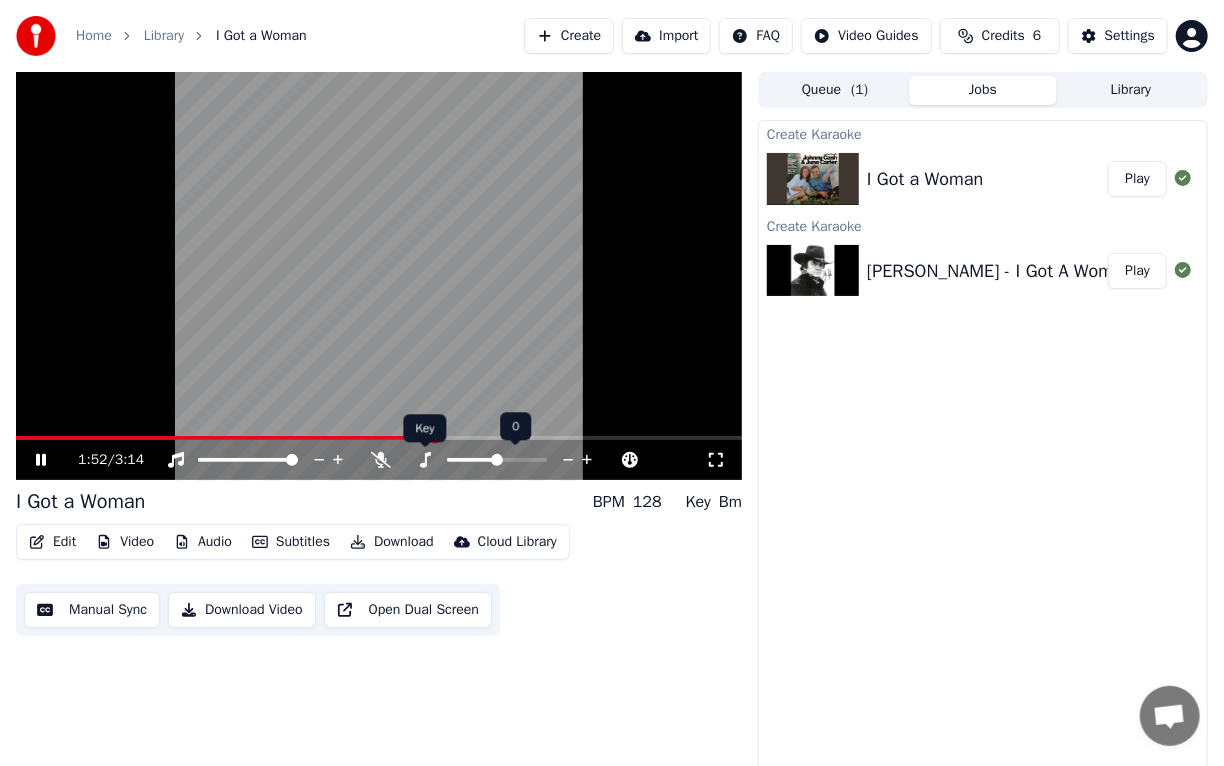 click 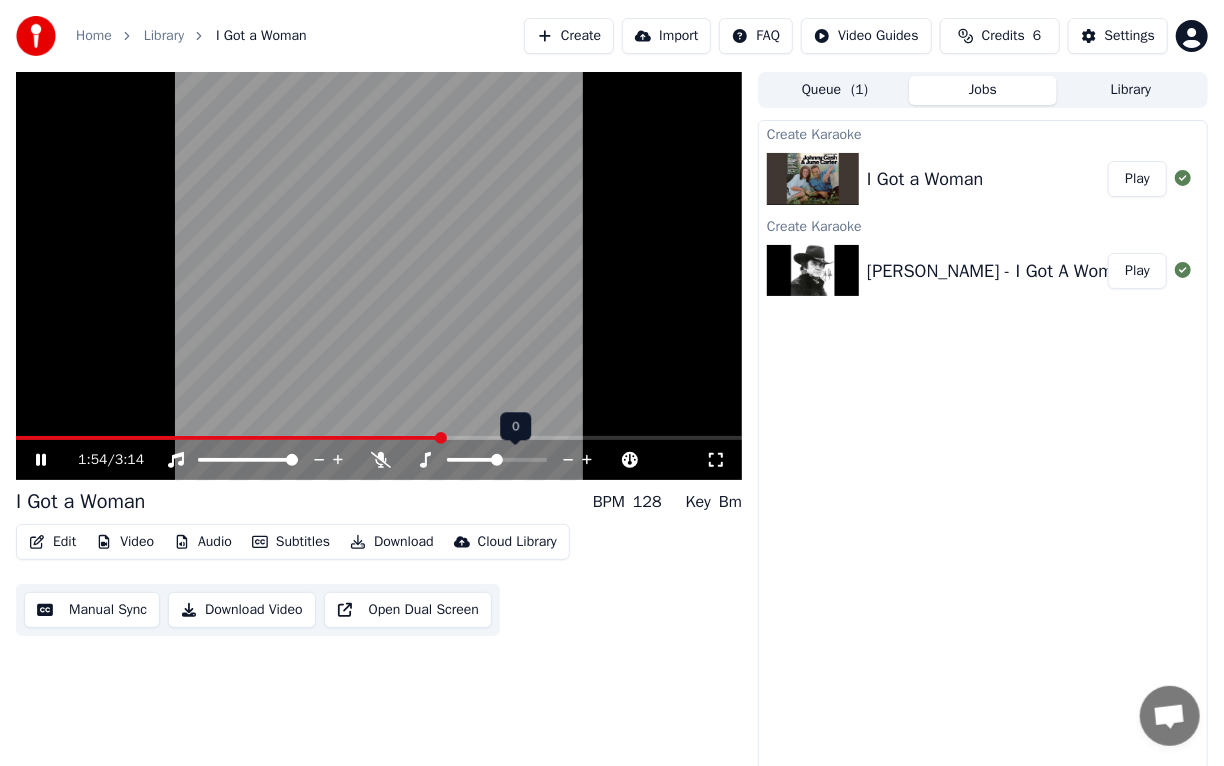 click at bounding box center [497, 460] 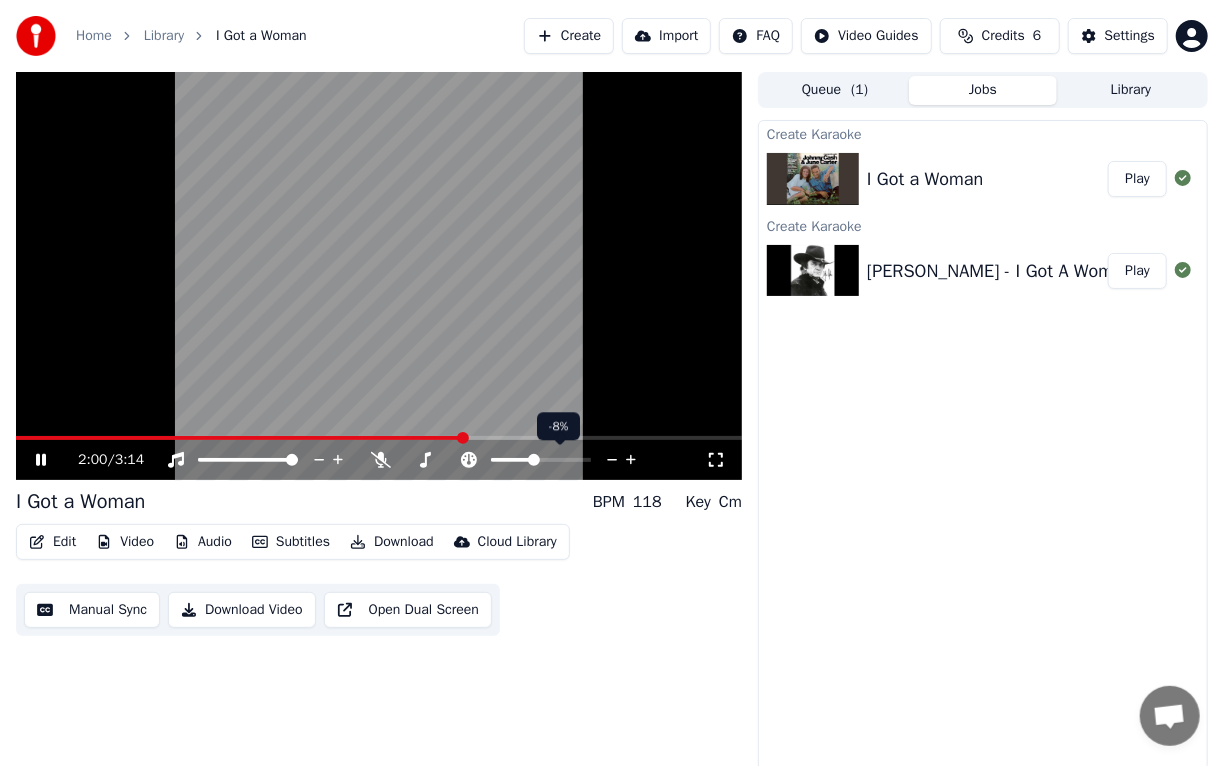 click at bounding box center [512, 460] 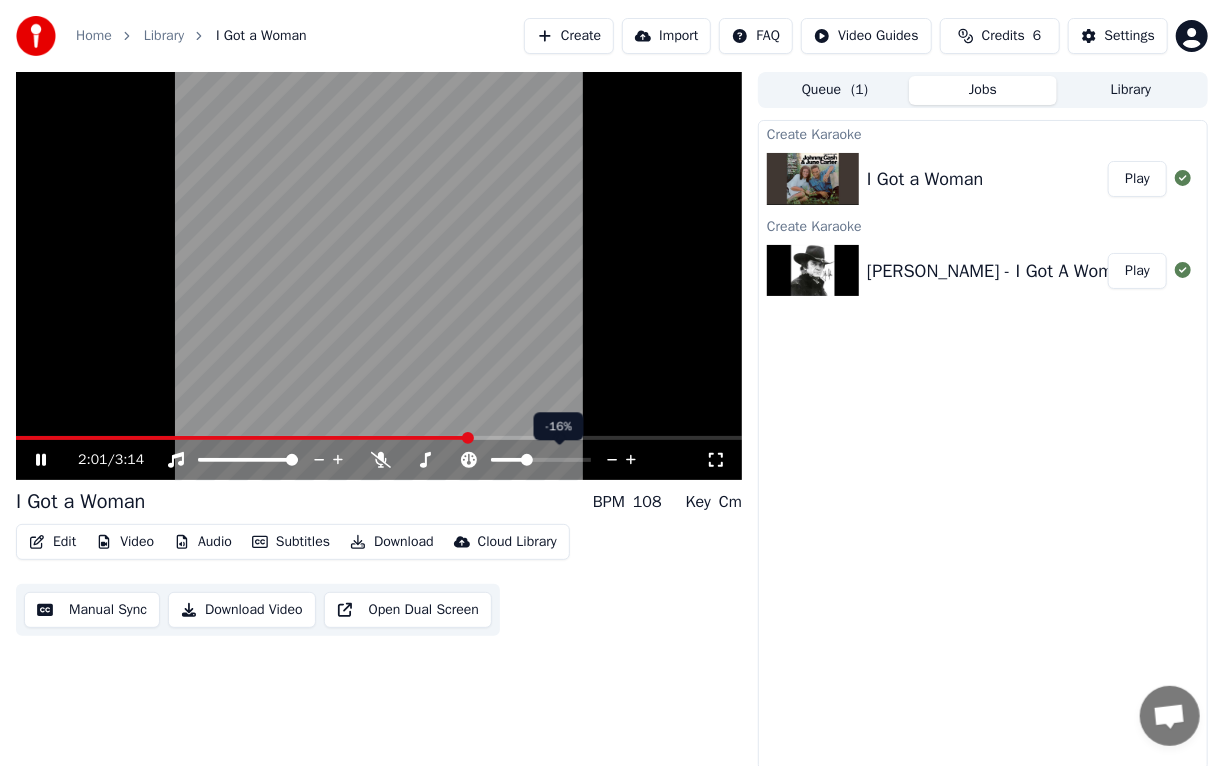 click at bounding box center (508, 460) 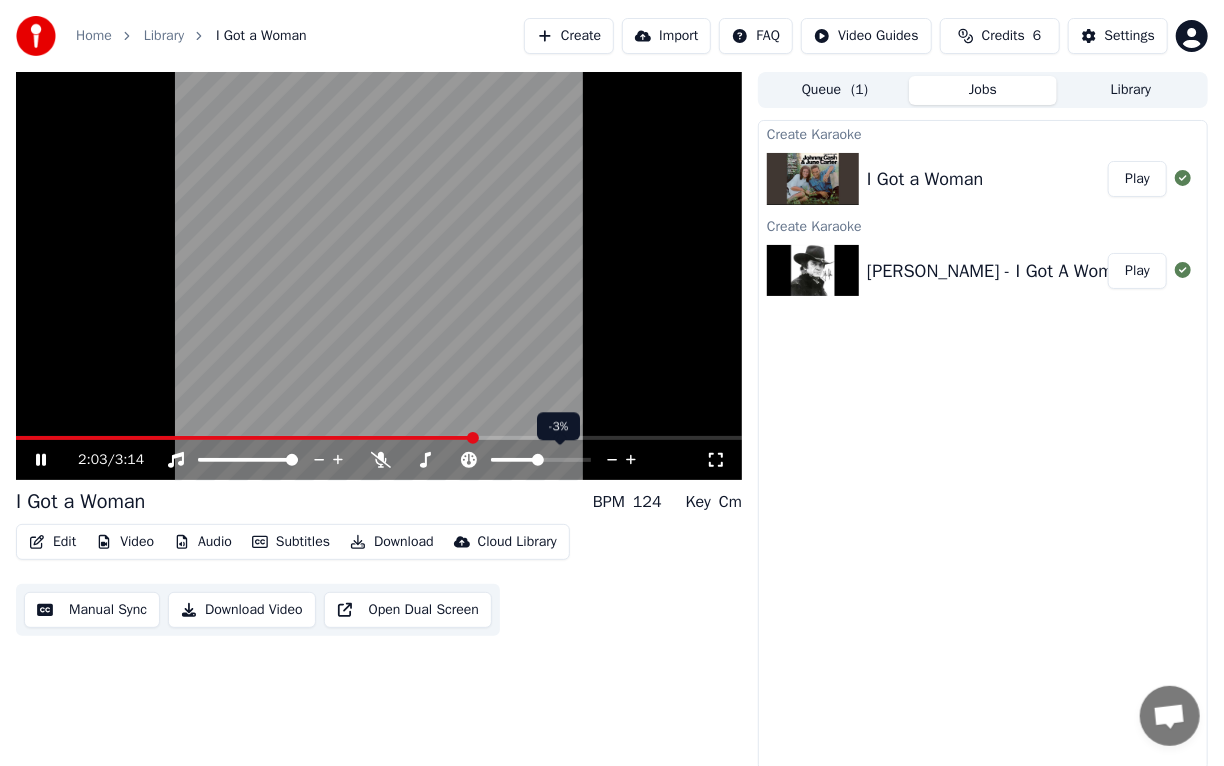 click at bounding box center (541, 460) 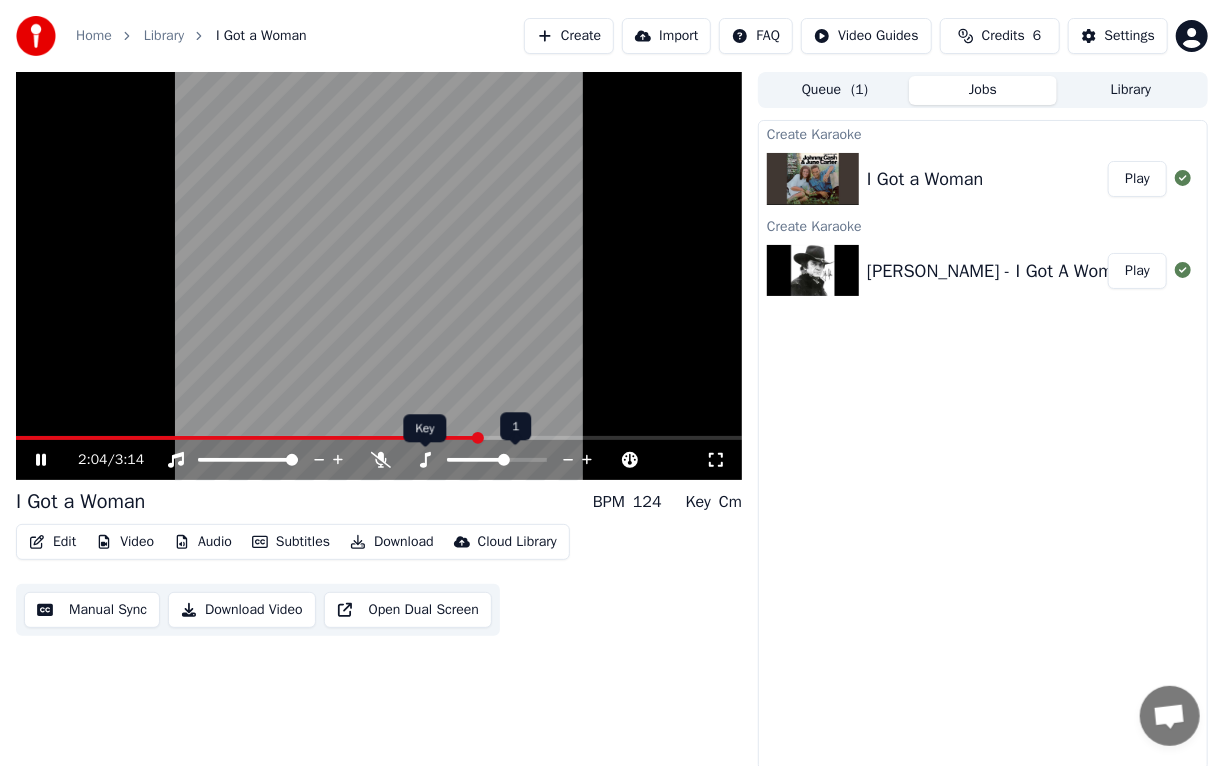 click 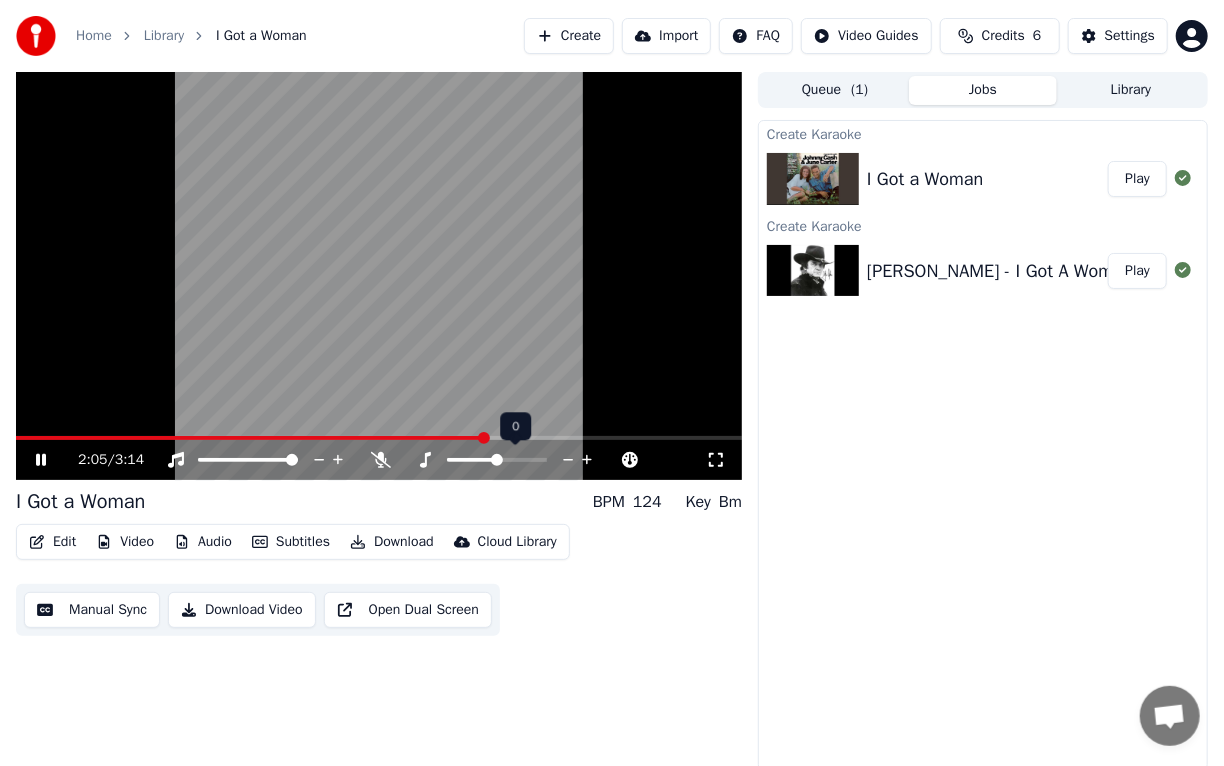 click at bounding box center (497, 460) 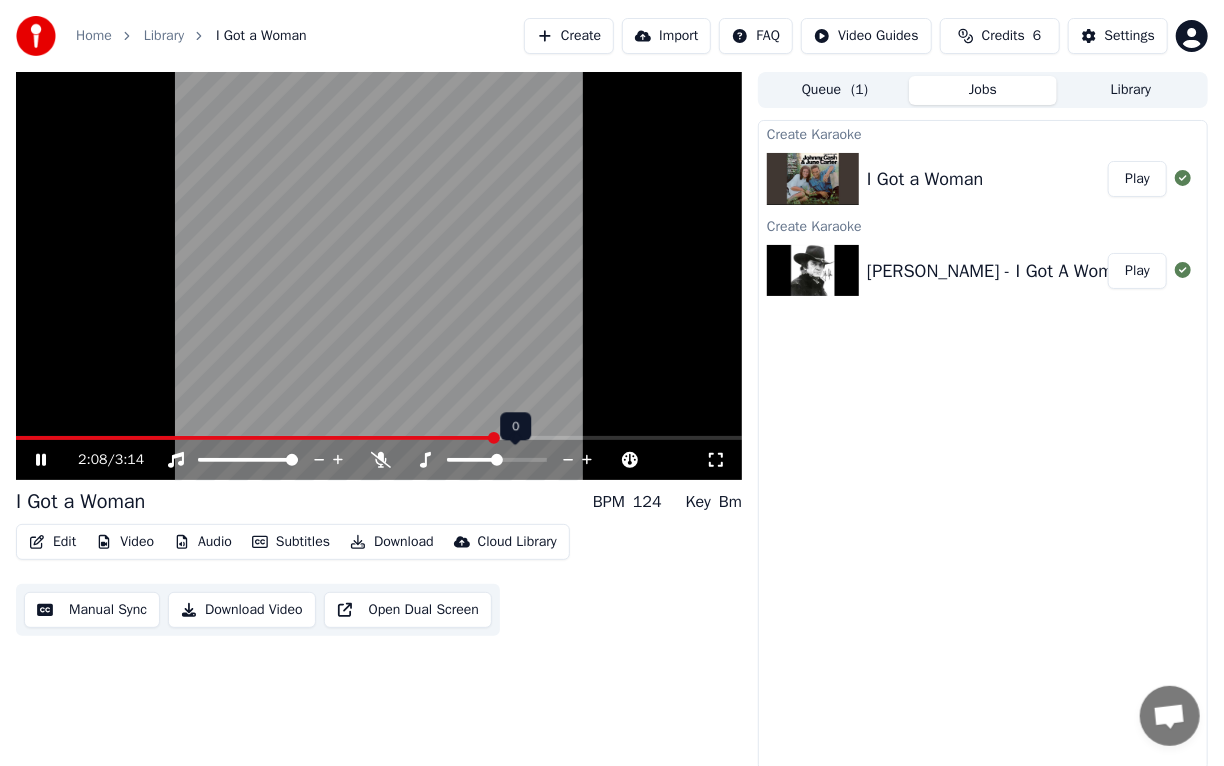click at bounding box center (497, 460) 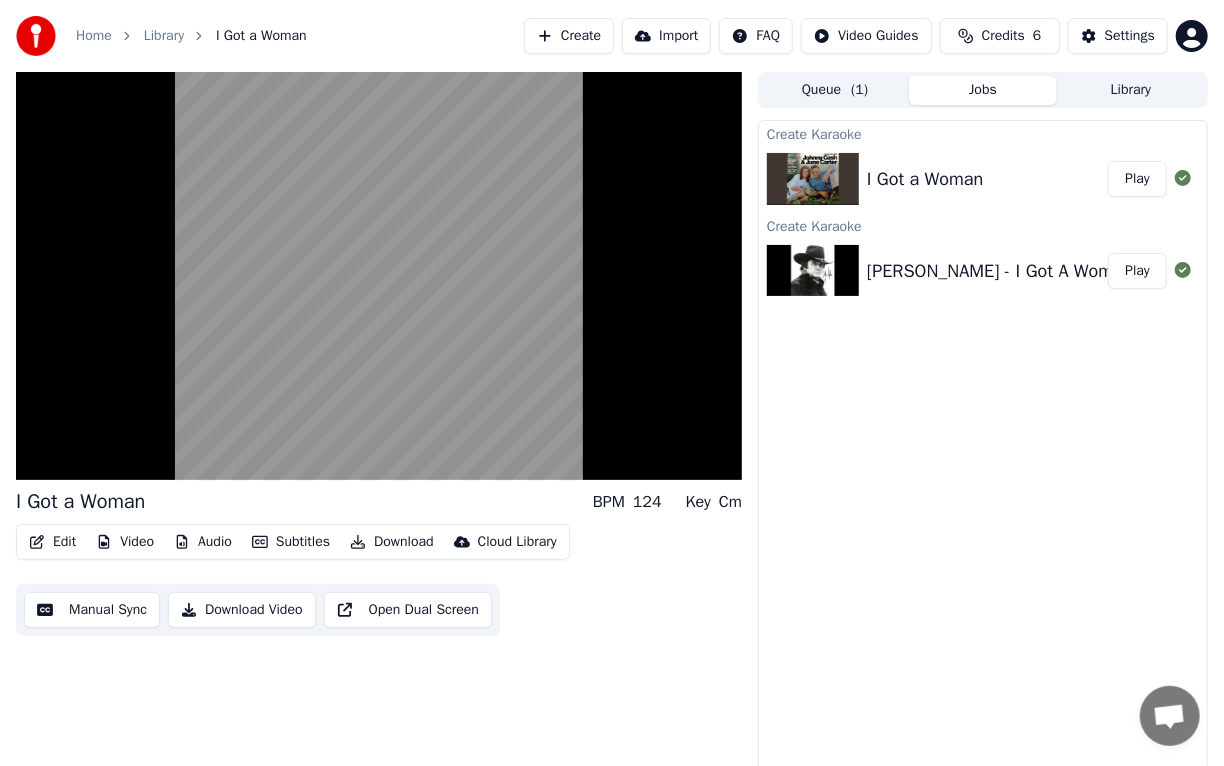 click on "Create Karaoke I Got a Woman Play Create Karaoke Johnny Cash - I Got A Woman Play" at bounding box center [983, 445] 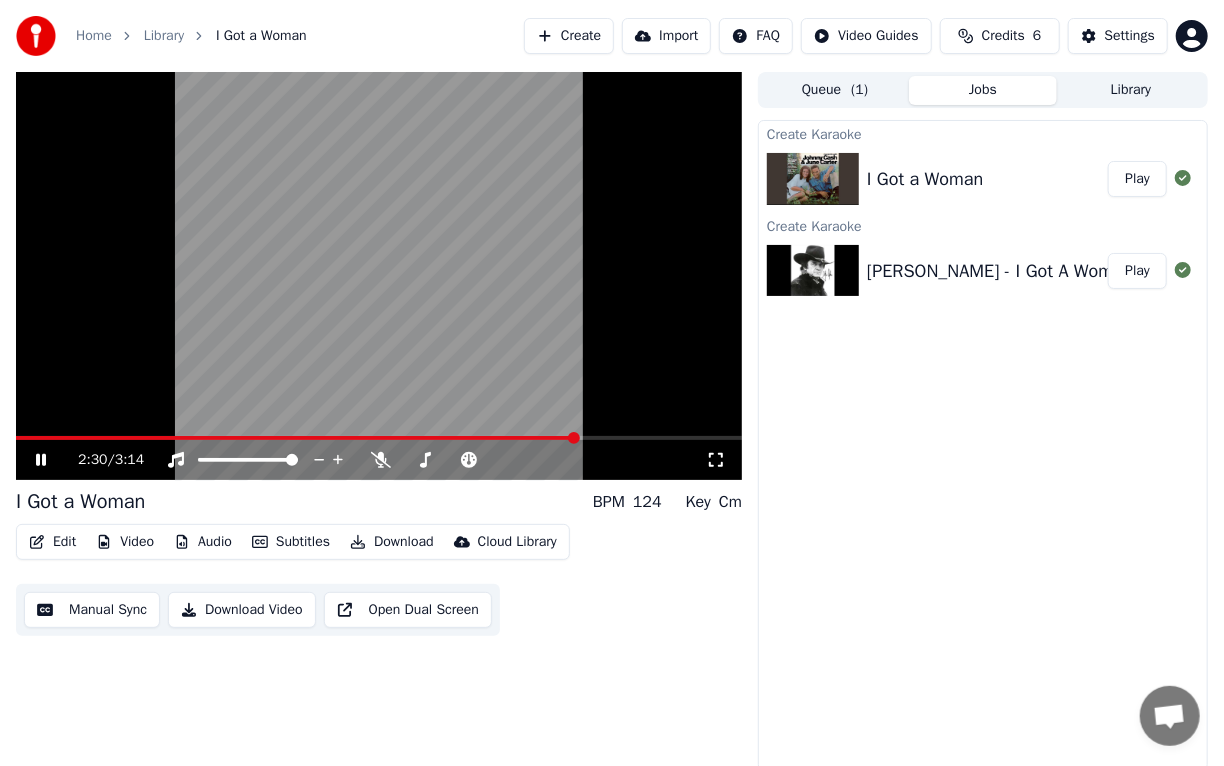 click on "Download" at bounding box center (392, 542) 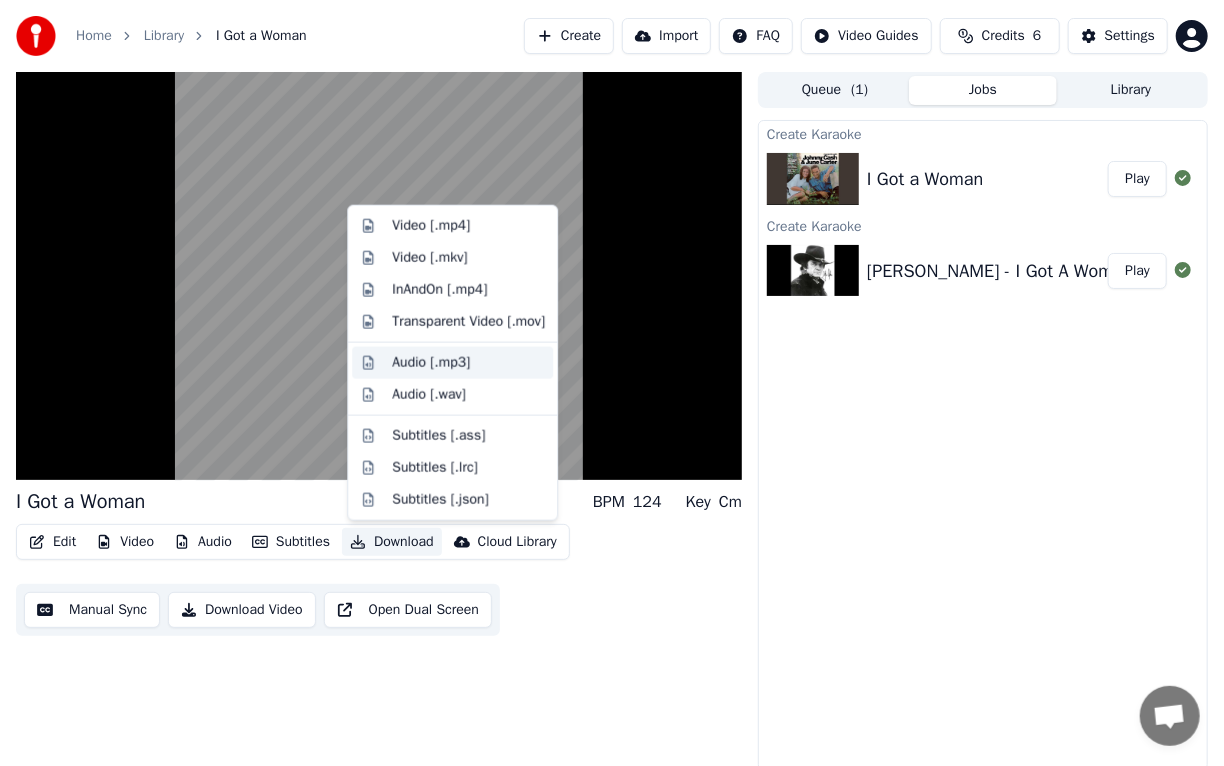 click on "Audio [.mp3]" at bounding box center [431, 363] 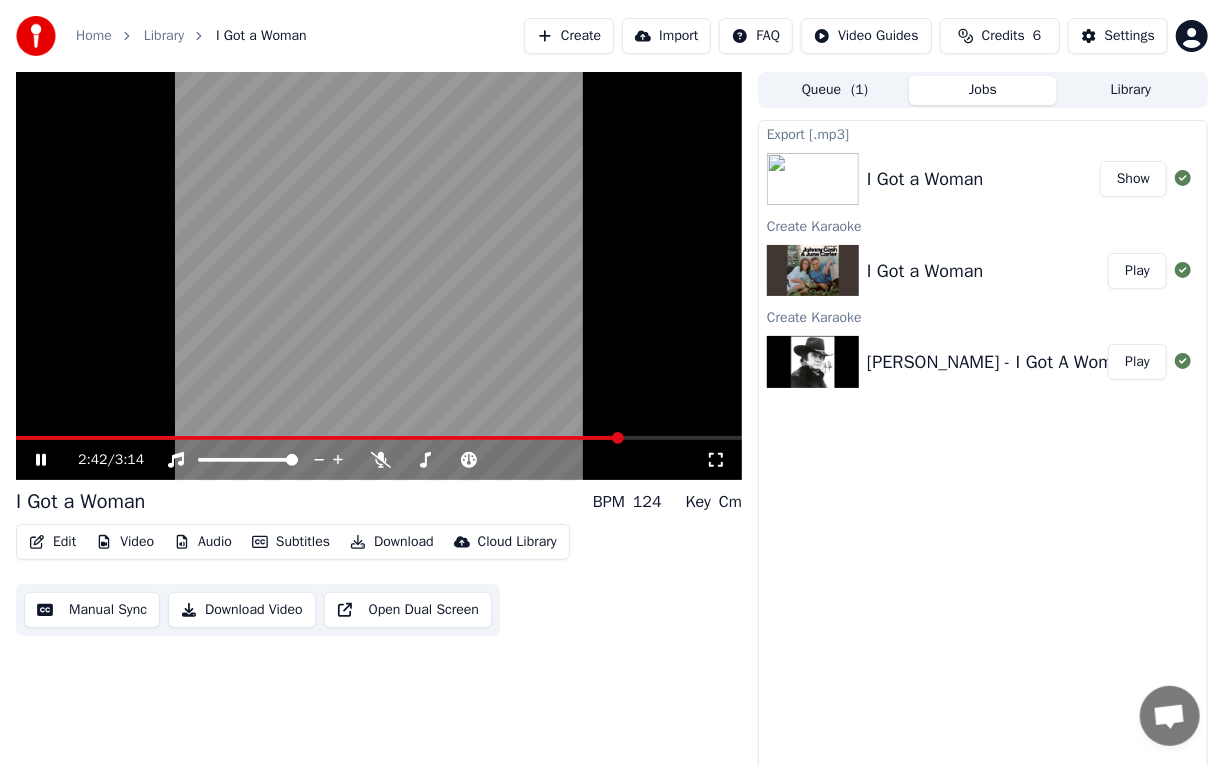 click 